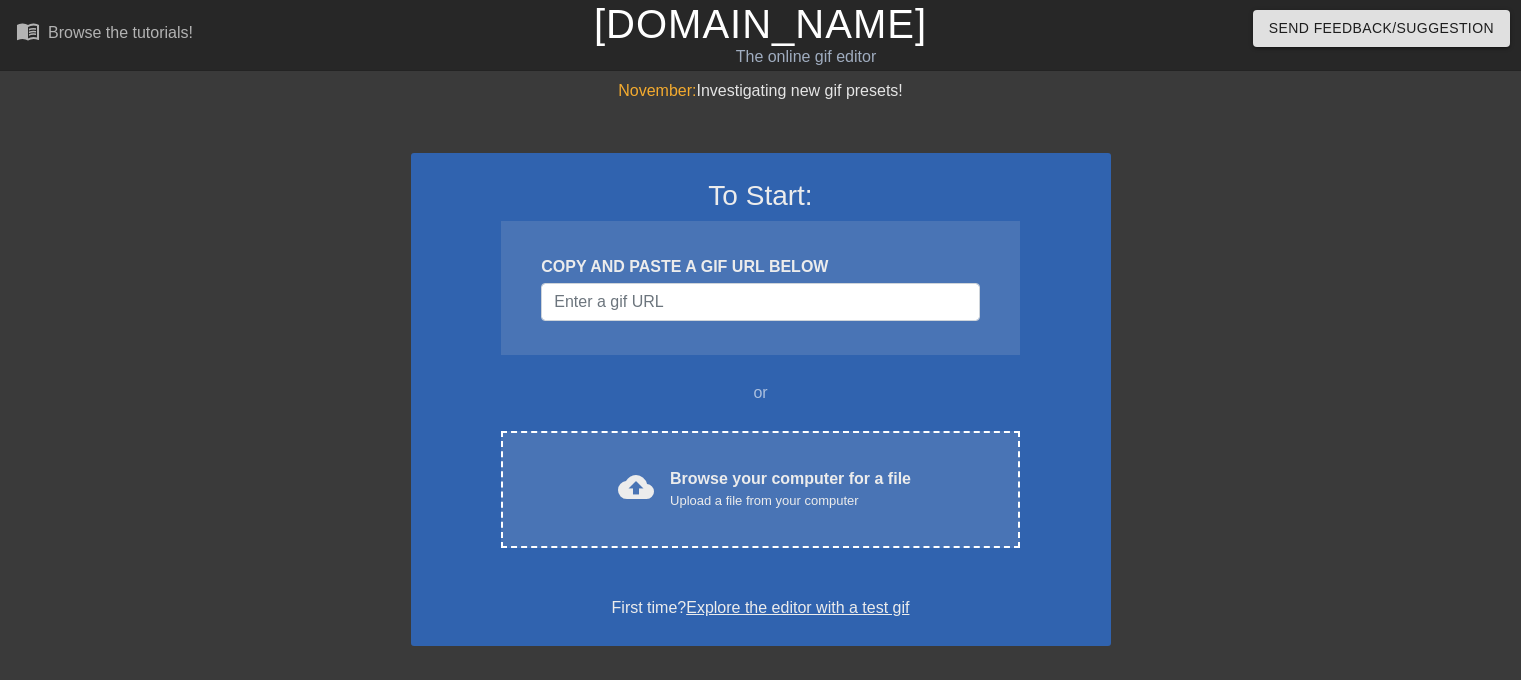 scroll, scrollTop: 0, scrollLeft: 0, axis: both 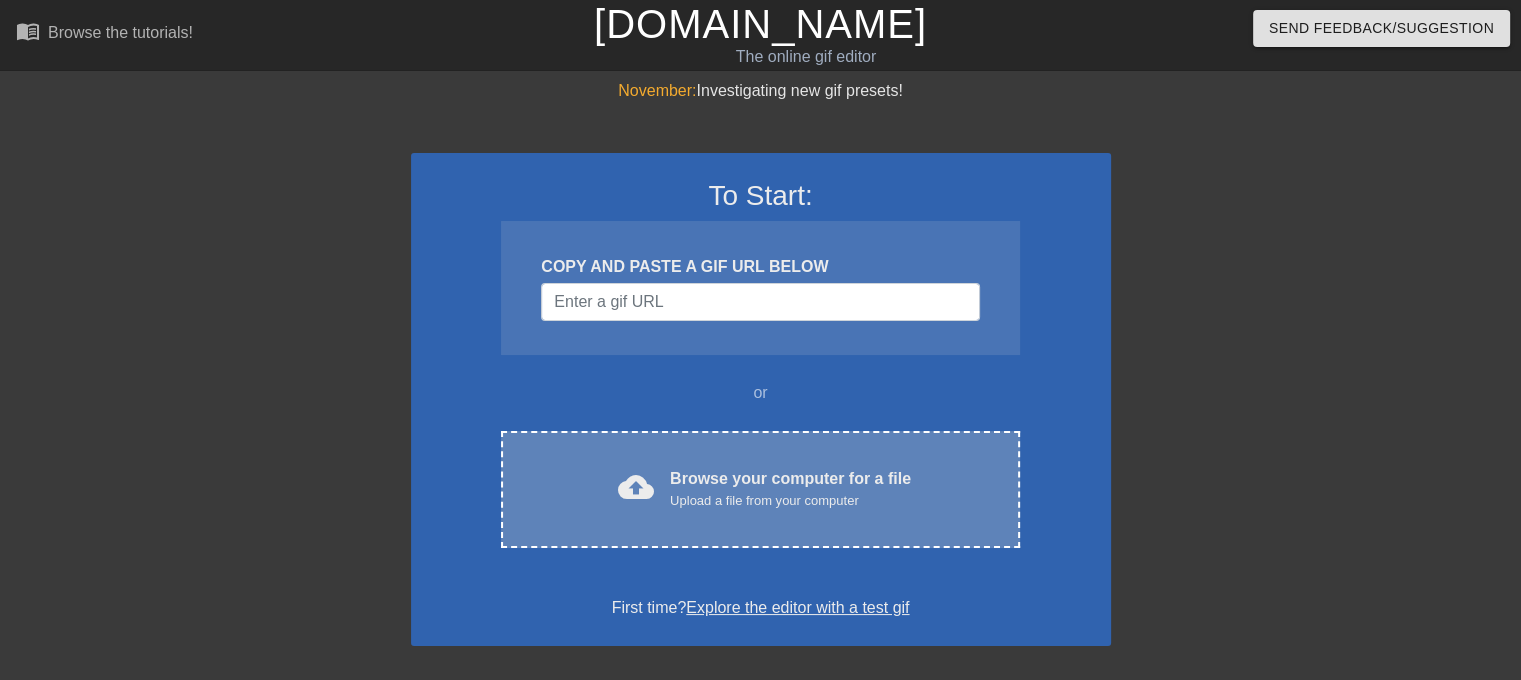 click on "Upload a file from your computer" at bounding box center (790, 501) 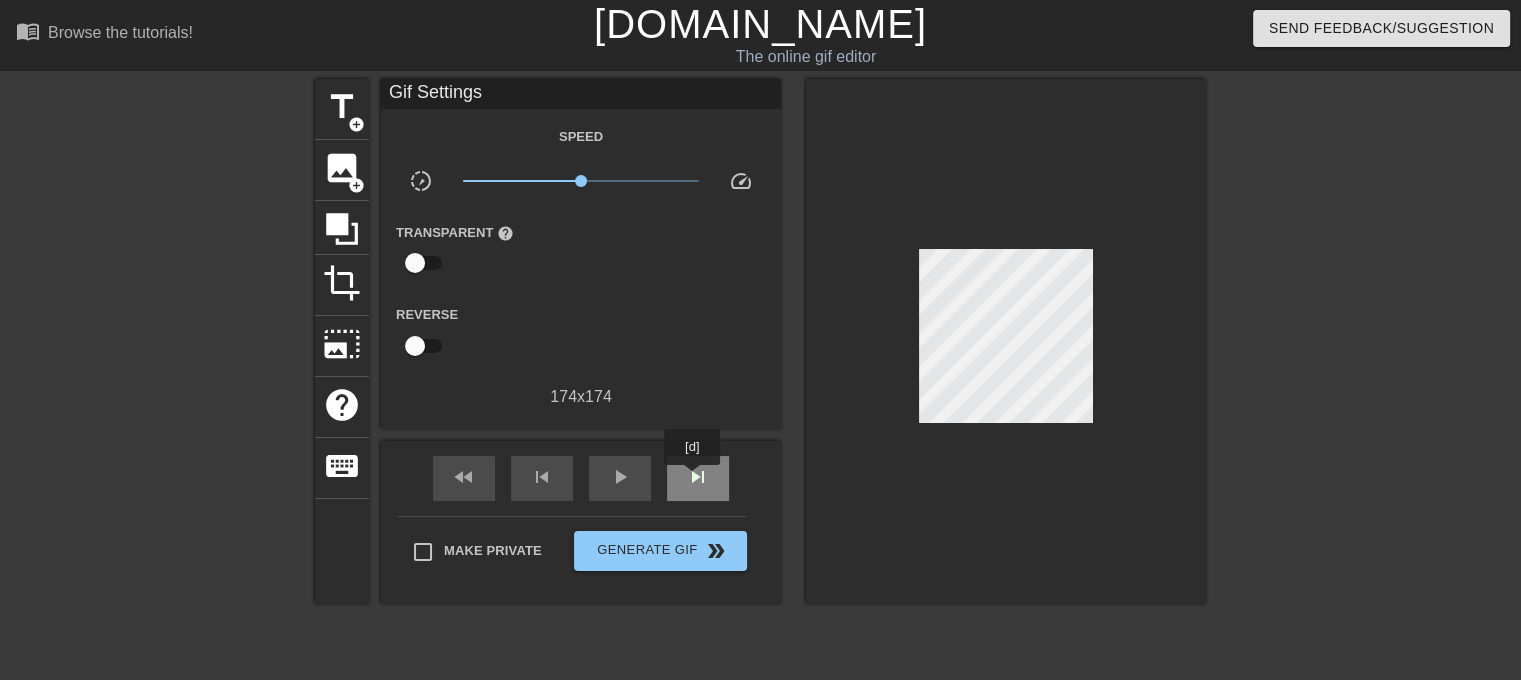 click on "skip_next" at bounding box center (698, 477) 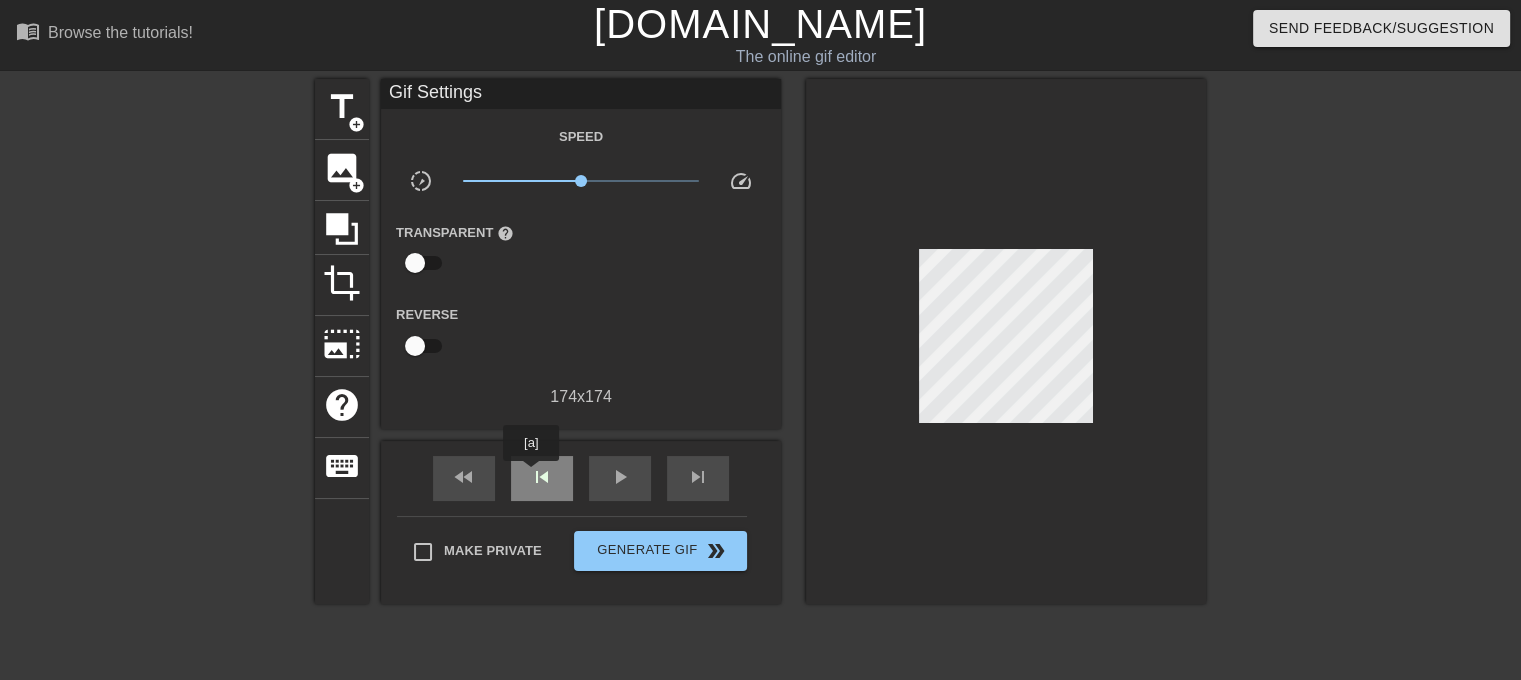 click on "skip_previous" at bounding box center (542, 477) 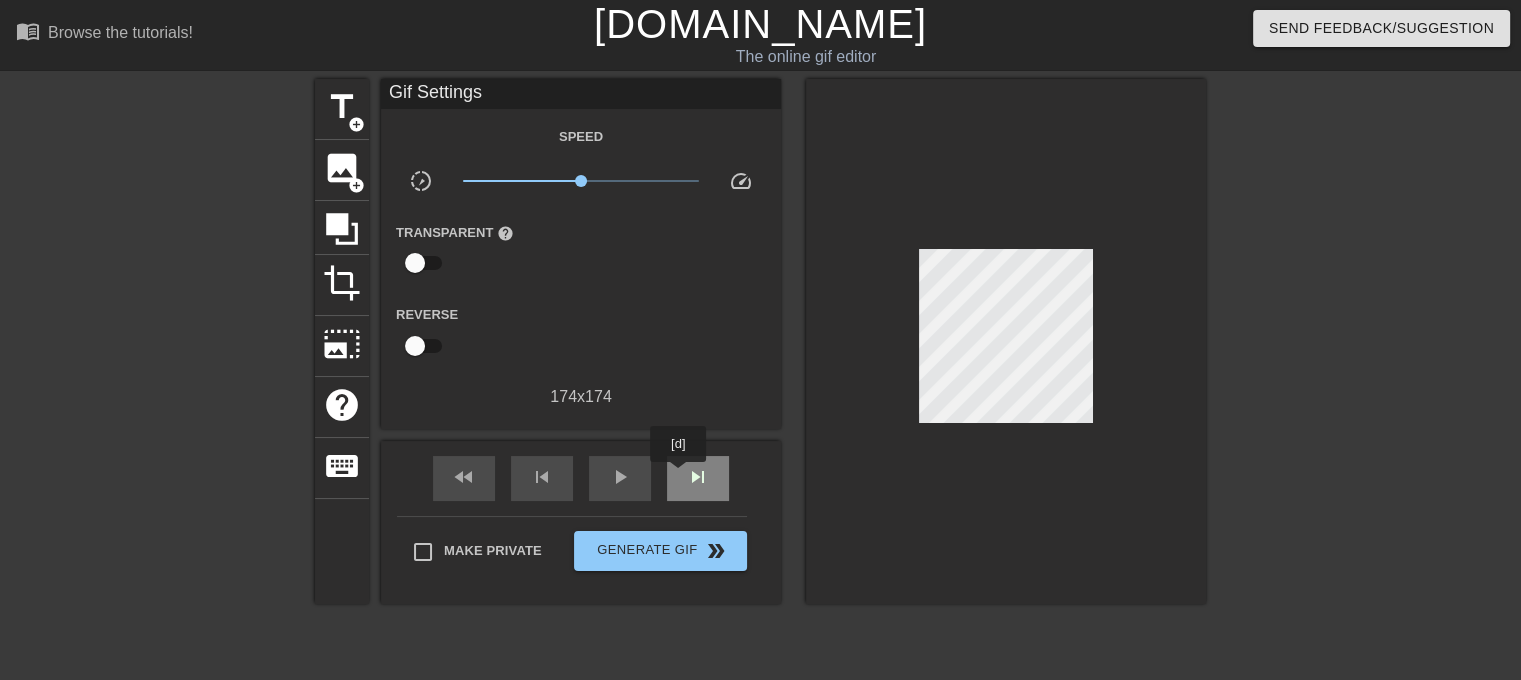 click on "skip_next" at bounding box center (698, 478) 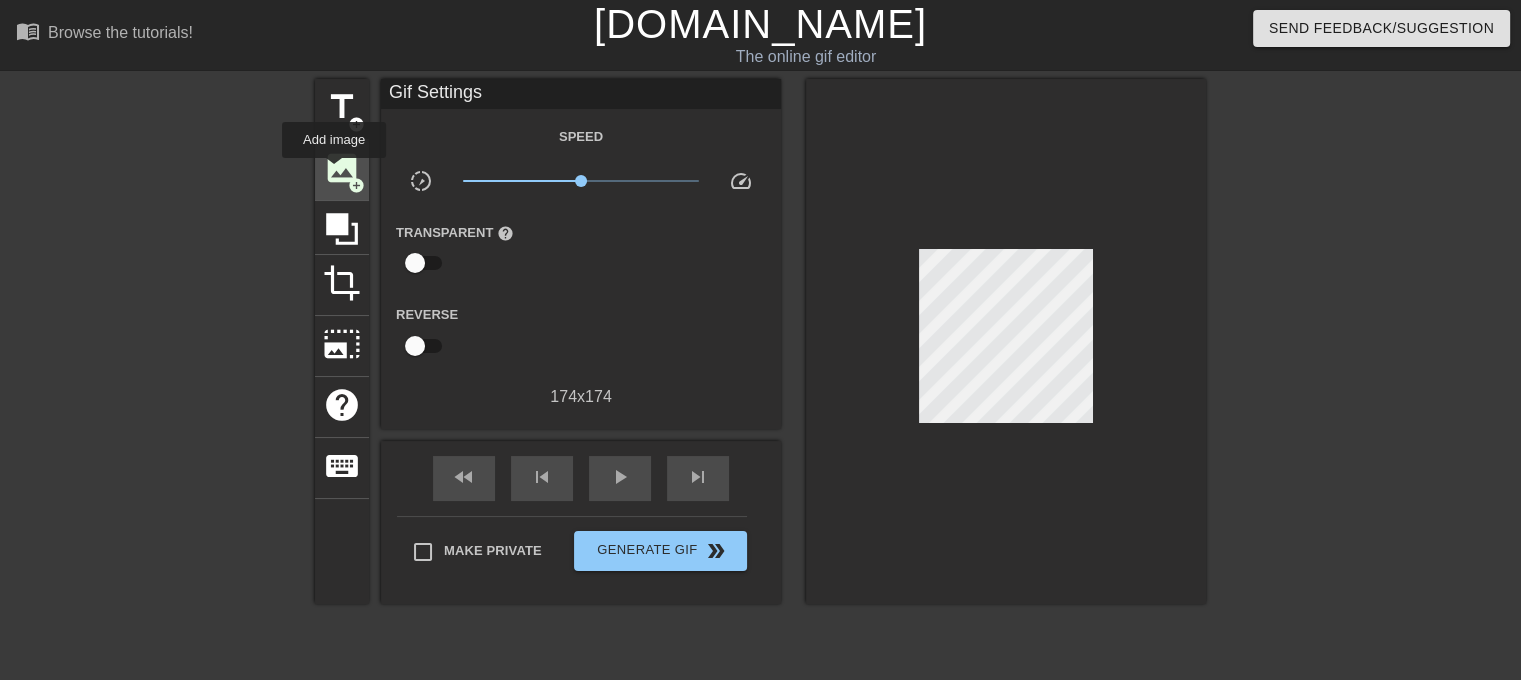 click on "image" at bounding box center [342, 168] 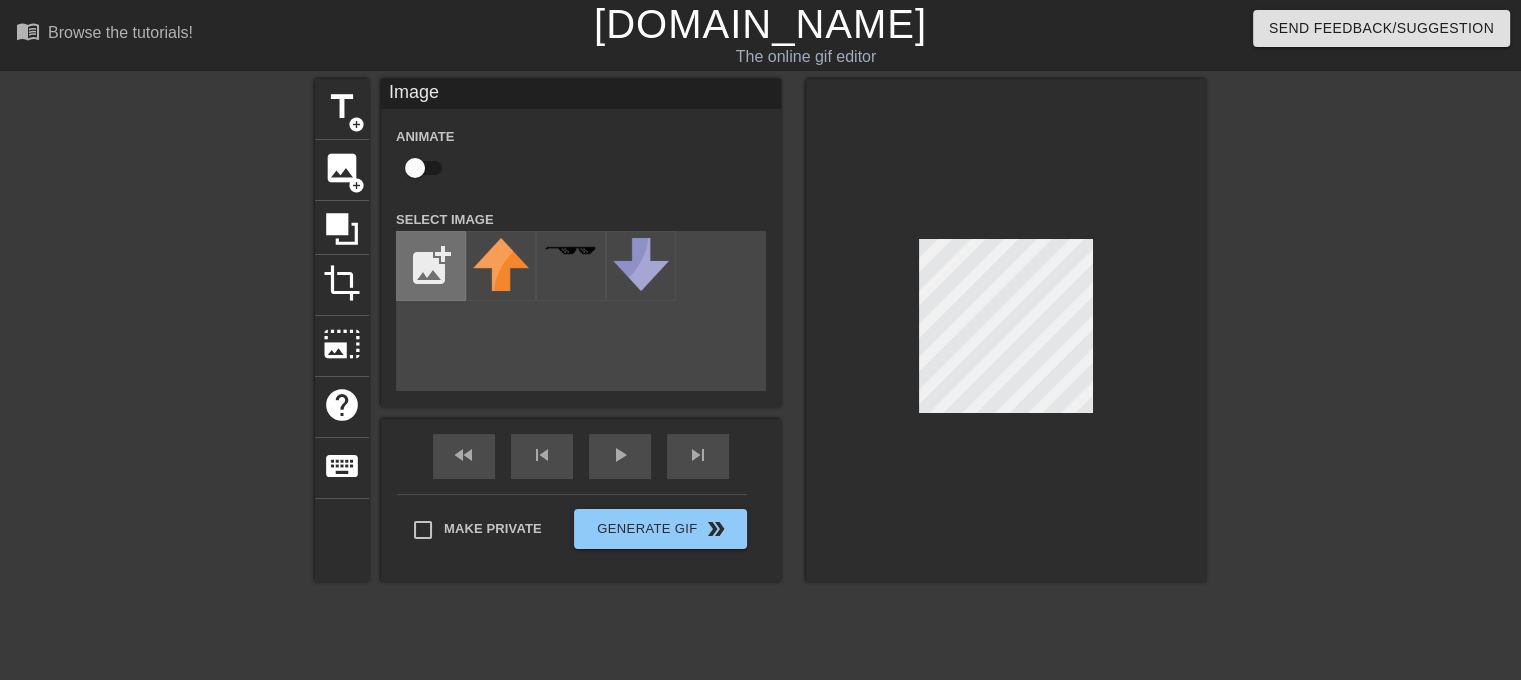 click at bounding box center [431, 266] 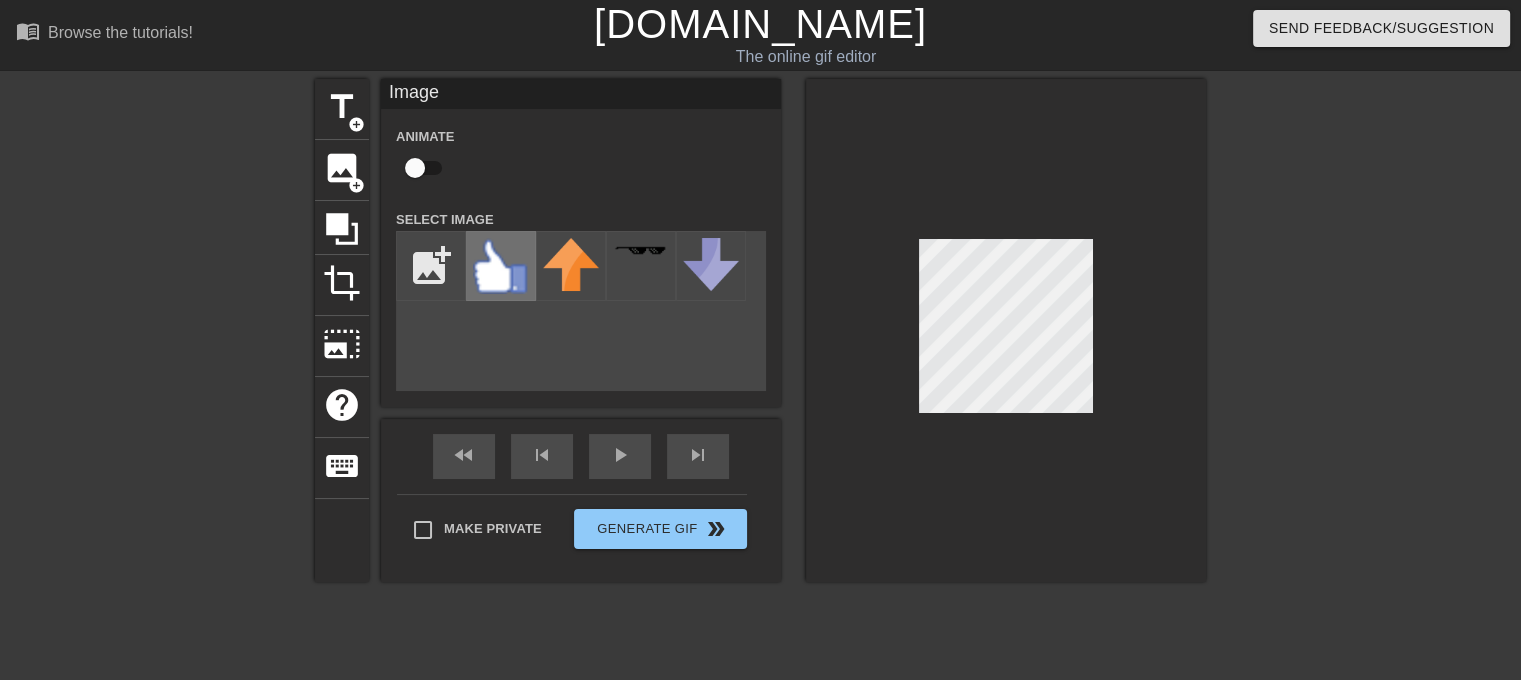 click at bounding box center [501, 266] 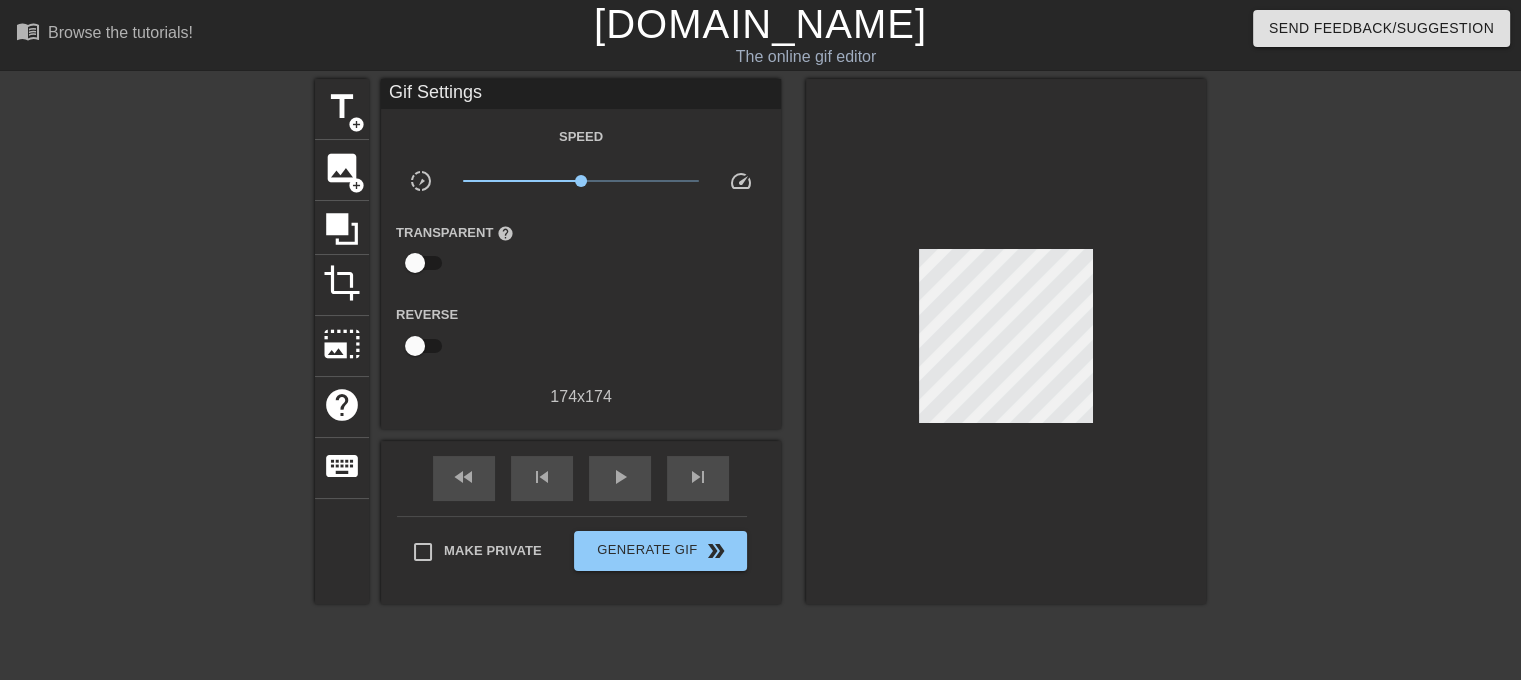 click at bounding box center (1006, 341) 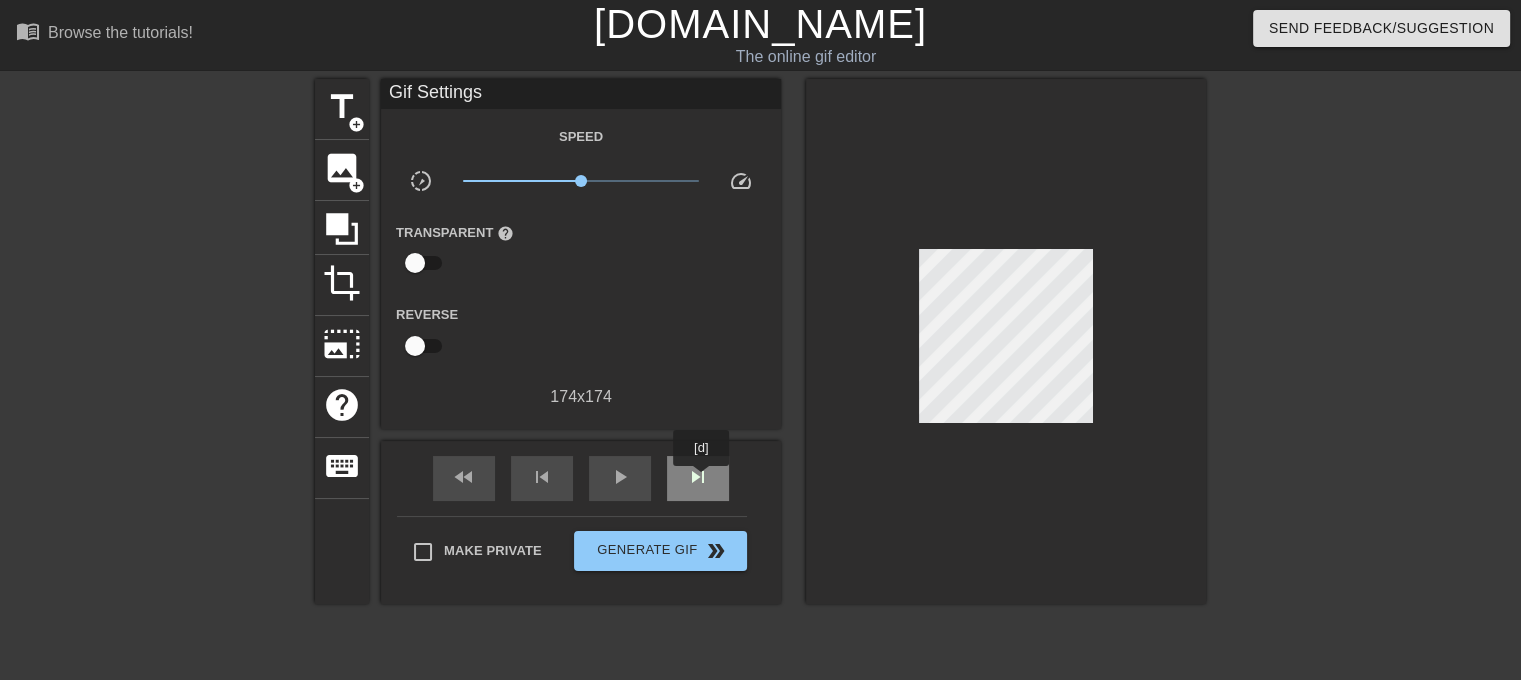 click on "skip_next" at bounding box center [698, 477] 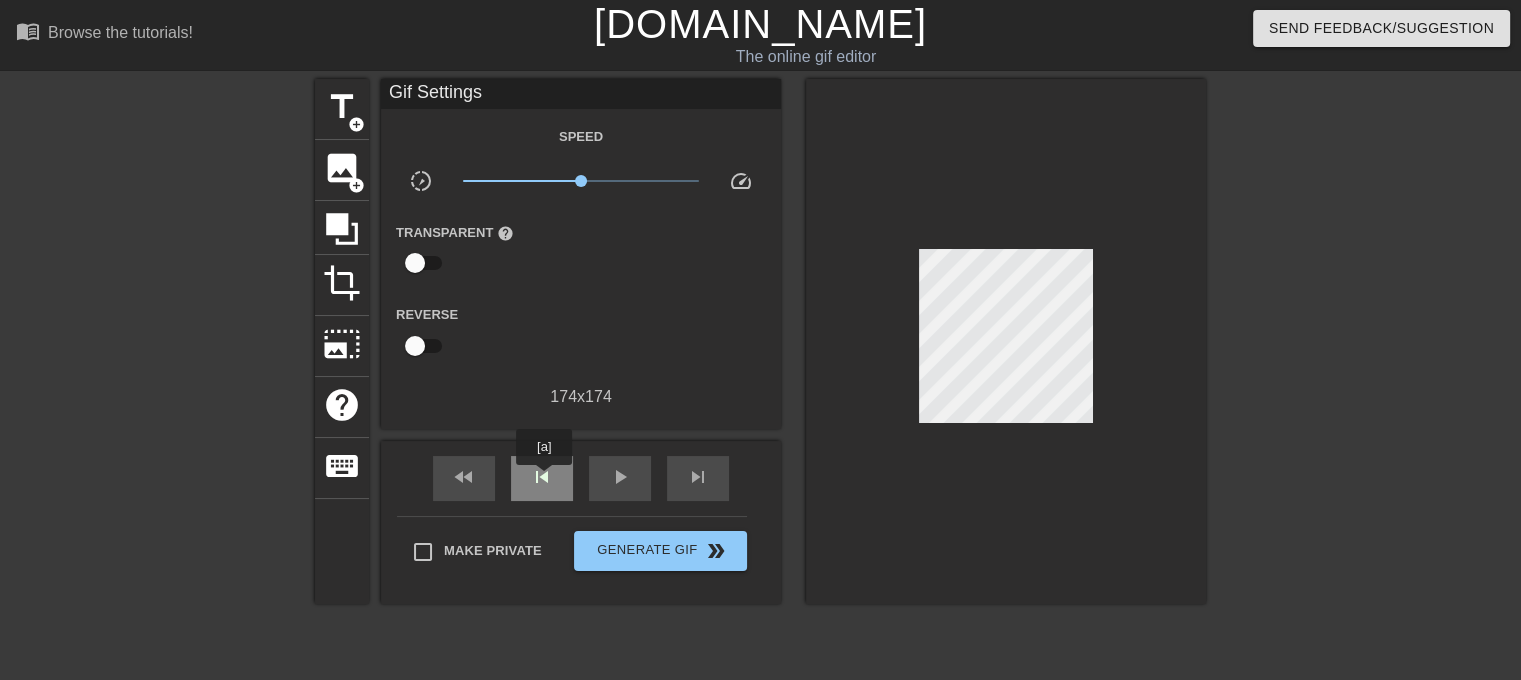 click on "skip_previous" at bounding box center (542, 477) 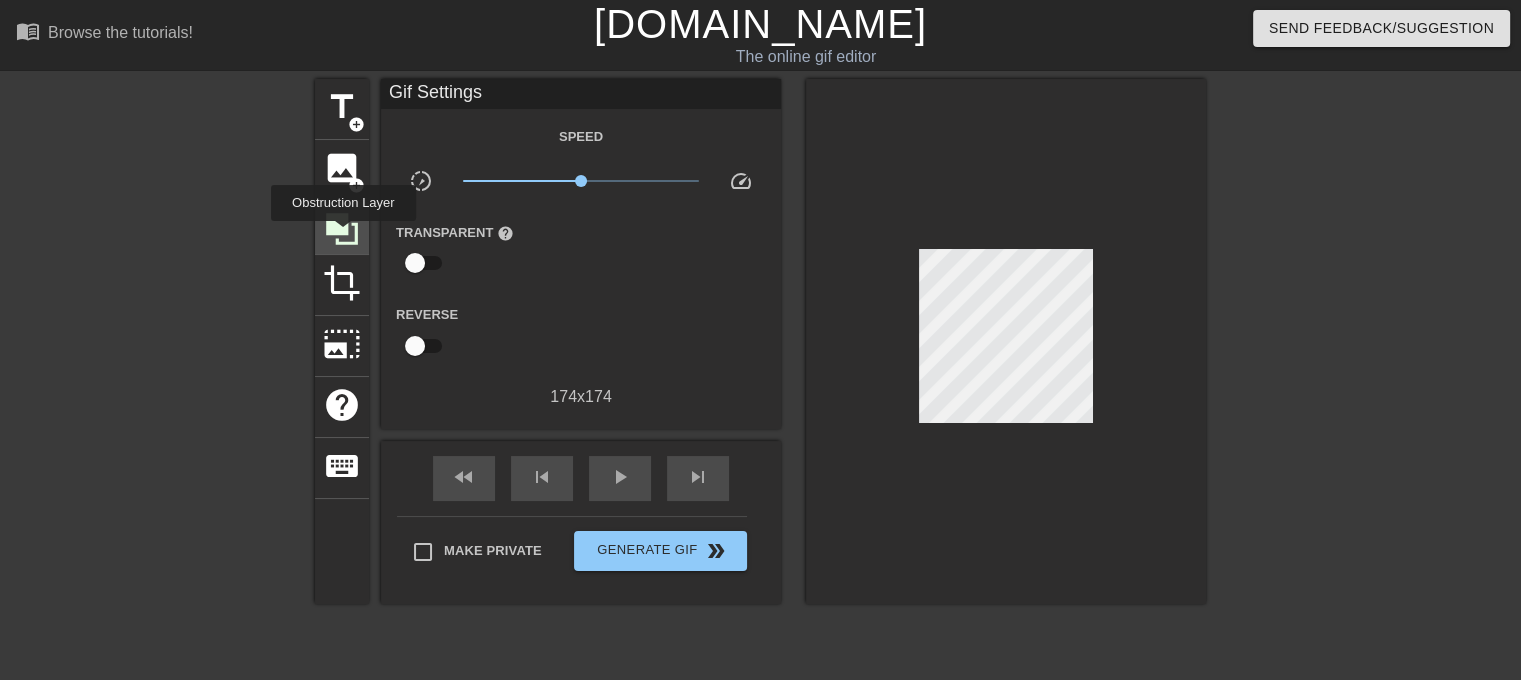 click 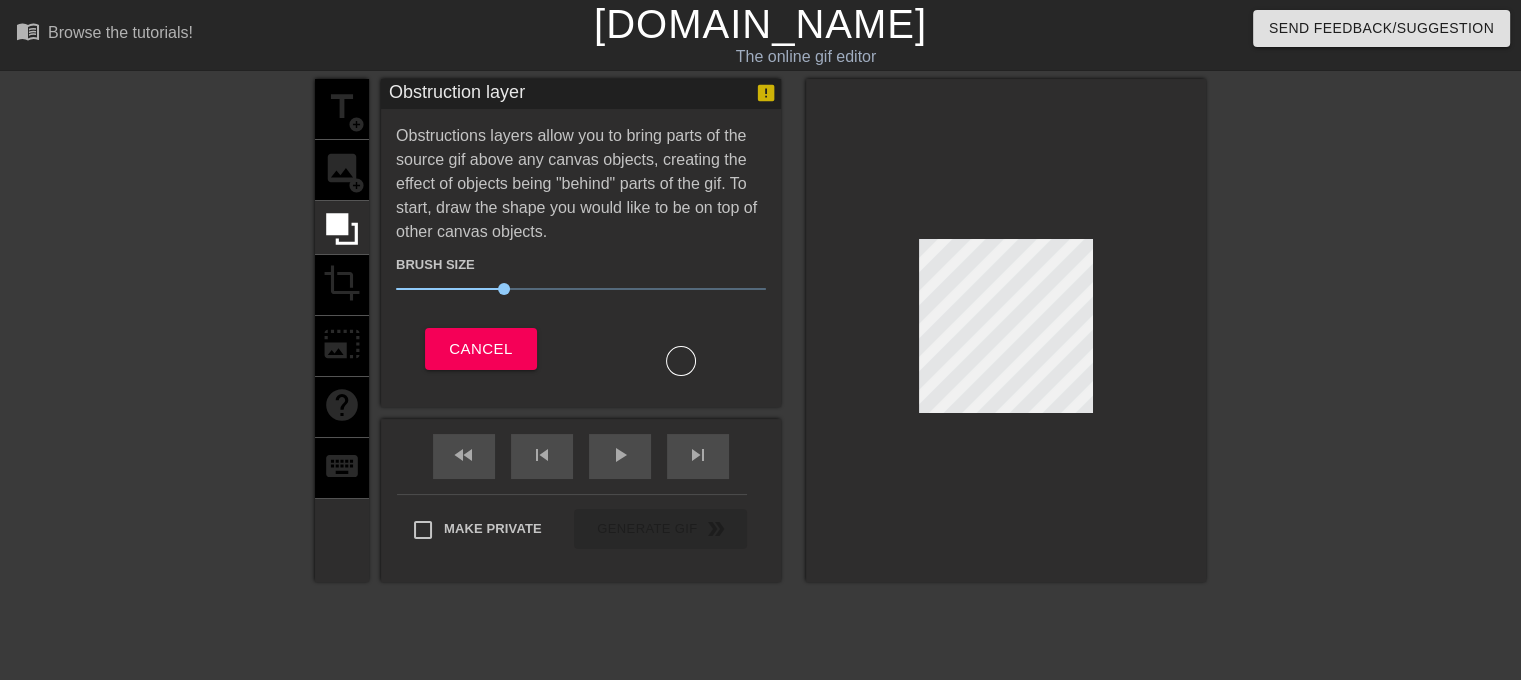 click on "title add_circle image add_circle crop photo_size_select_large help keyboard" at bounding box center [342, 330] 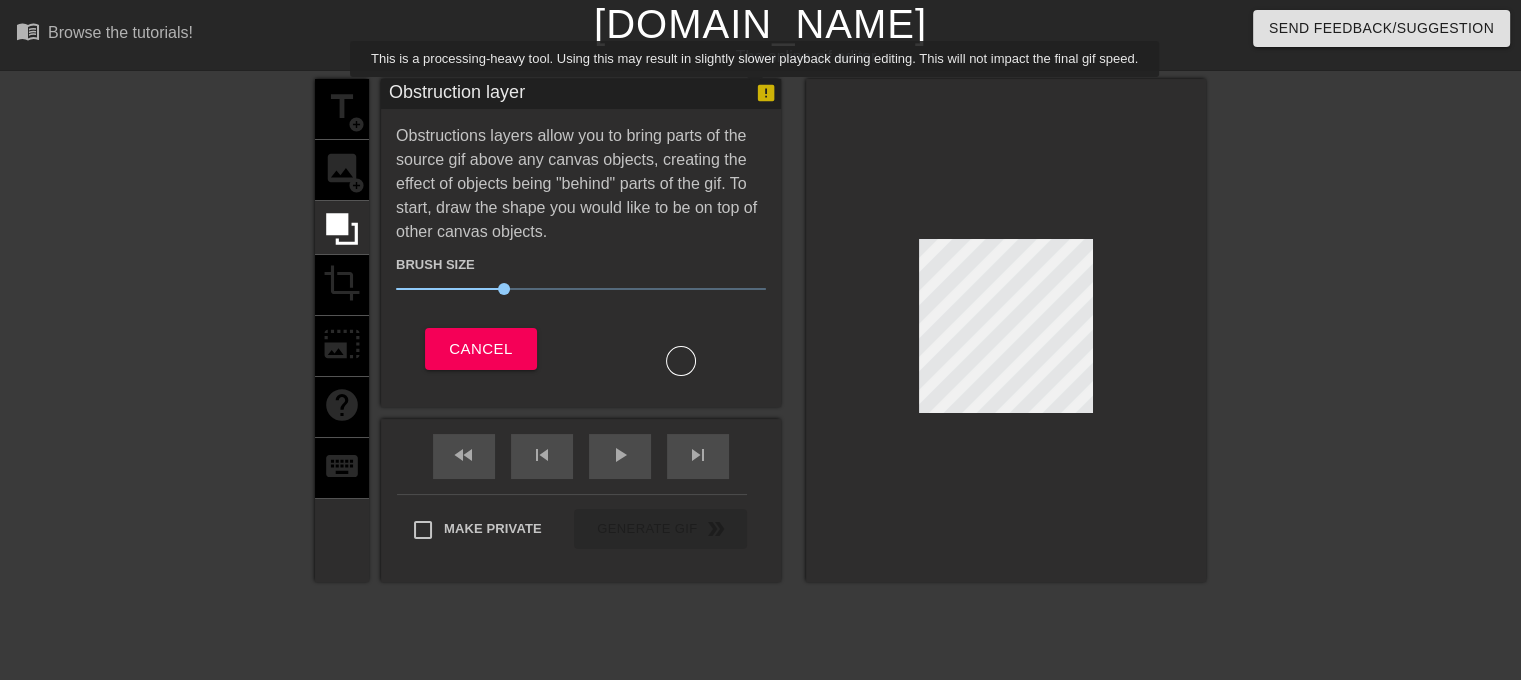 click 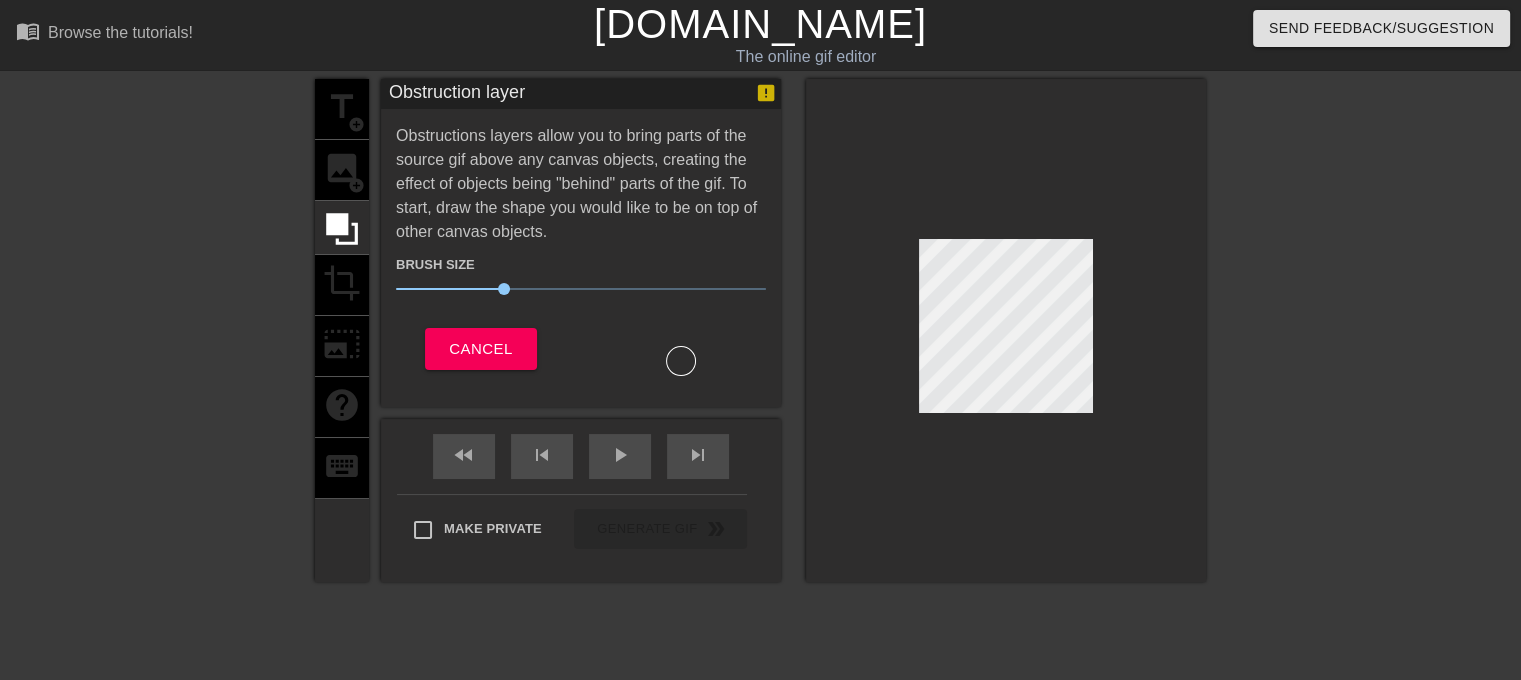 click on "Obstruction layer Obstructions layers allow you to bring parts of the source gif above any canvas objects, creating the effect of objects being "behind" parts of the gif. To start, draw the shape you would like to be on top of other canvas objects. Brush Size 30 Cancel" at bounding box center (581, 243) 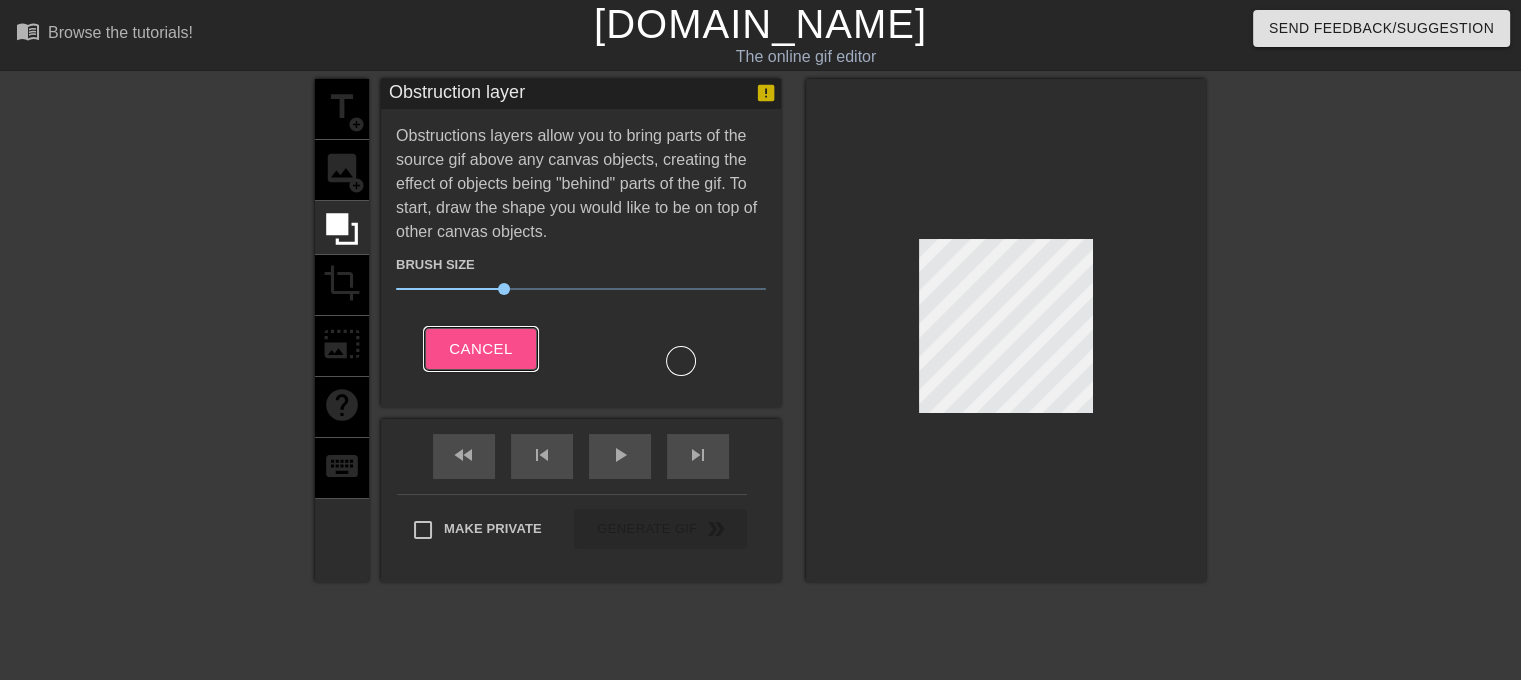 click on "Cancel" at bounding box center (480, 349) 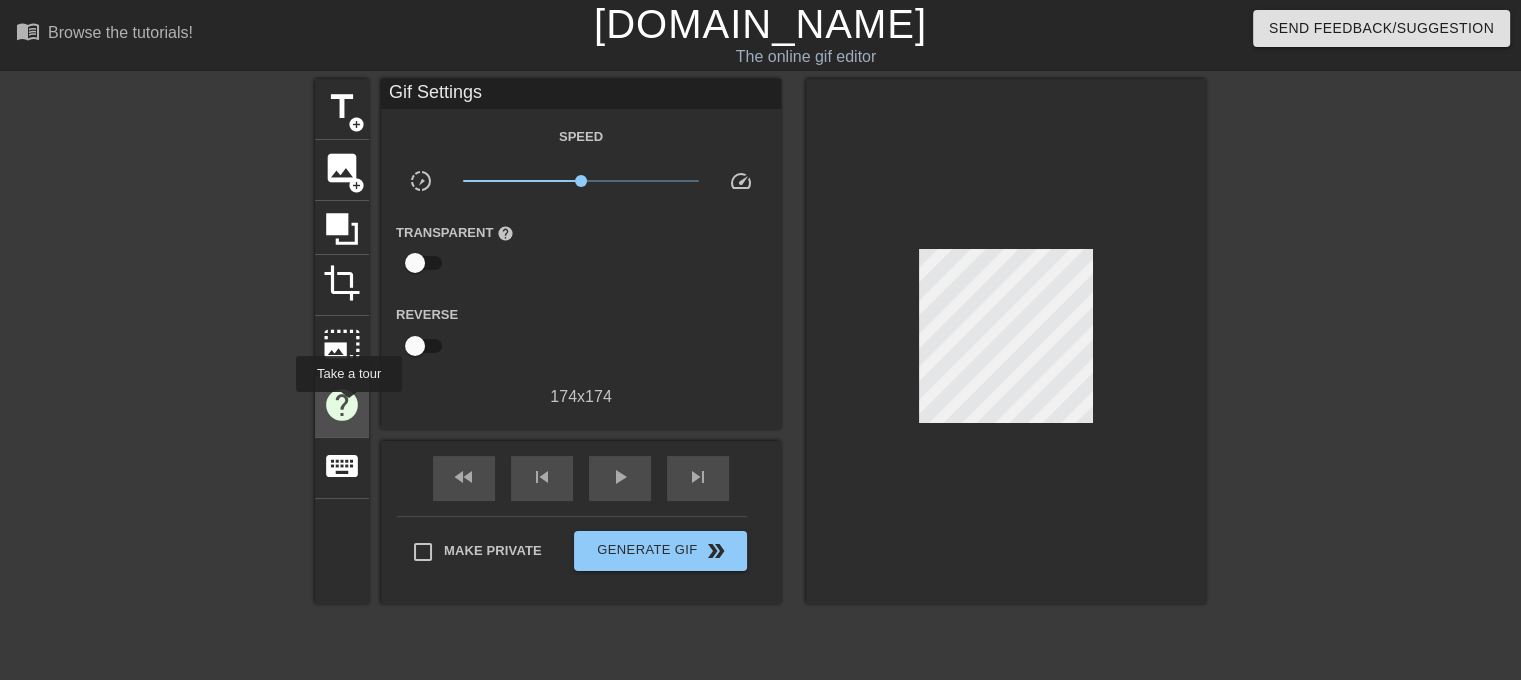 click on "help" at bounding box center (342, 405) 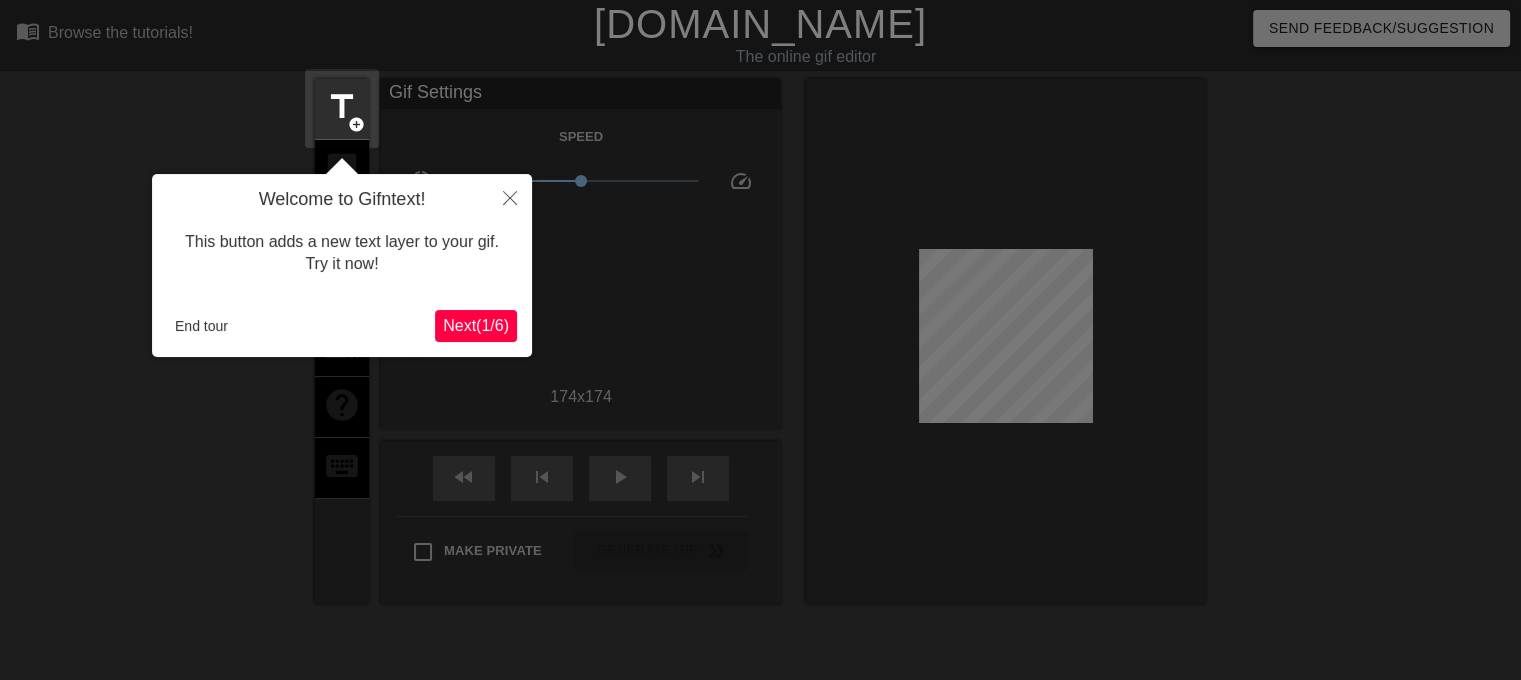 scroll, scrollTop: 48, scrollLeft: 0, axis: vertical 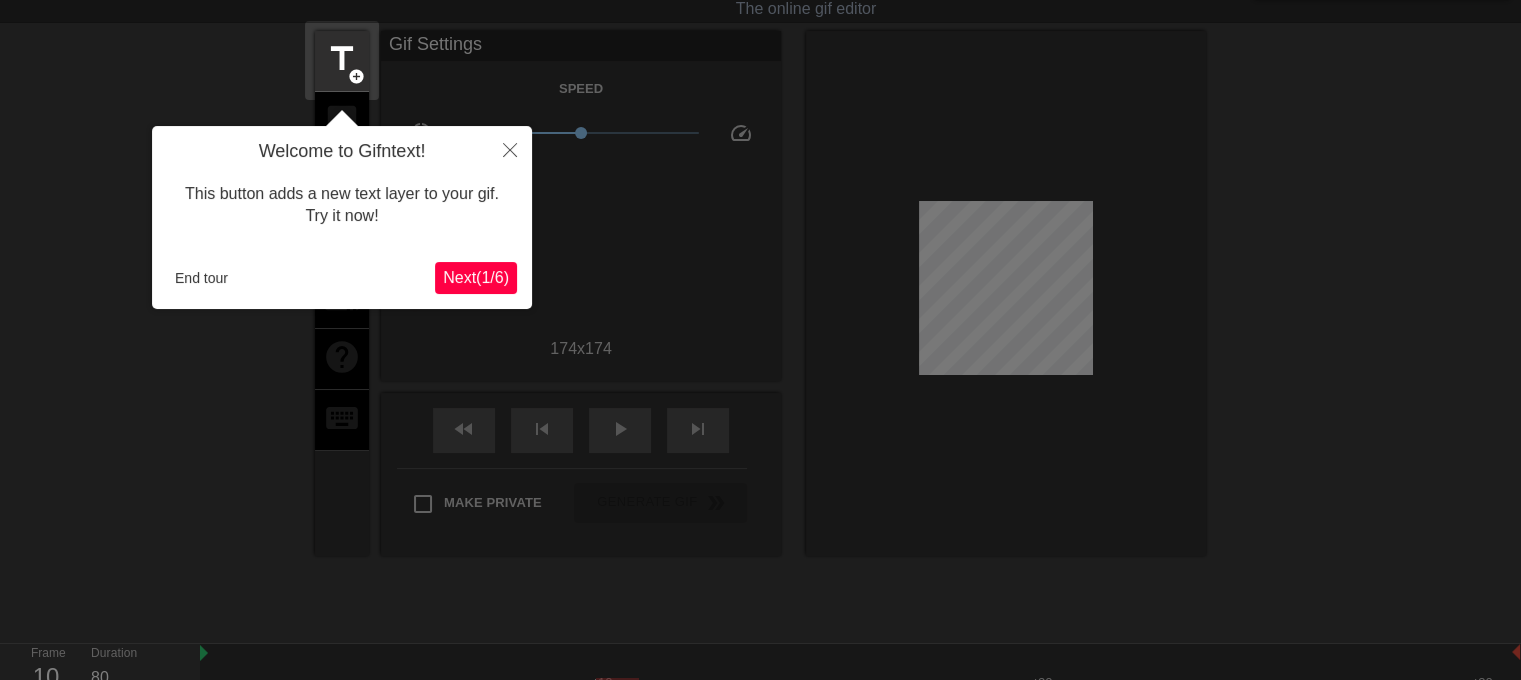 click on "Next  ( 1 / 6 )" at bounding box center [476, 277] 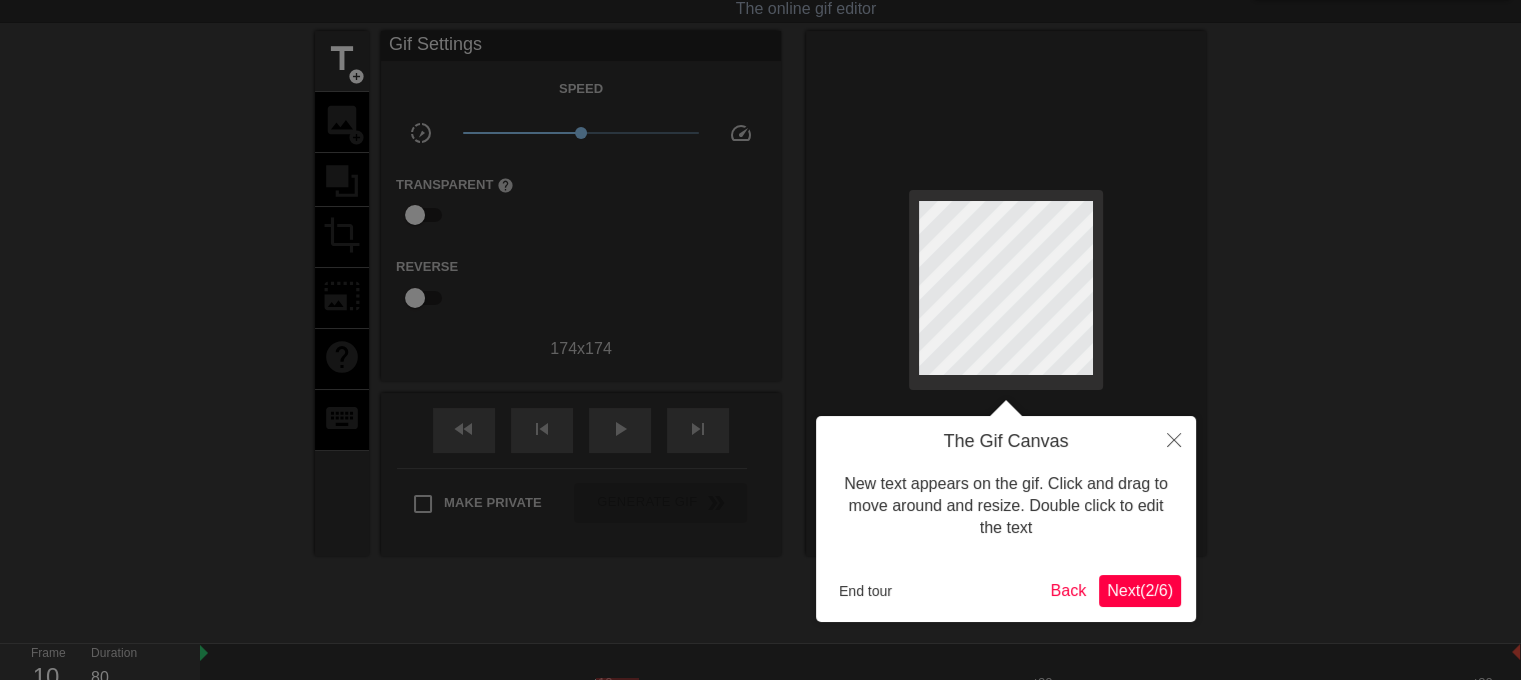 scroll, scrollTop: 0, scrollLeft: 0, axis: both 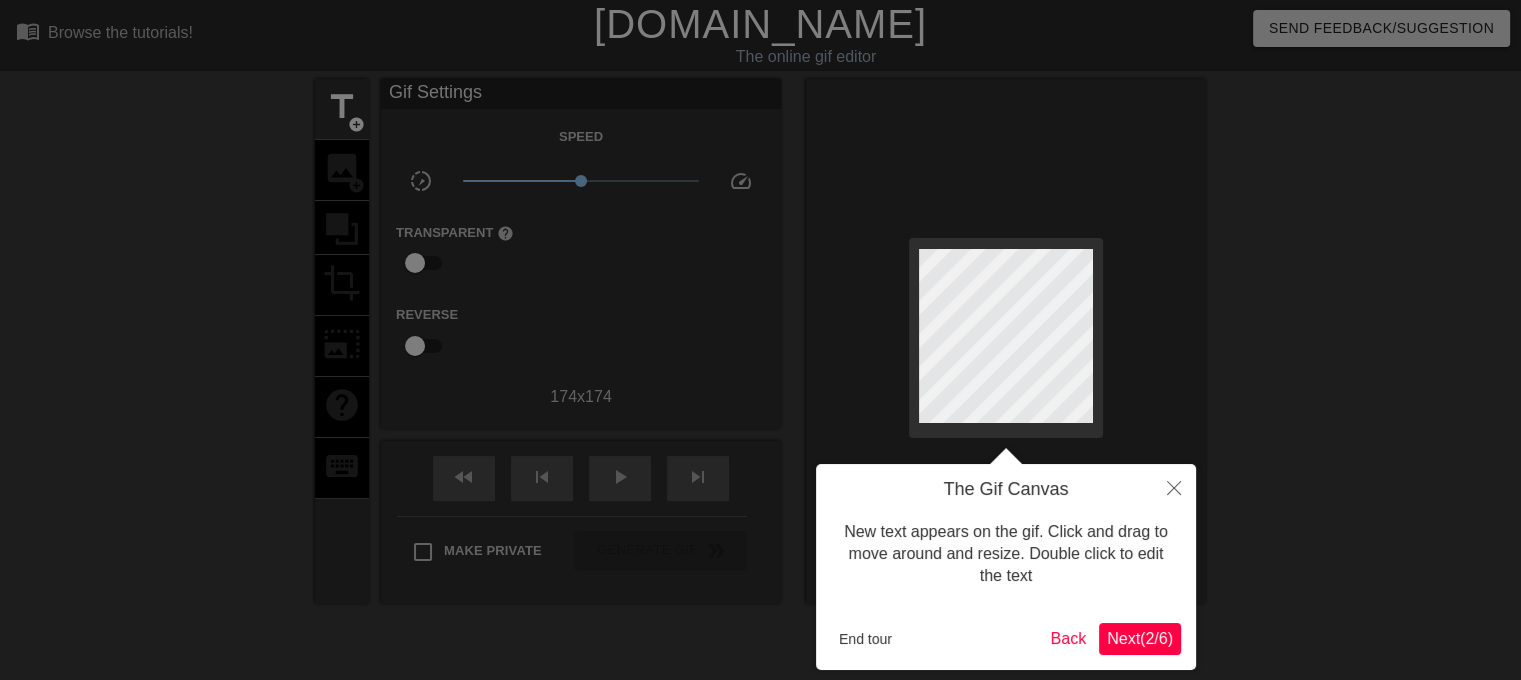click at bounding box center [760, 400] 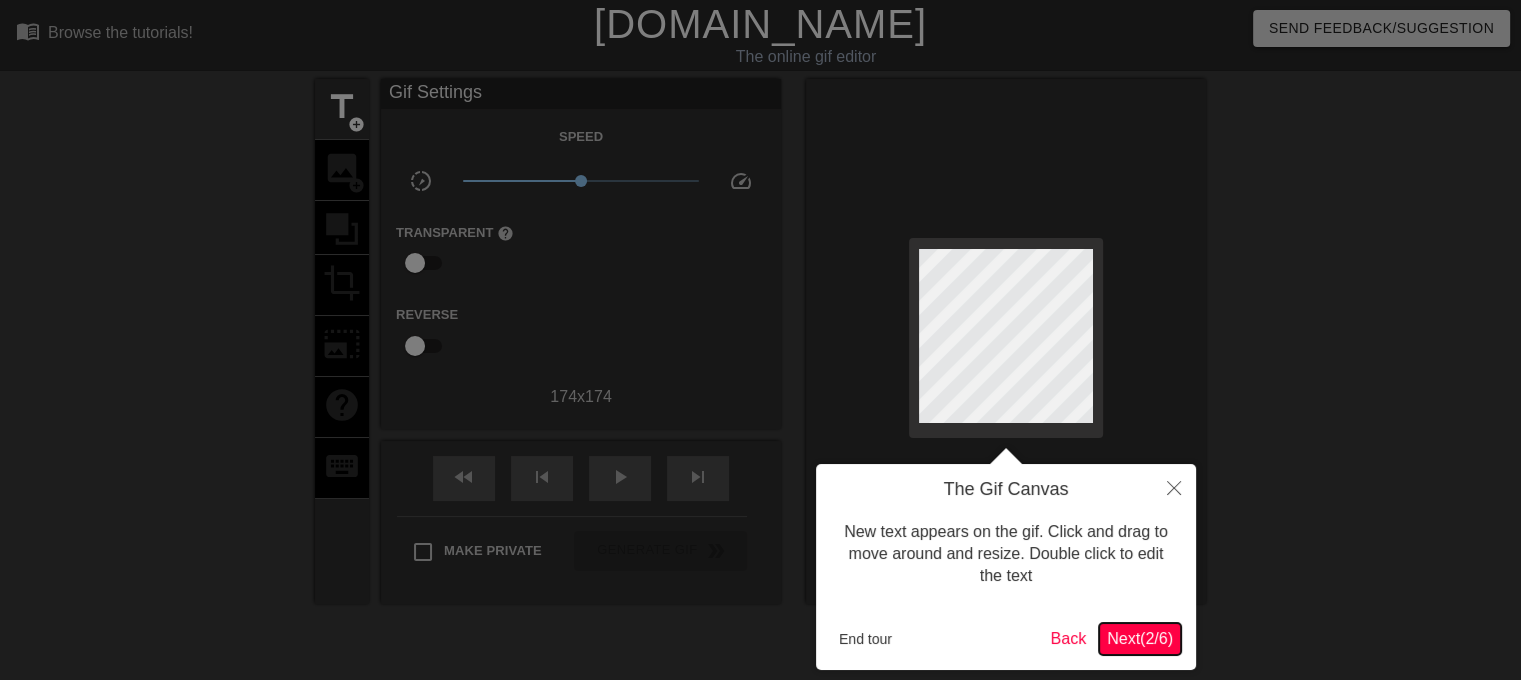 click on "Next  ( 2 / 6 )" at bounding box center (1140, 638) 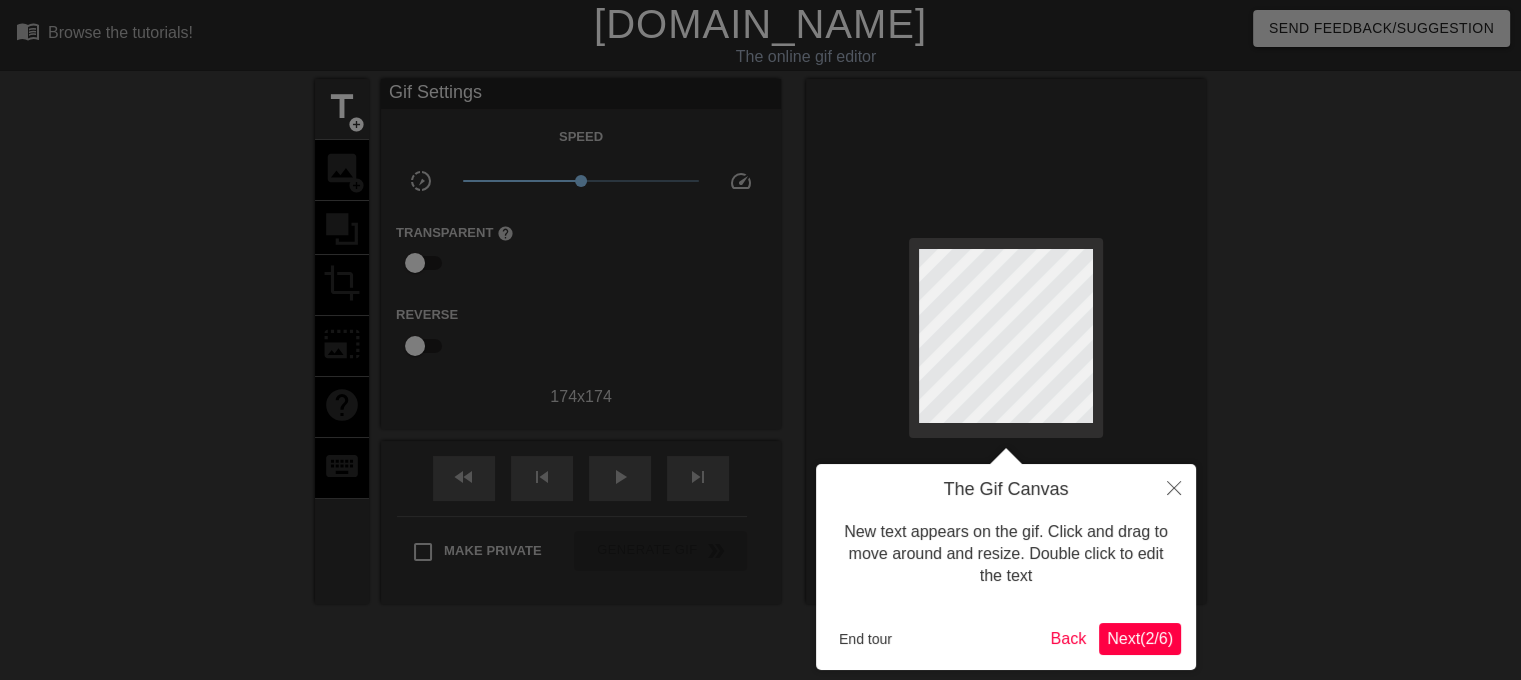 scroll, scrollTop: 48, scrollLeft: 0, axis: vertical 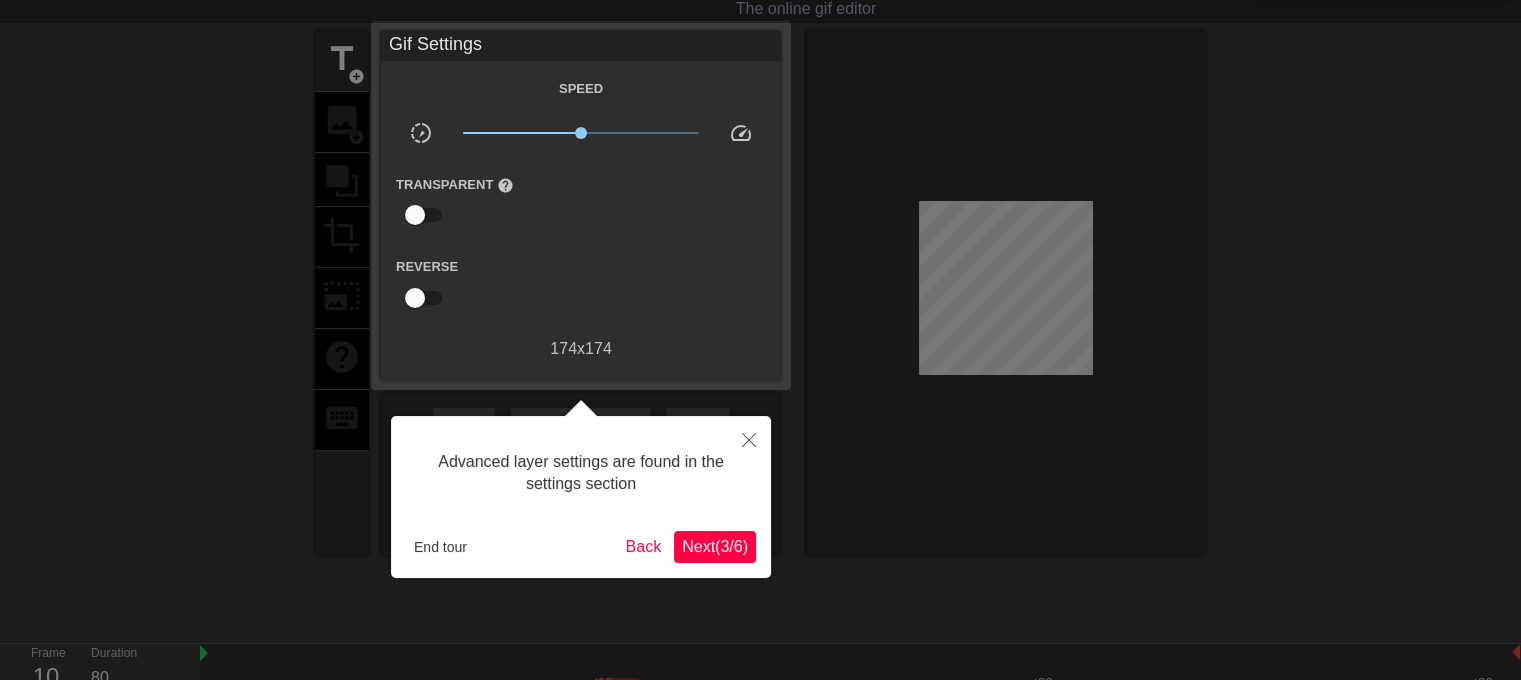 click on "Next  ( 3 / 6 )" at bounding box center [715, 546] 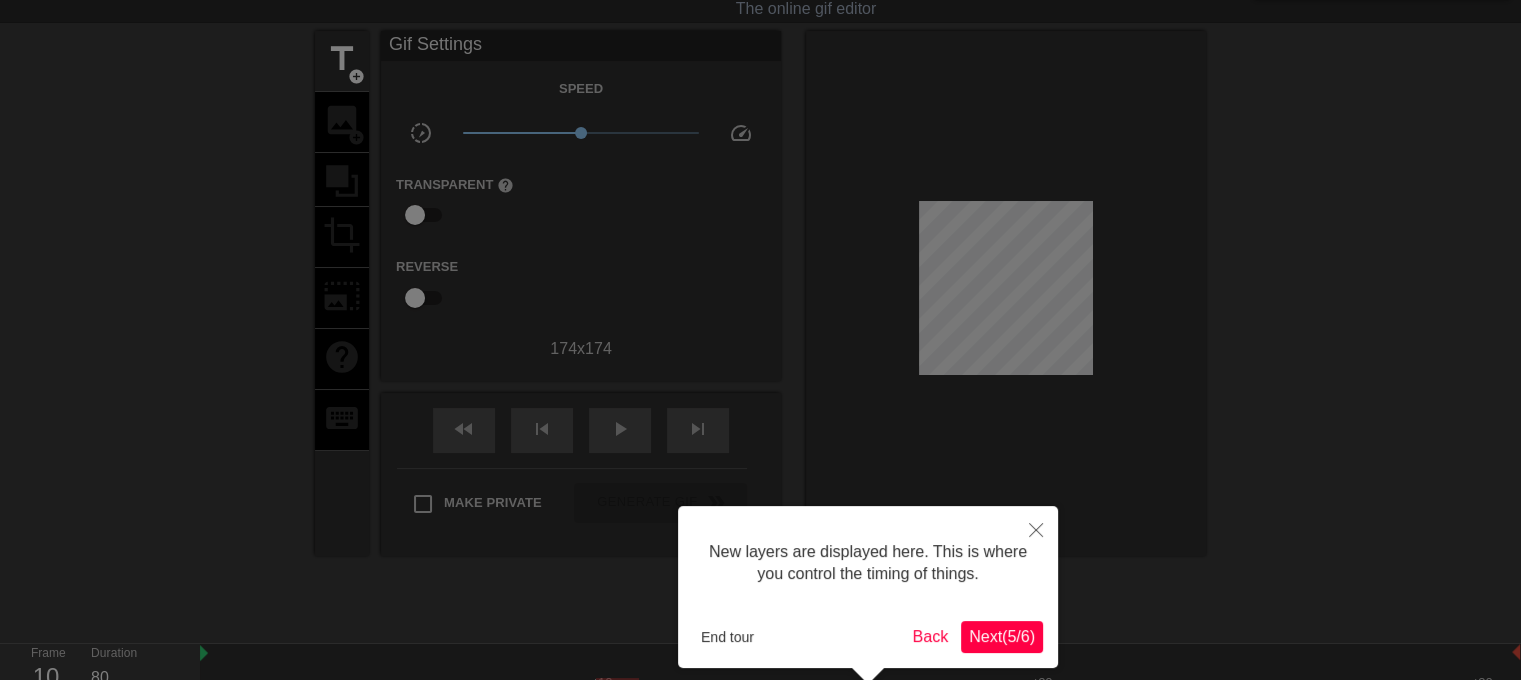 scroll, scrollTop: 135, scrollLeft: 0, axis: vertical 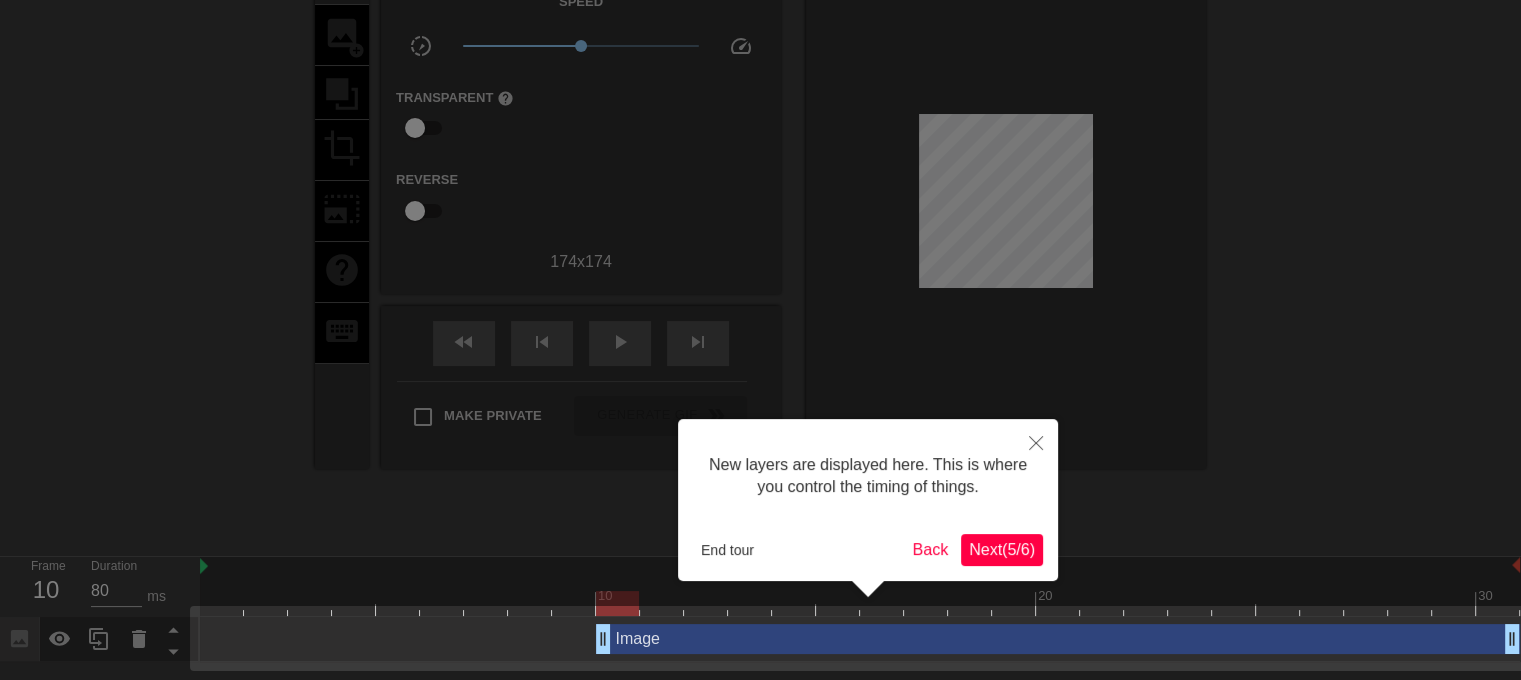 click on "Next  ( 5 / 6 )" at bounding box center [1002, 549] 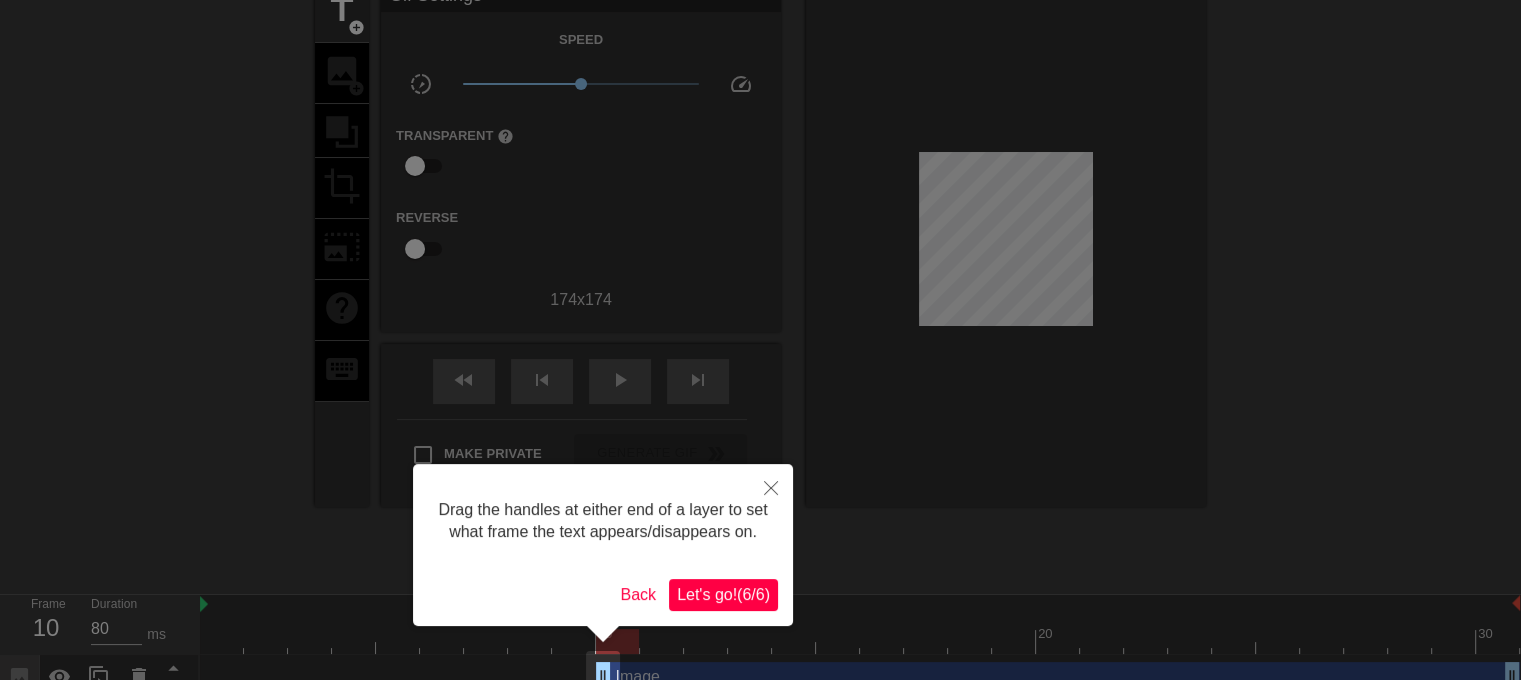scroll, scrollTop: 127, scrollLeft: 0, axis: vertical 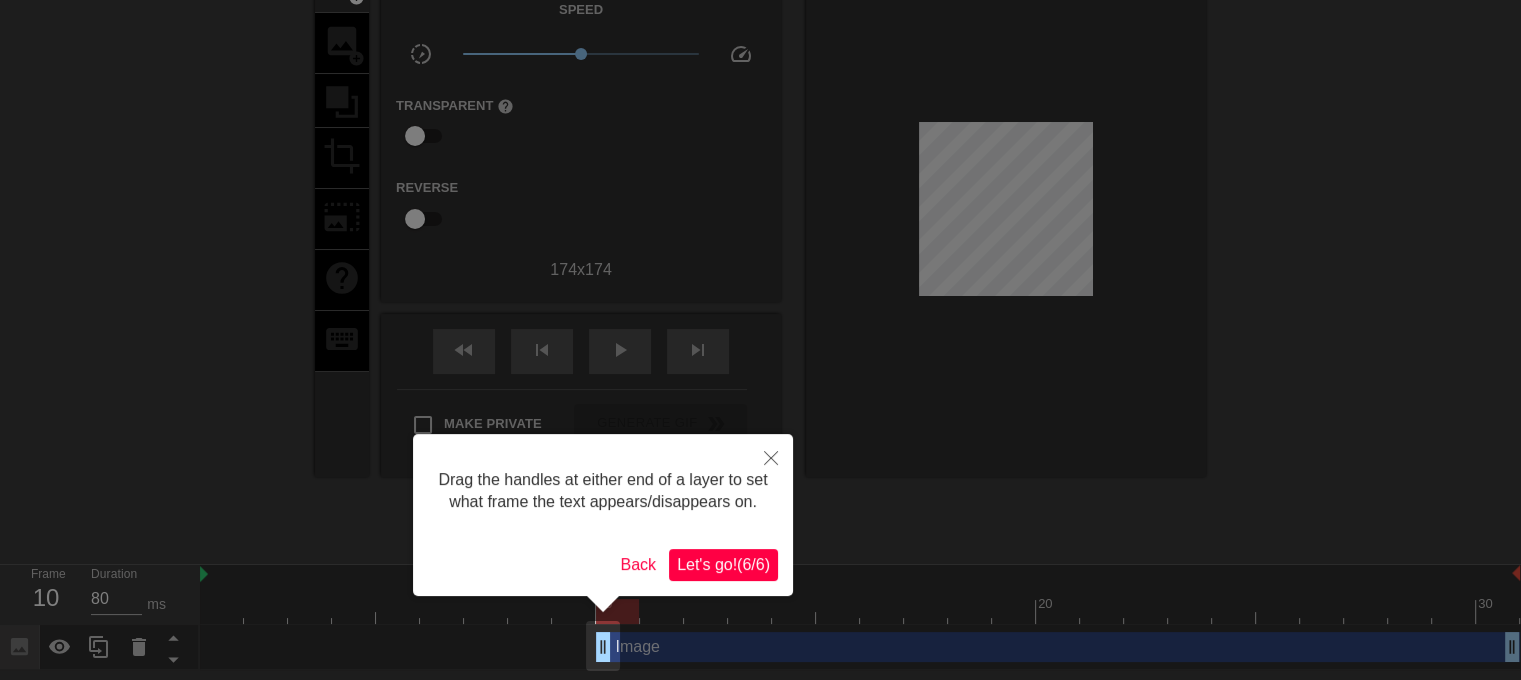 click on "Let's go!  ( 6 / 6 )" at bounding box center [723, 564] 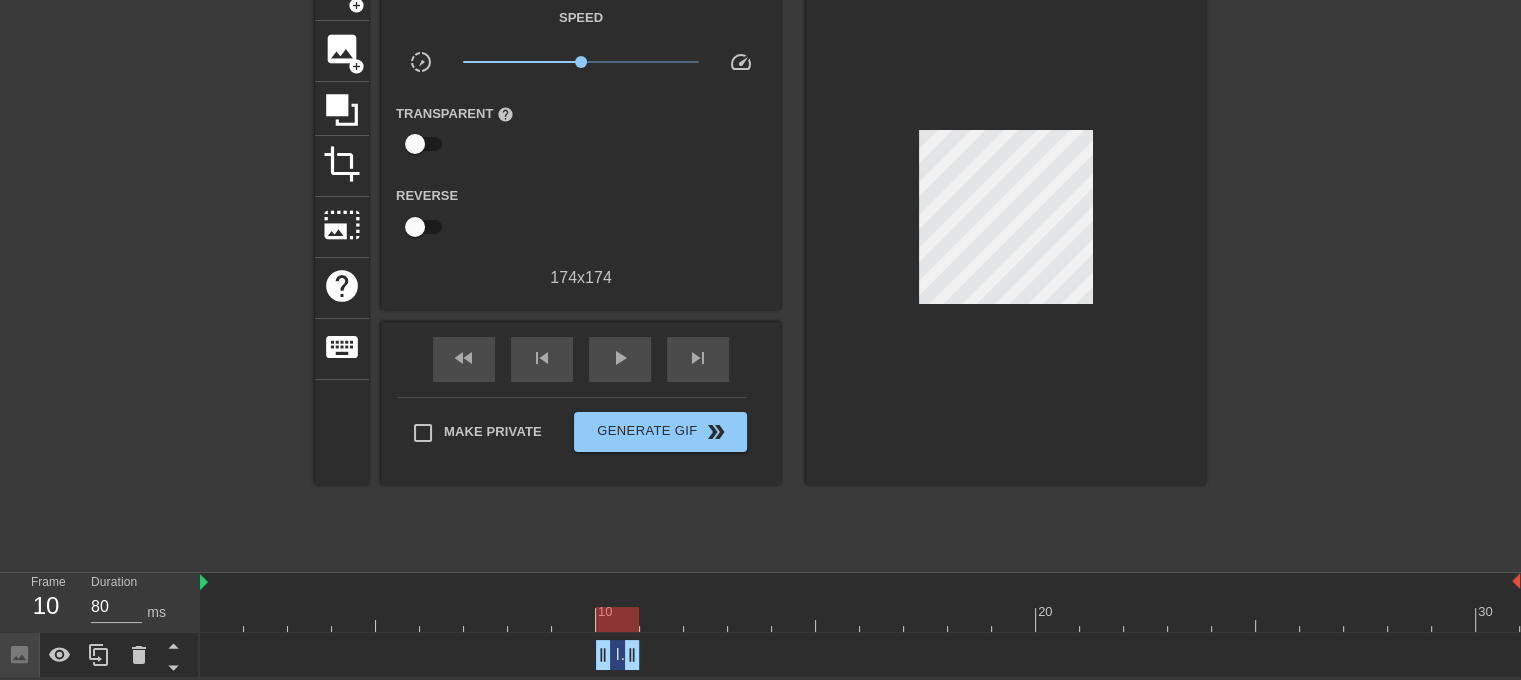 drag, startPoint x: 1512, startPoint y: 651, endPoint x: 592, endPoint y: 684, distance: 920.5917 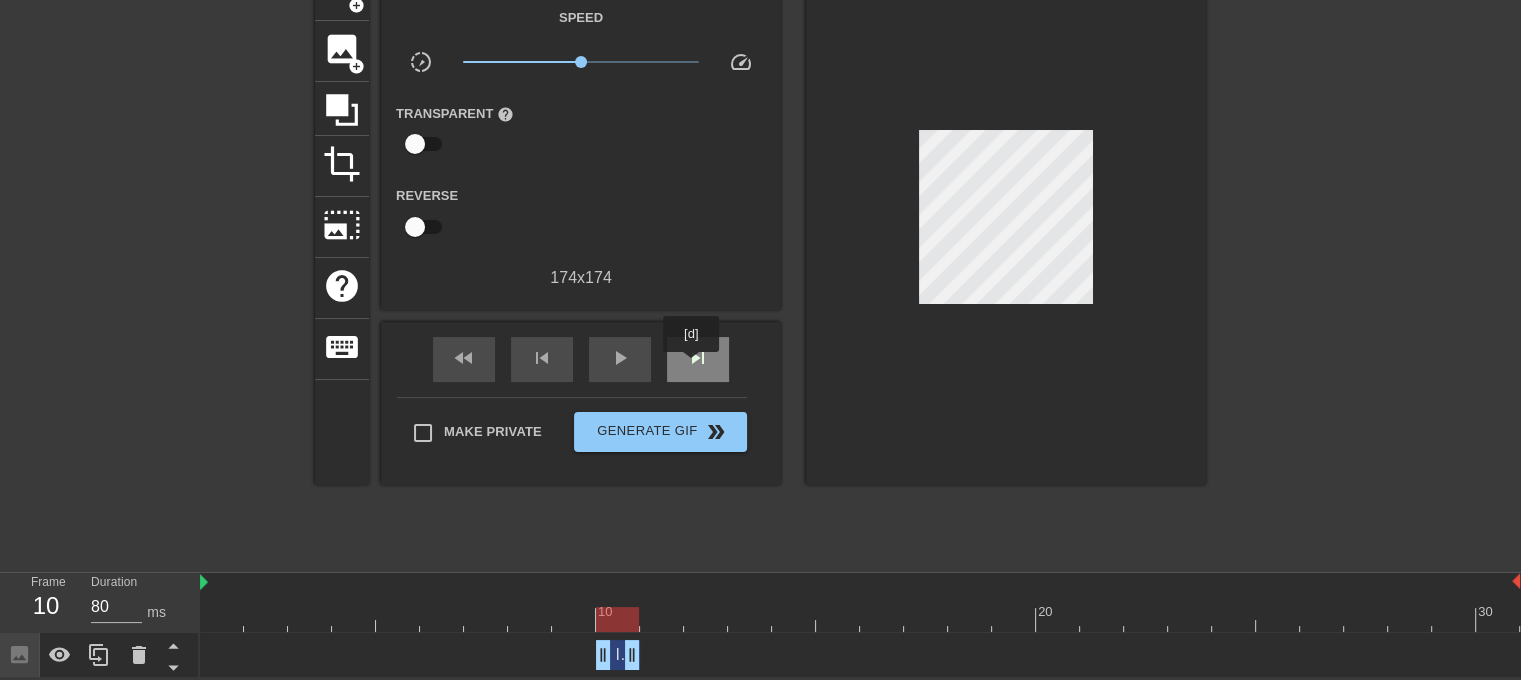 click on "skip_next" at bounding box center (698, 358) 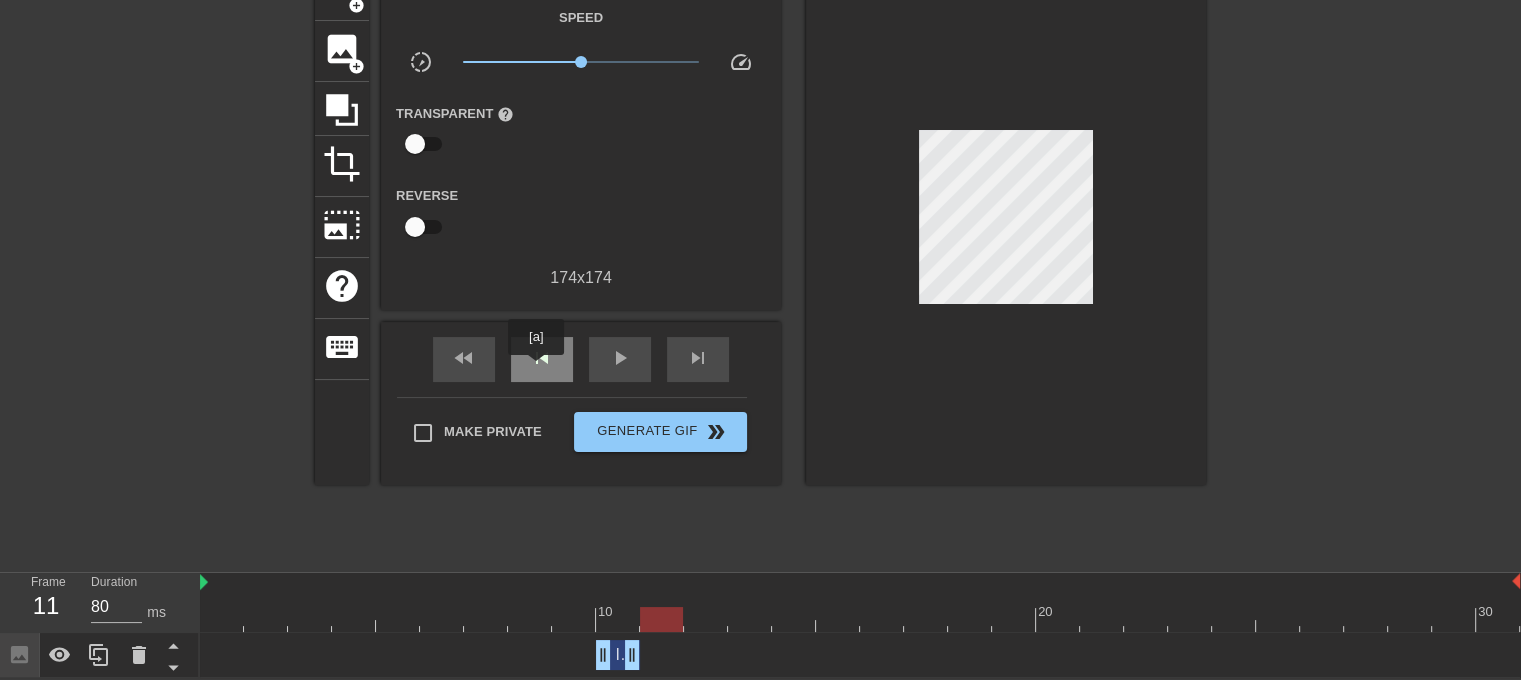 click on "skip_previous" at bounding box center (542, 359) 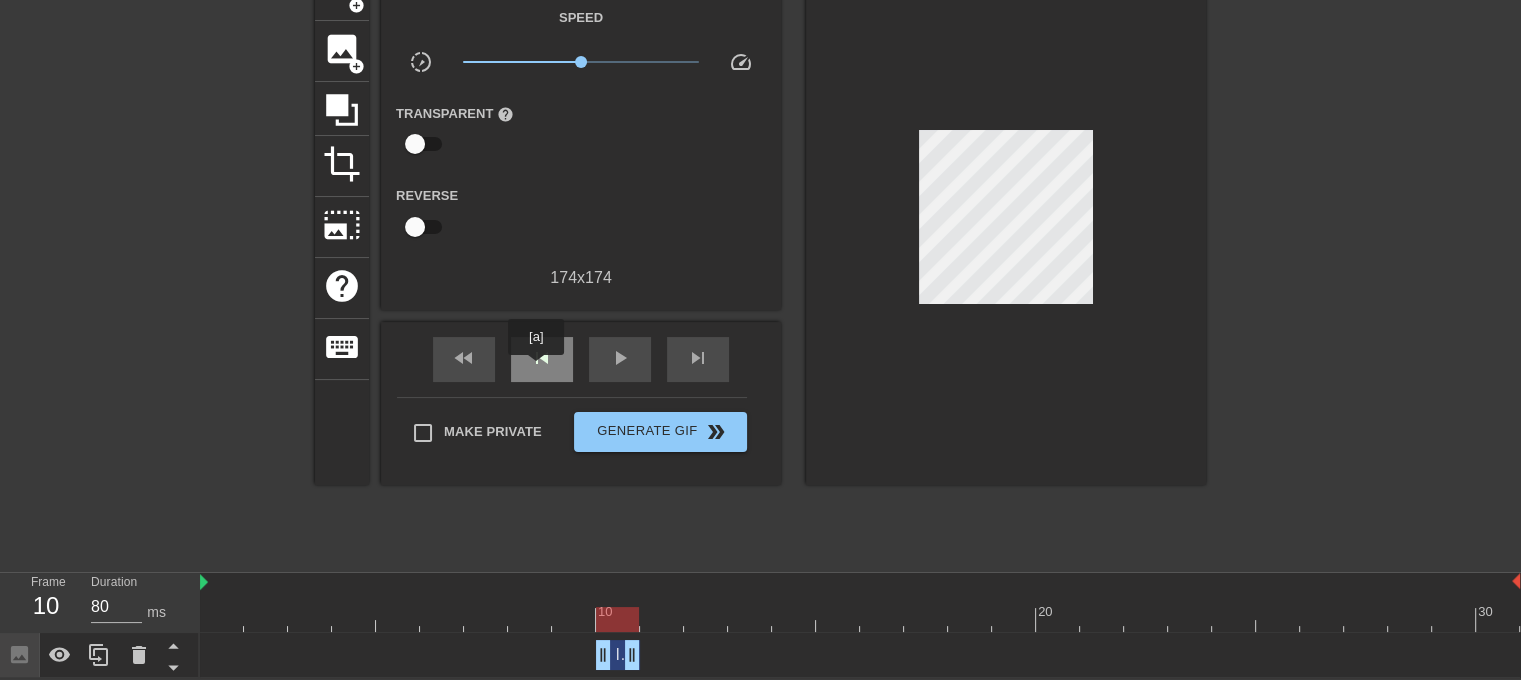 click on "skip_previous" at bounding box center (542, 359) 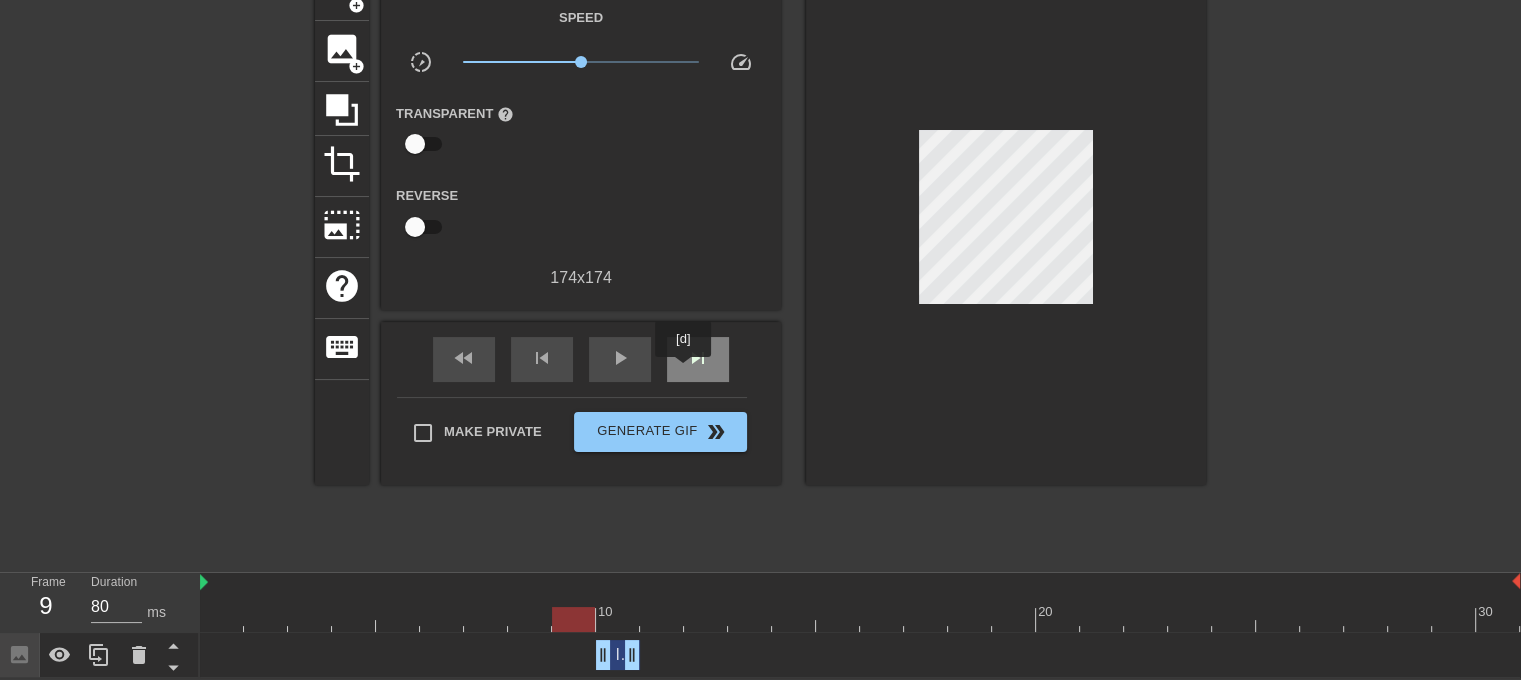 click on "skip_next" at bounding box center (698, 359) 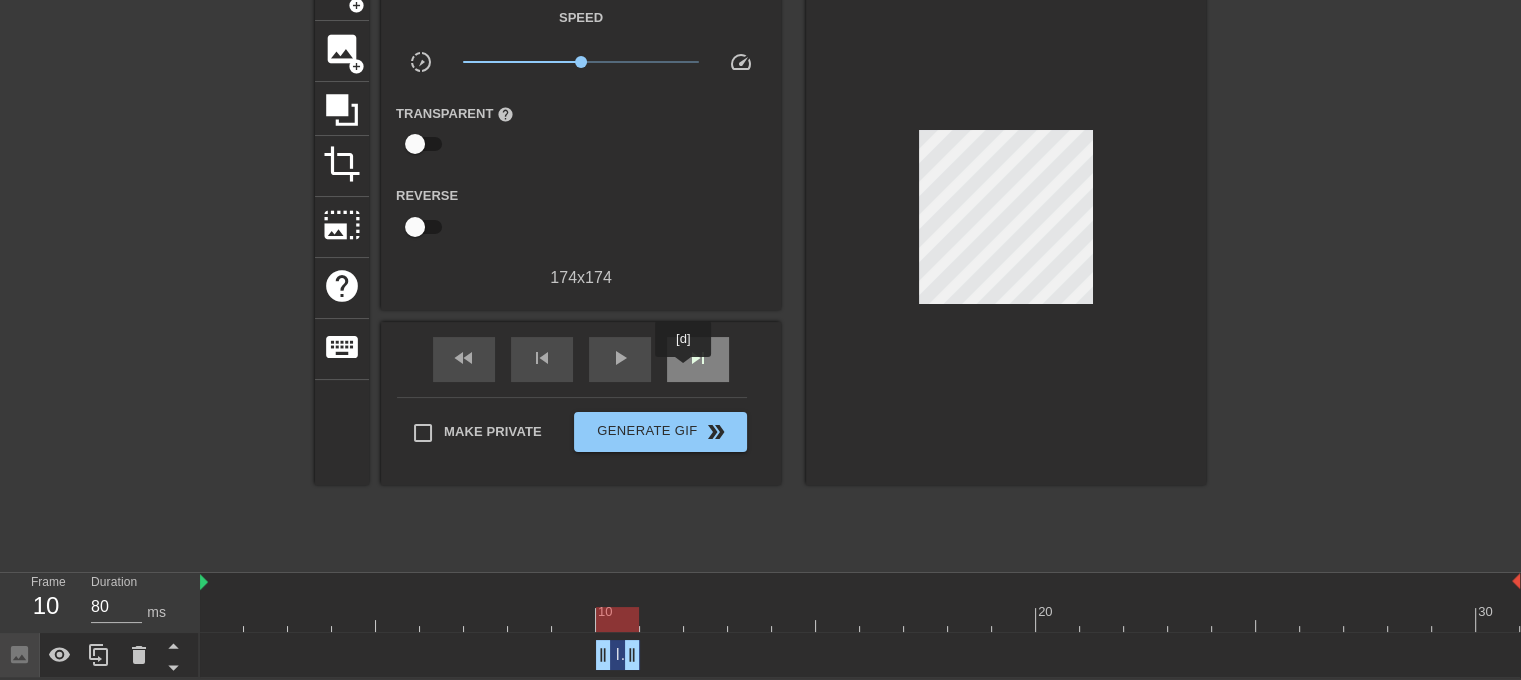 click on "skip_next" at bounding box center (698, 359) 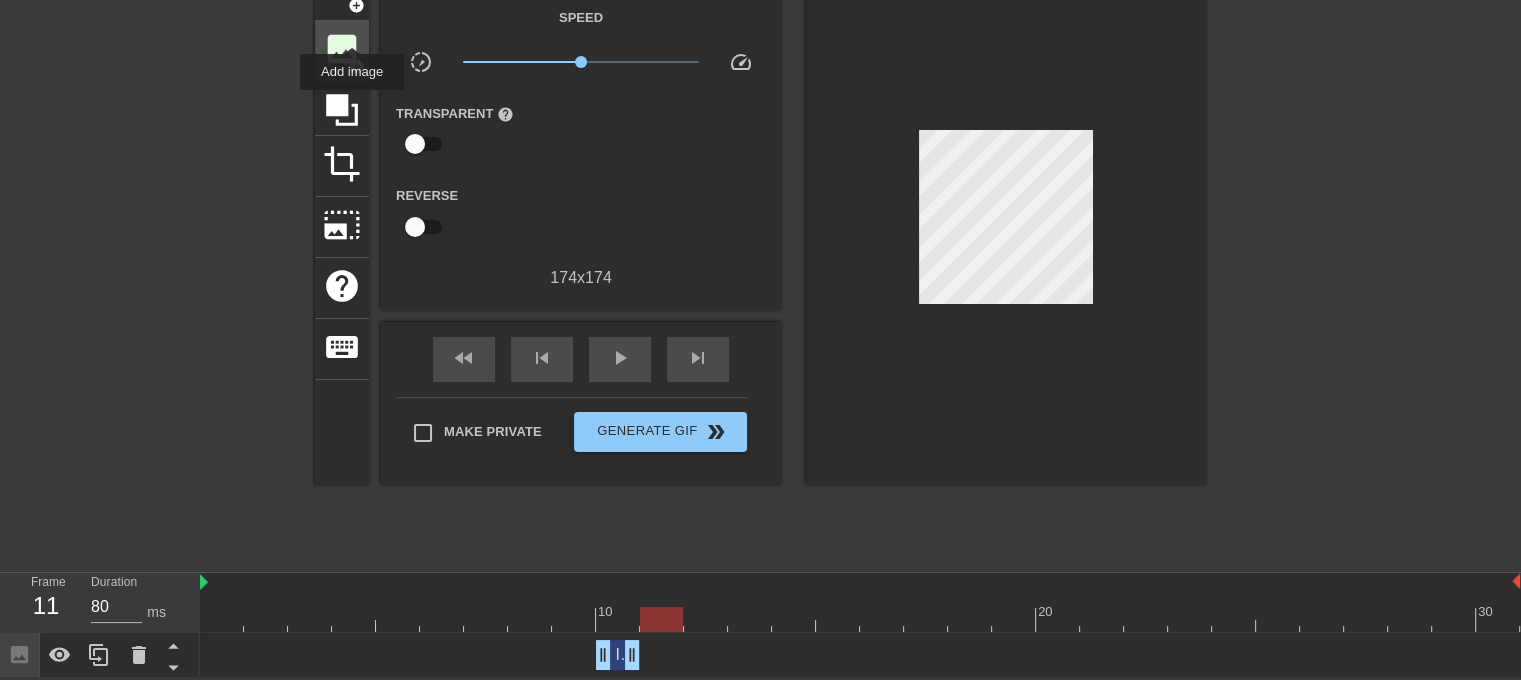 click on "image" at bounding box center [342, 49] 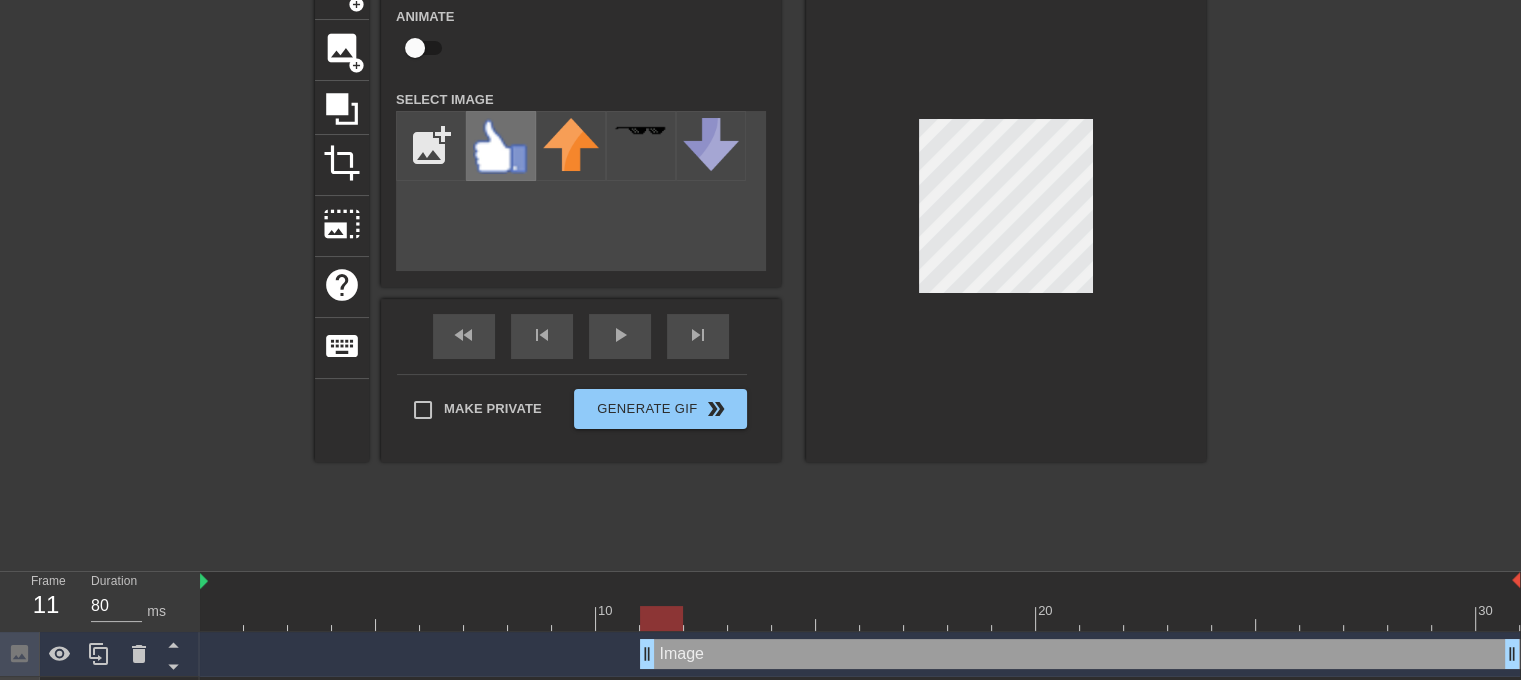 click at bounding box center (501, 146) 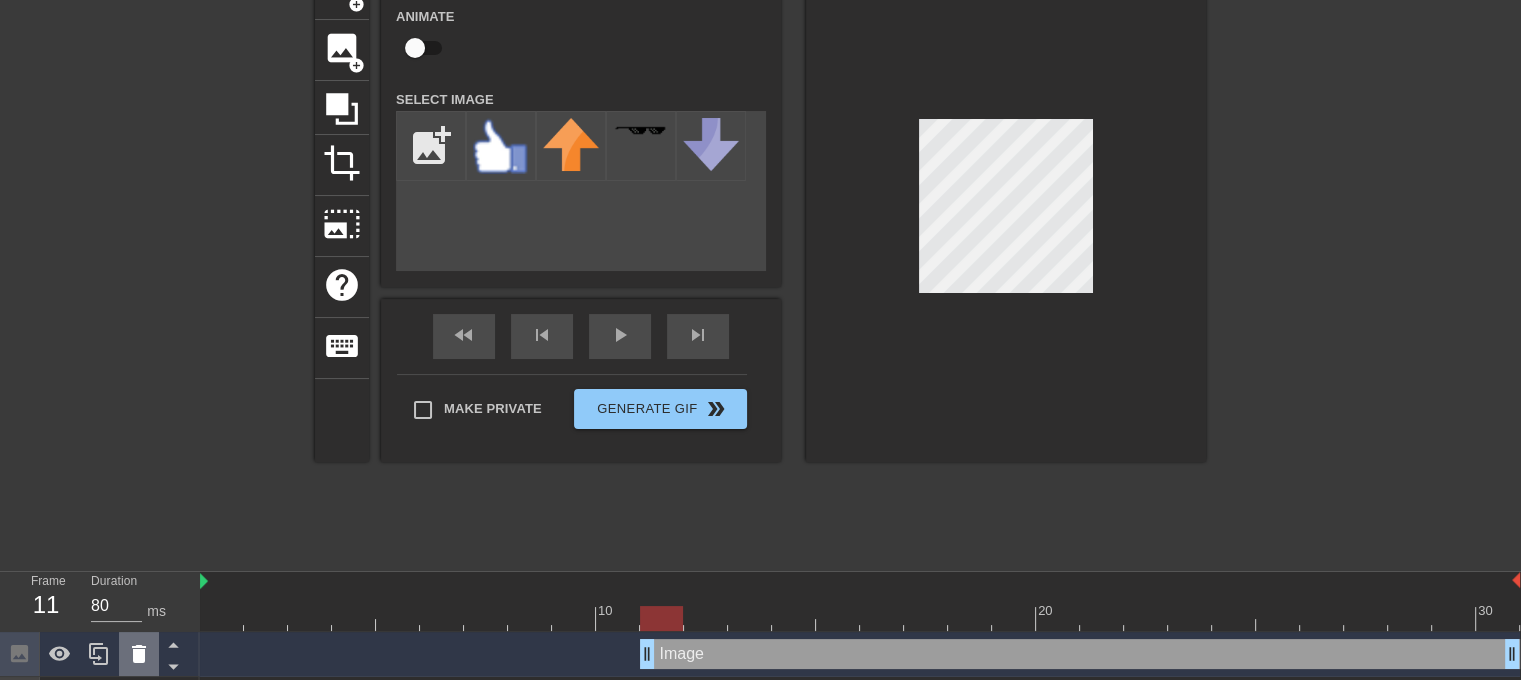 click 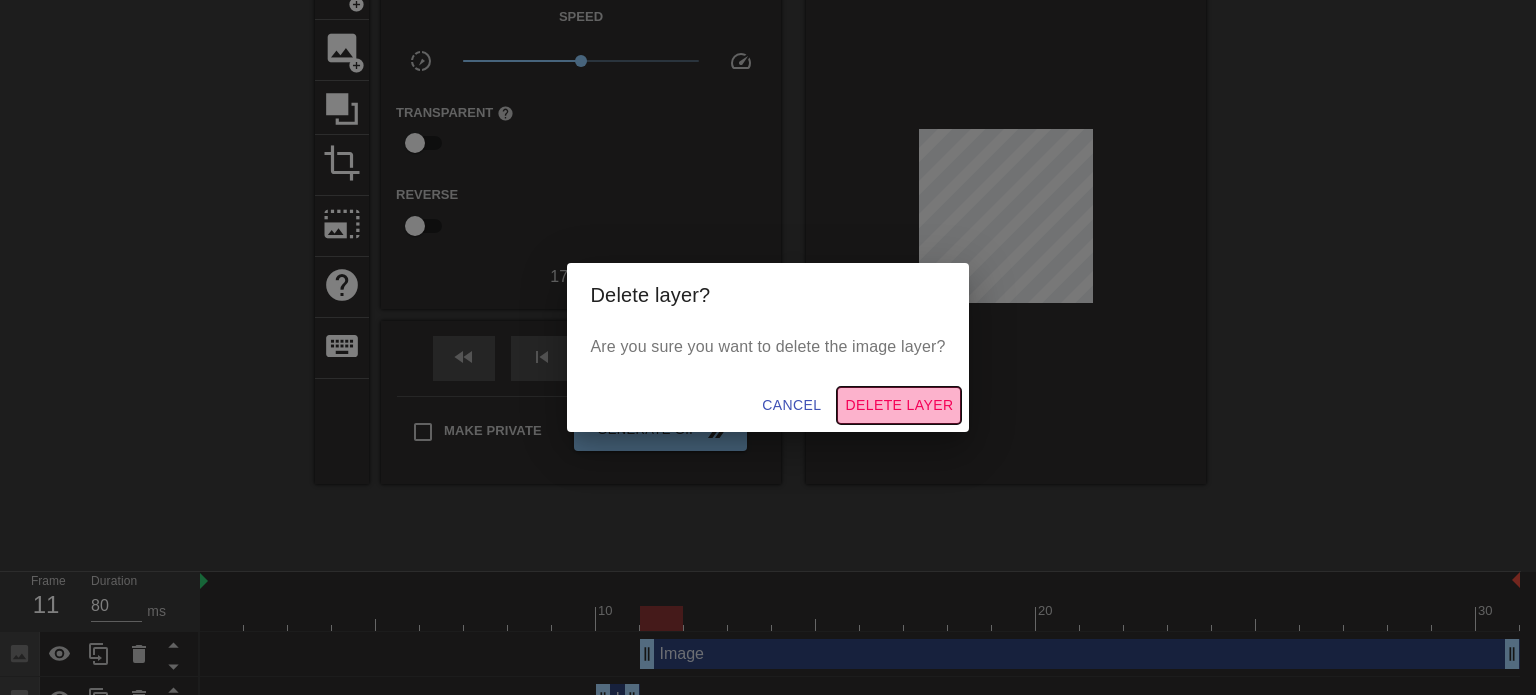 click on "Delete Layer" at bounding box center (899, 405) 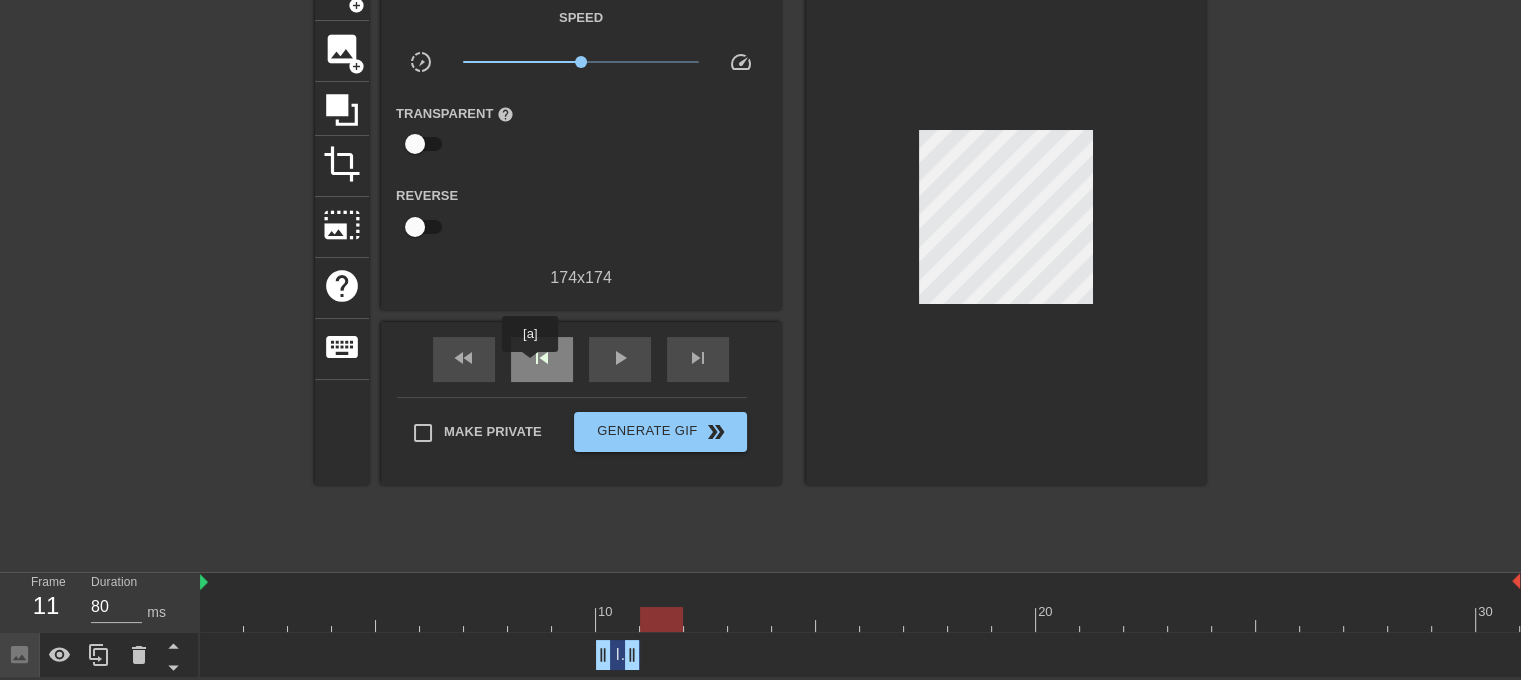 click on "skip_previous" at bounding box center (542, 358) 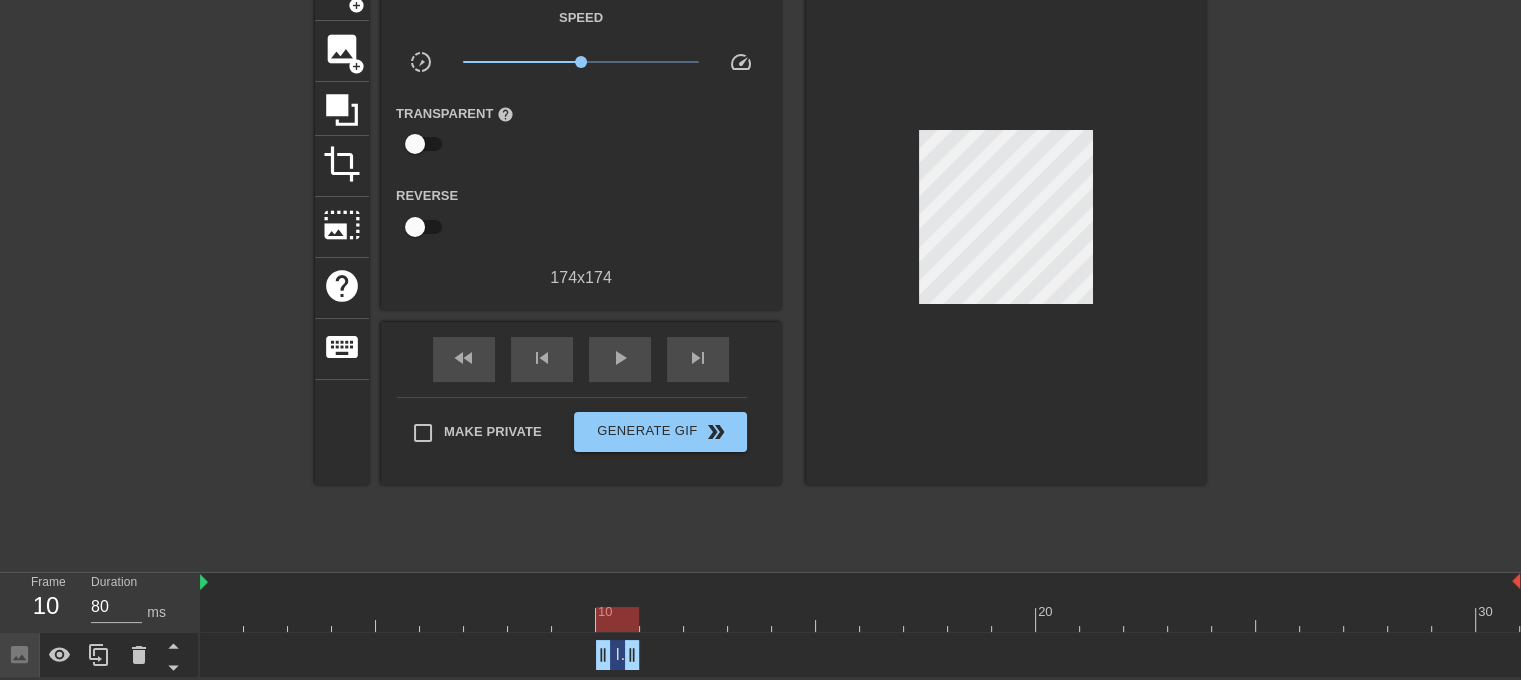 click on "Image drag_handle drag_handle" at bounding box center [618, 655] 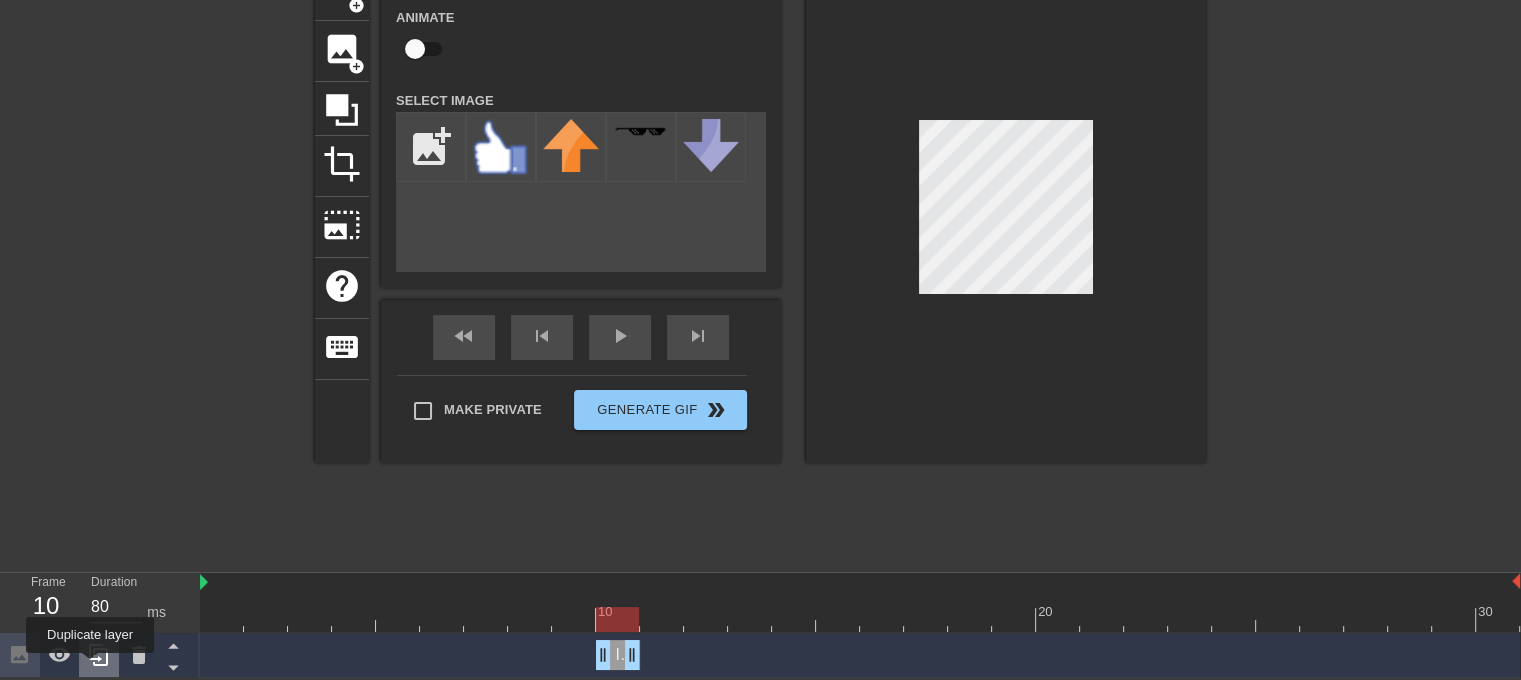click at bounding box center [99, 655] 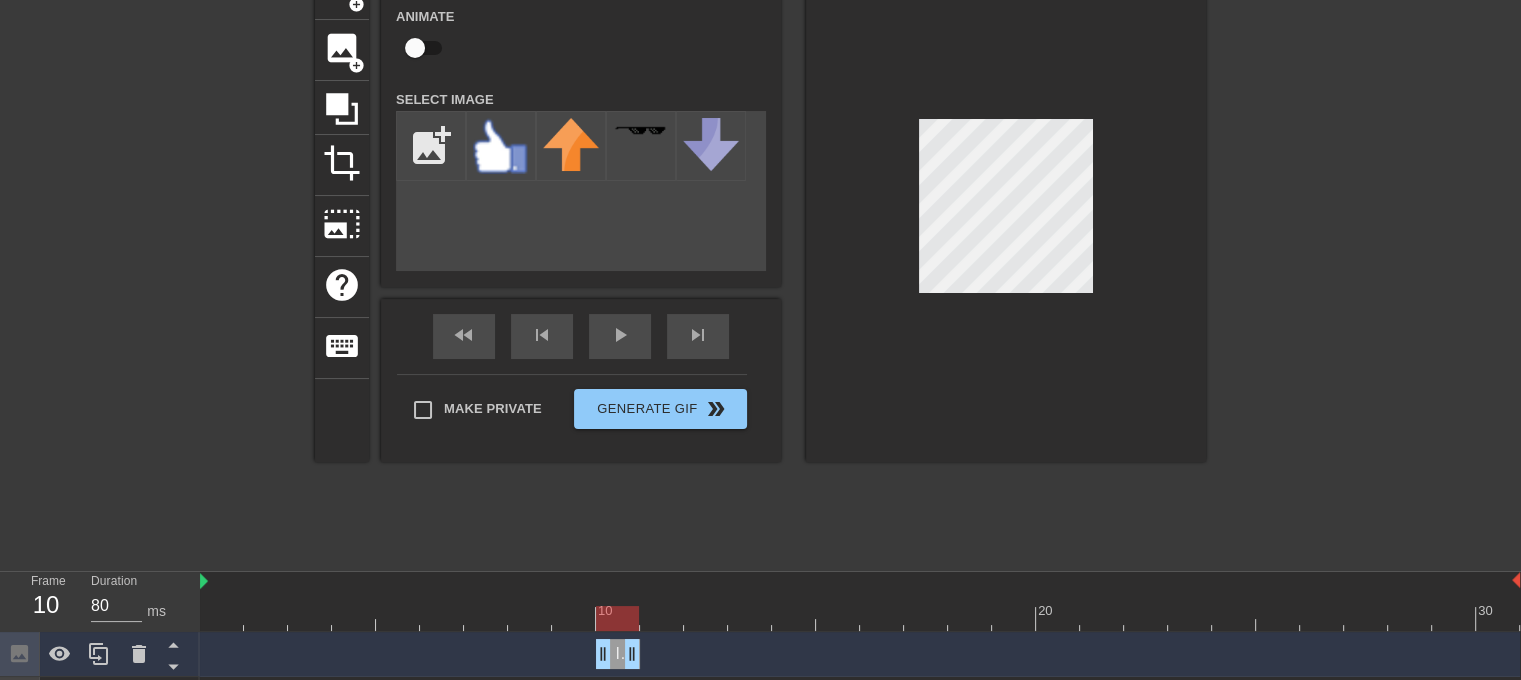 scroll, scrollTop: 165, scrollLeft: 0, axis: vertical 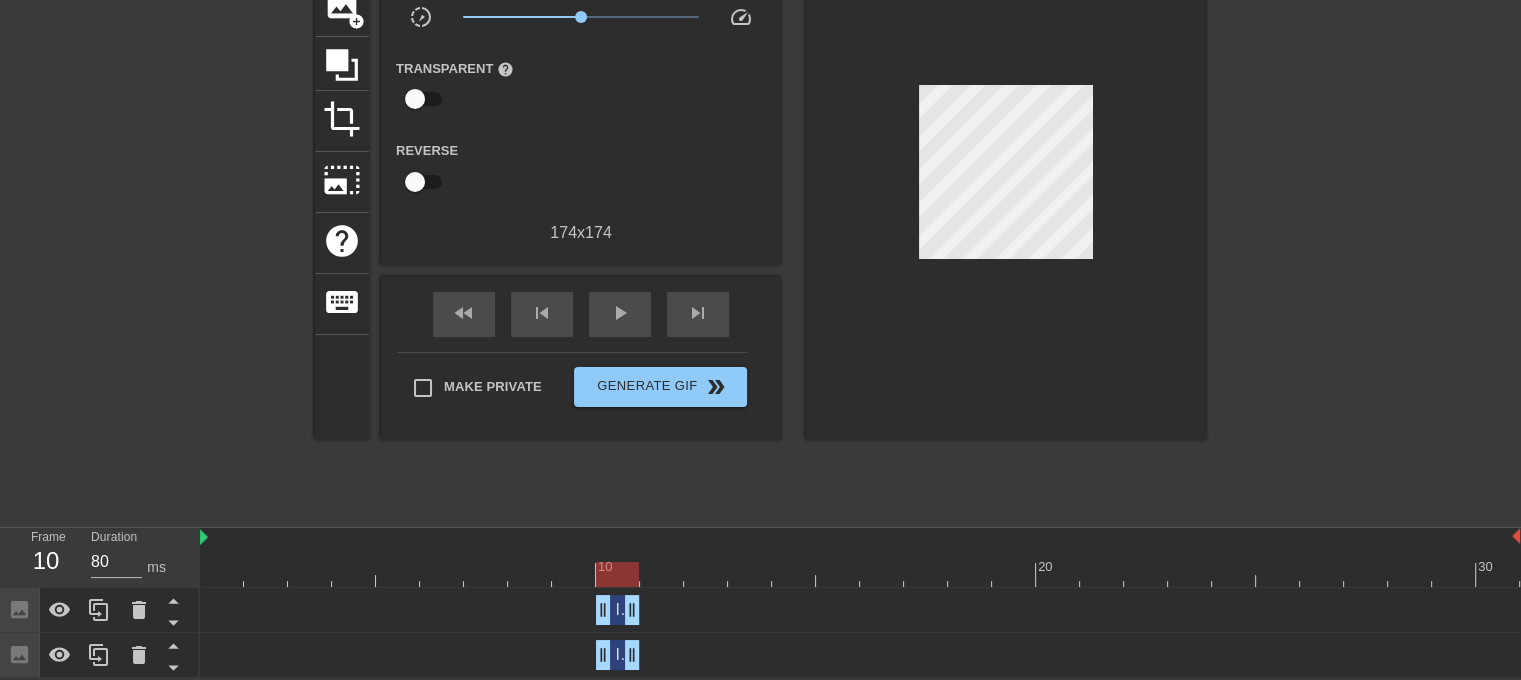 drag, startPoint x: 620, startPoint y: 609, endPoint x: 641, endPoint y: 611, distance: 21.095022 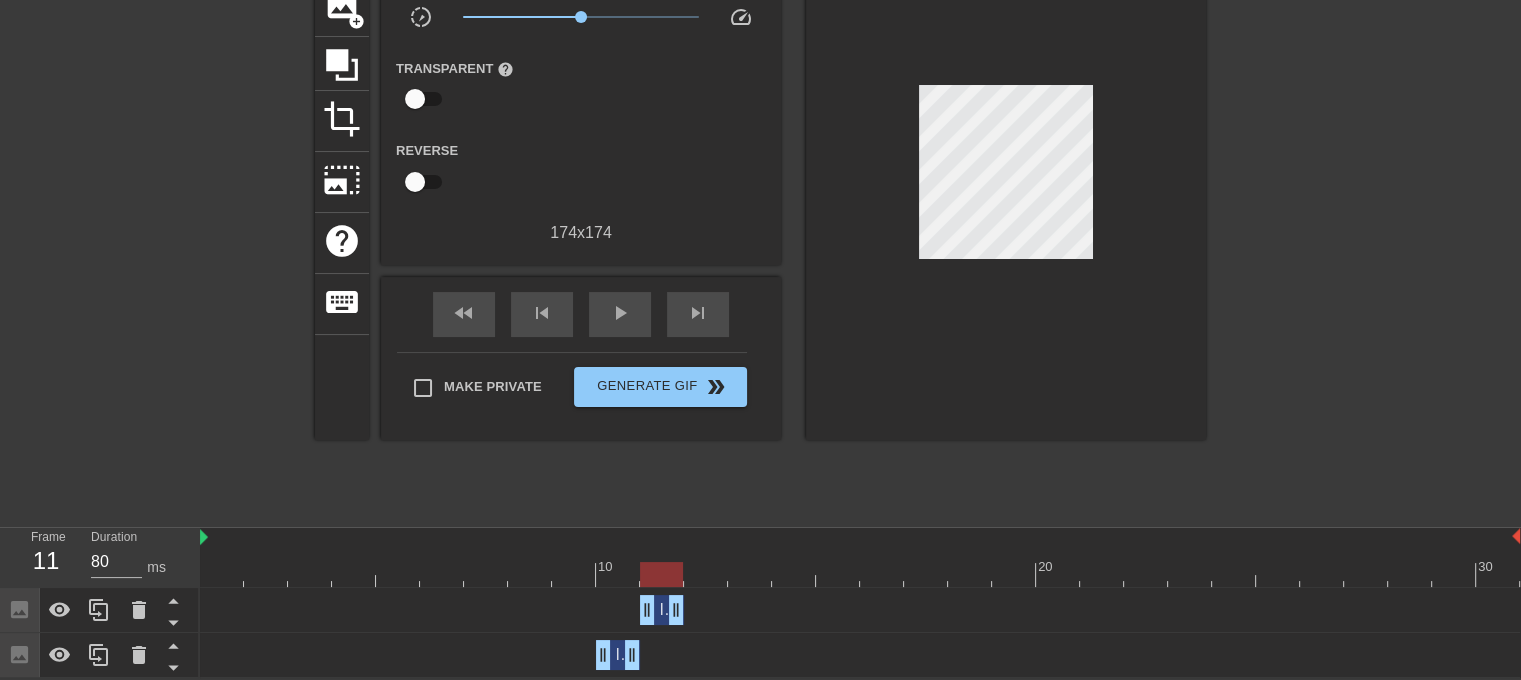 drag, startPoint x: 616, startPoint y: 611, endPoint x: 634, endPoint y: 611, distance: 18 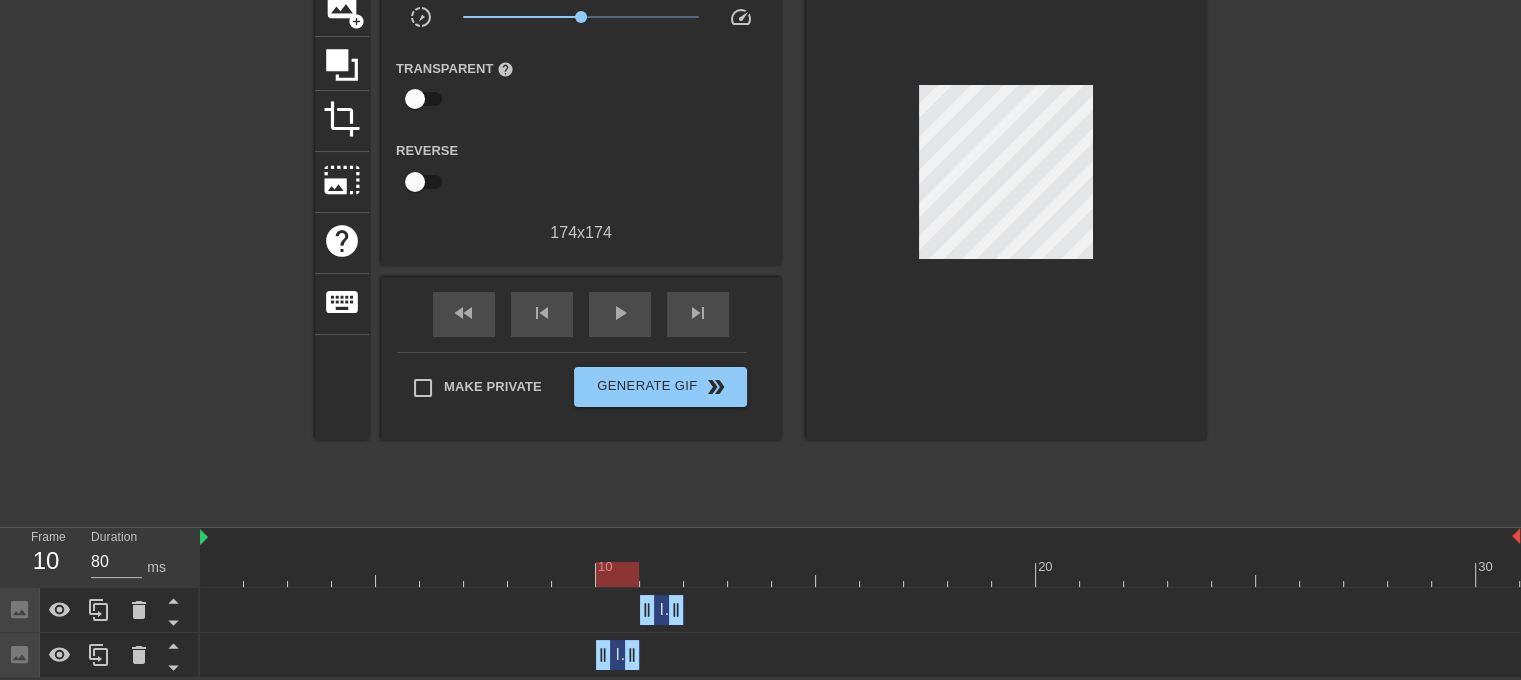 drag, startPoint x: 617, startPoint y: 657, endPoint x: 619, endPoint y: 625, distance: 32.06244 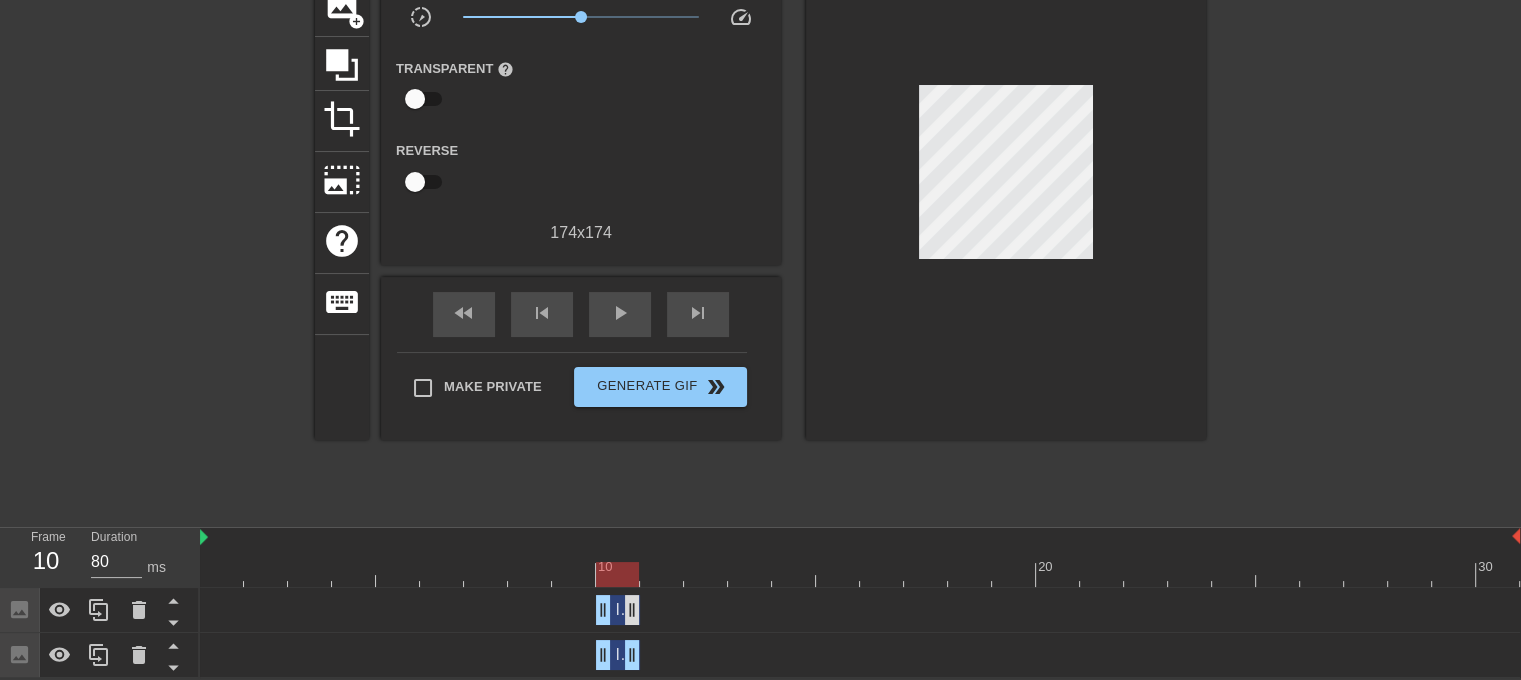 drag, startPoint x: 664, startPoint y: 610, endPoint x: 632, endPoint y: 610, distance: 32 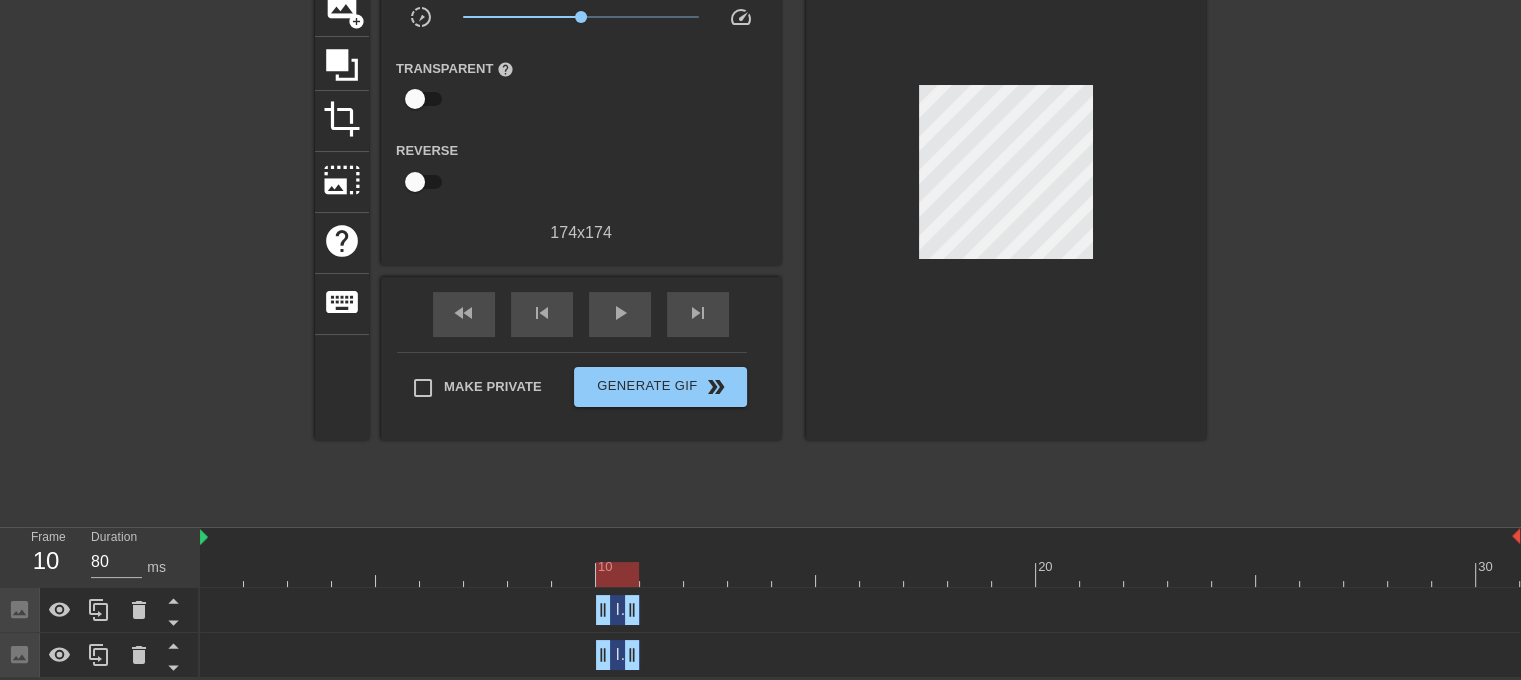 click on "Image" at bounding box center [637, 654] 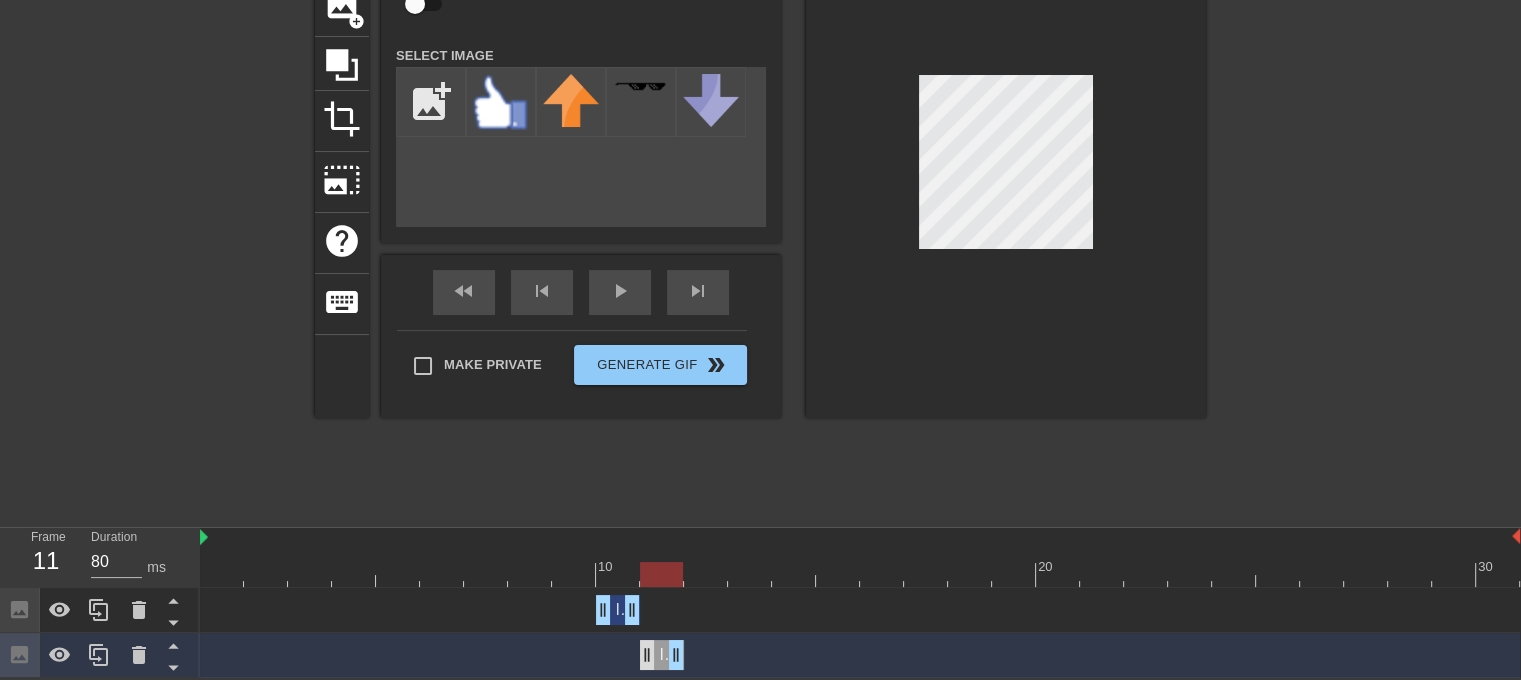 drag, startPoint x: 618, startPoint y: 654, endPoint x: 647, endPoint y: 654, distance: 29 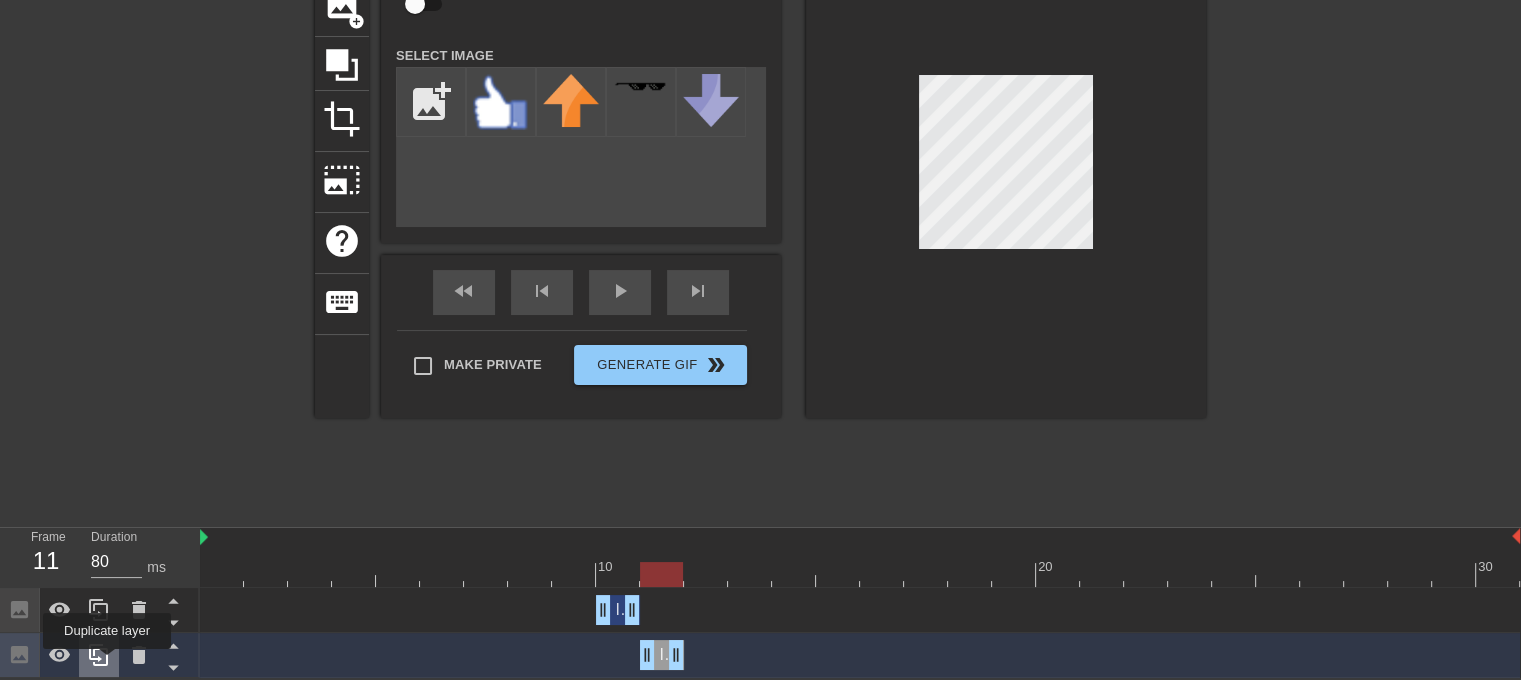 click 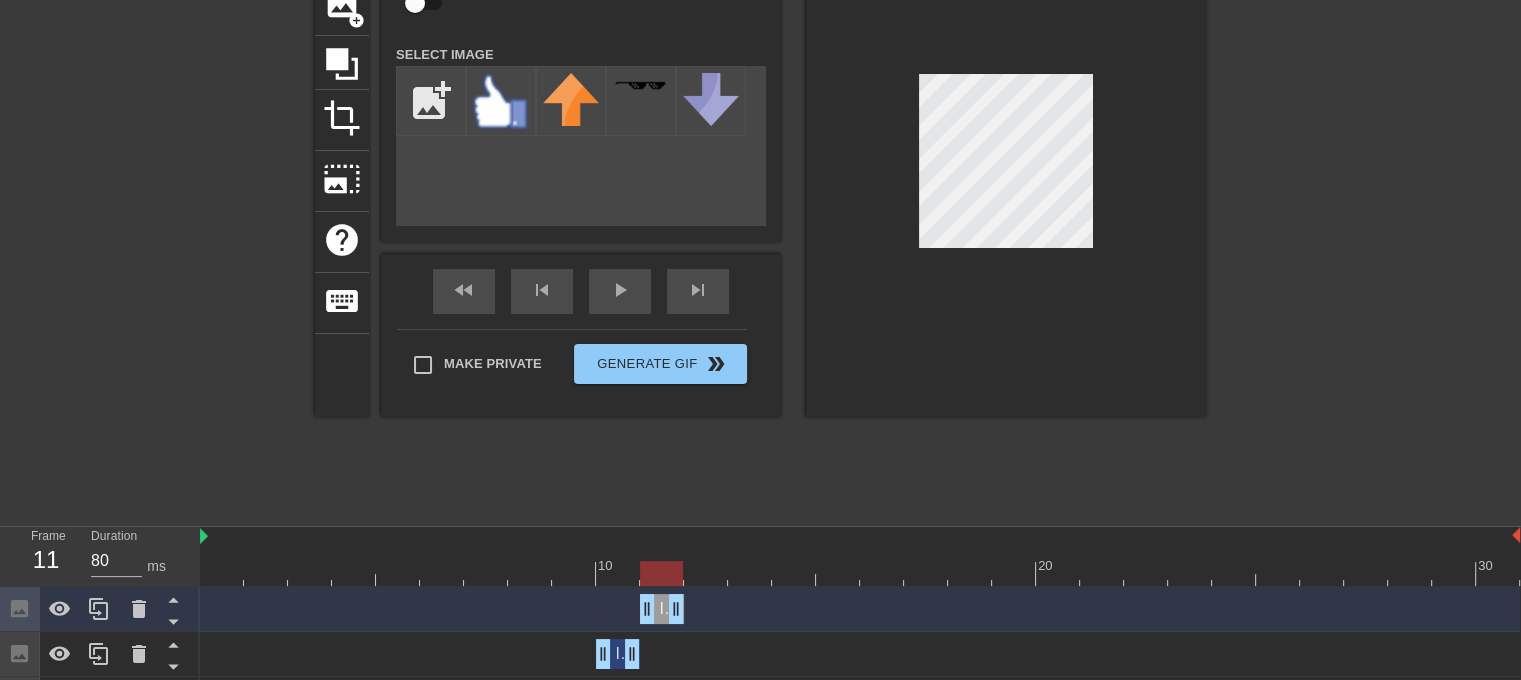 scroll, scrollTop: 211, scrollLeft: 0, axis: vertical 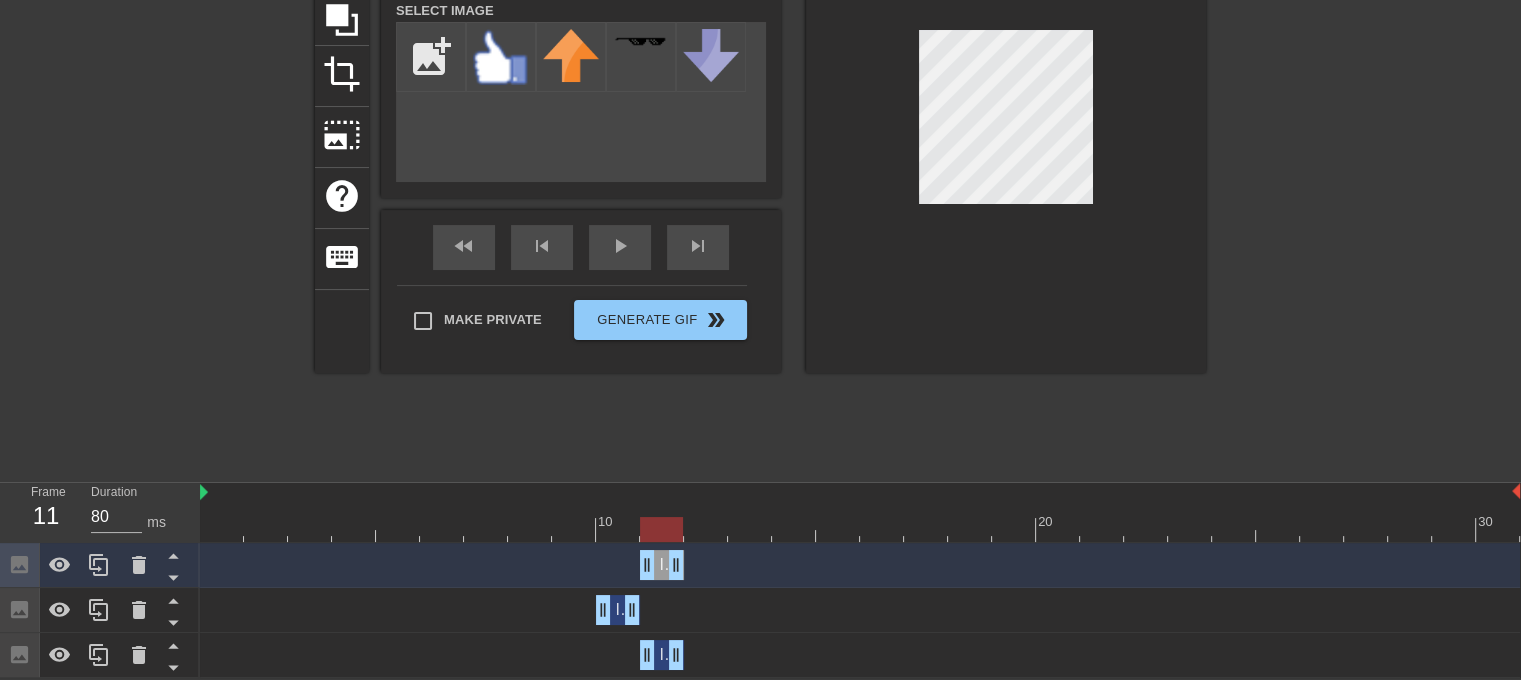 click on "Image drag_handle drag_handle" at bounding box center [860, 610] 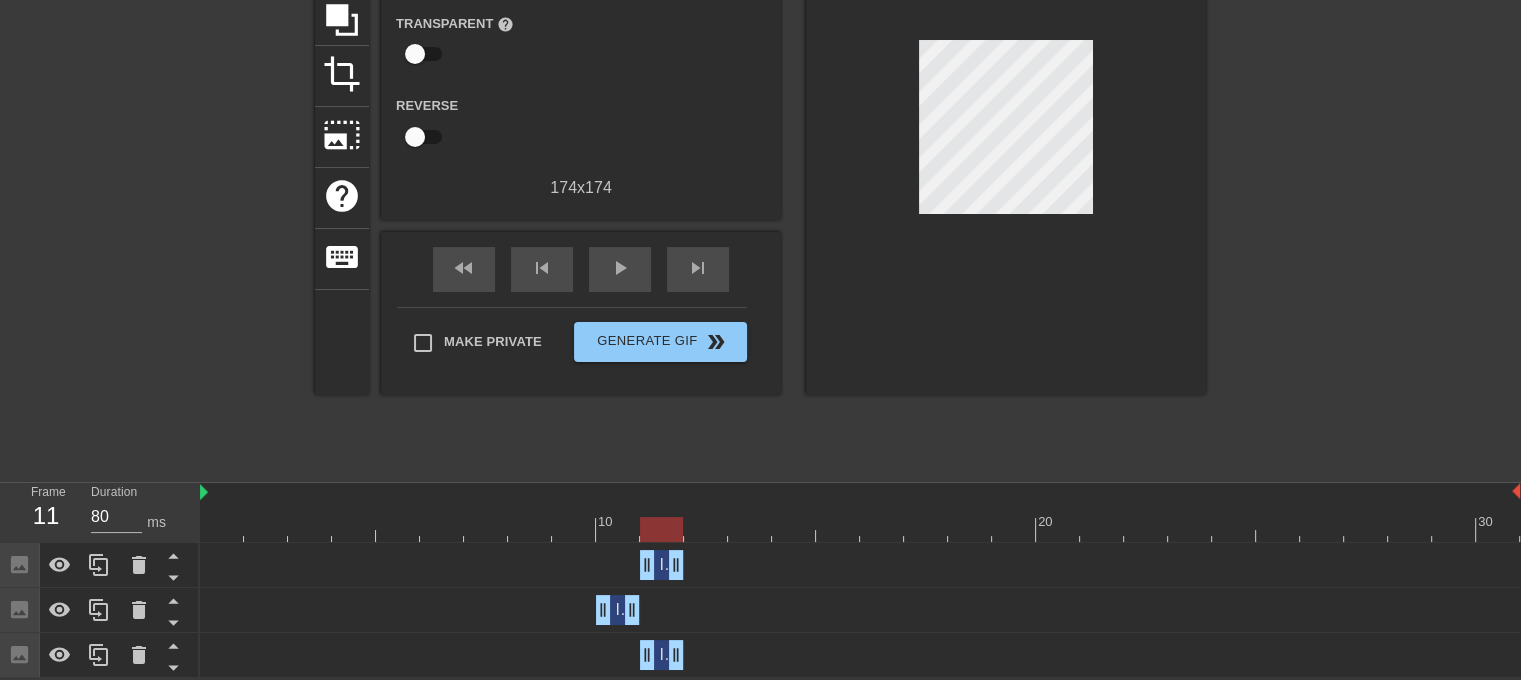 click on "Image" at bounding box center (681, 564) 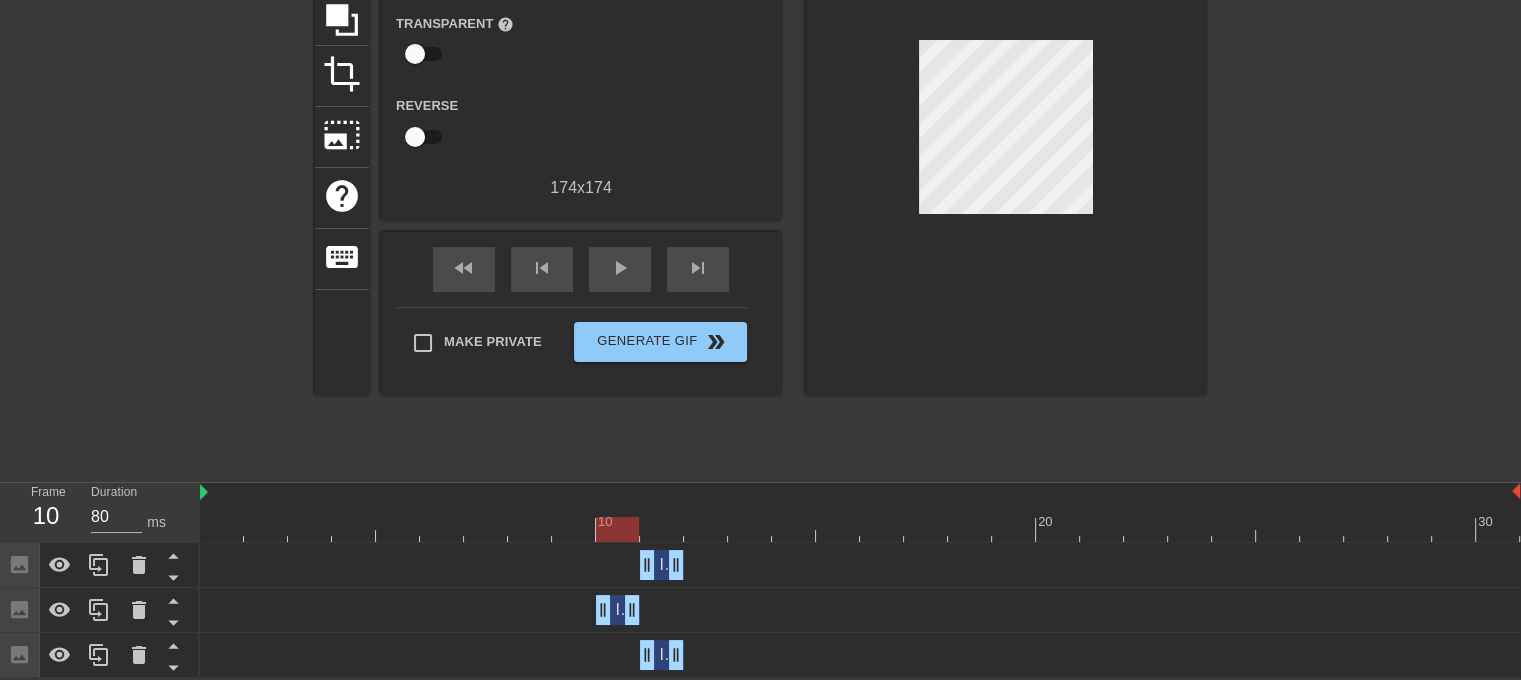 click at bounding box center (860, 529) 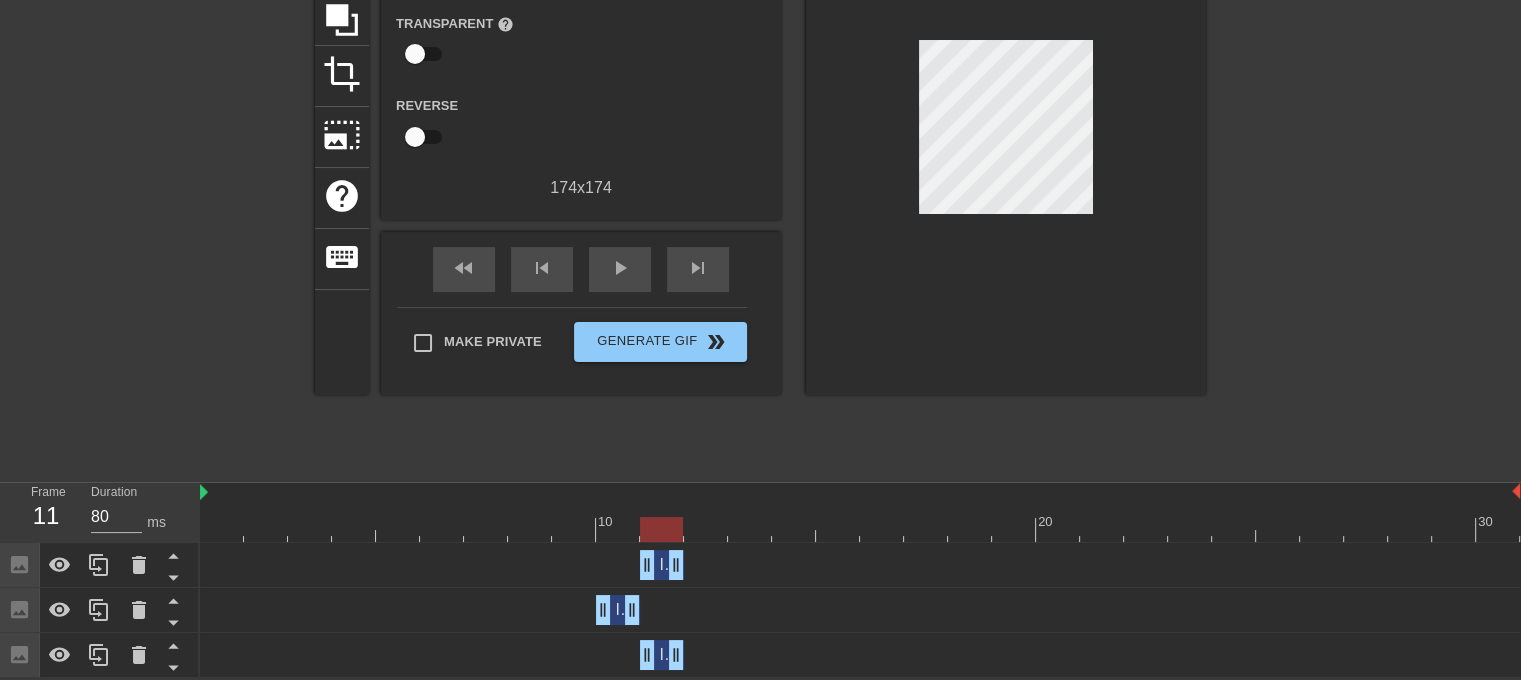 click at bounding box center [860, 529] 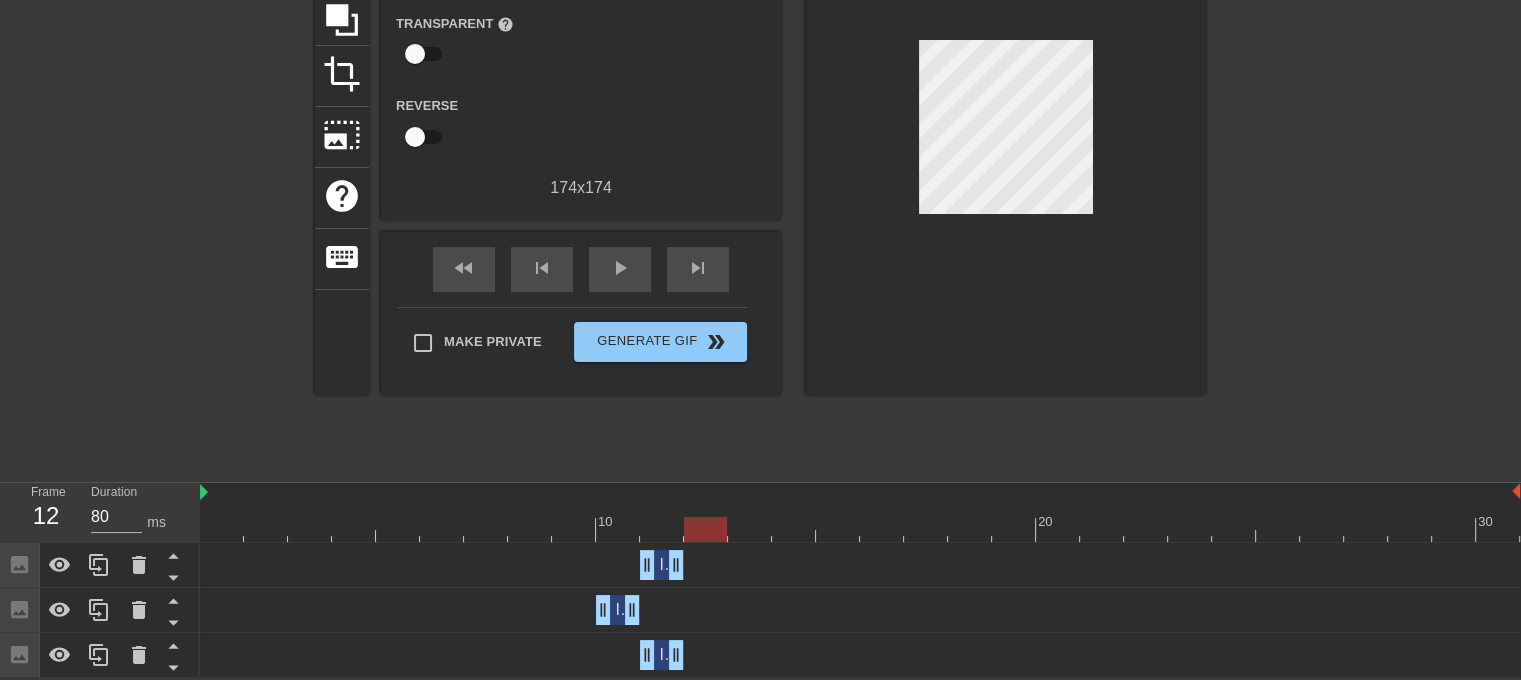 click at bounding box center [705, 529] 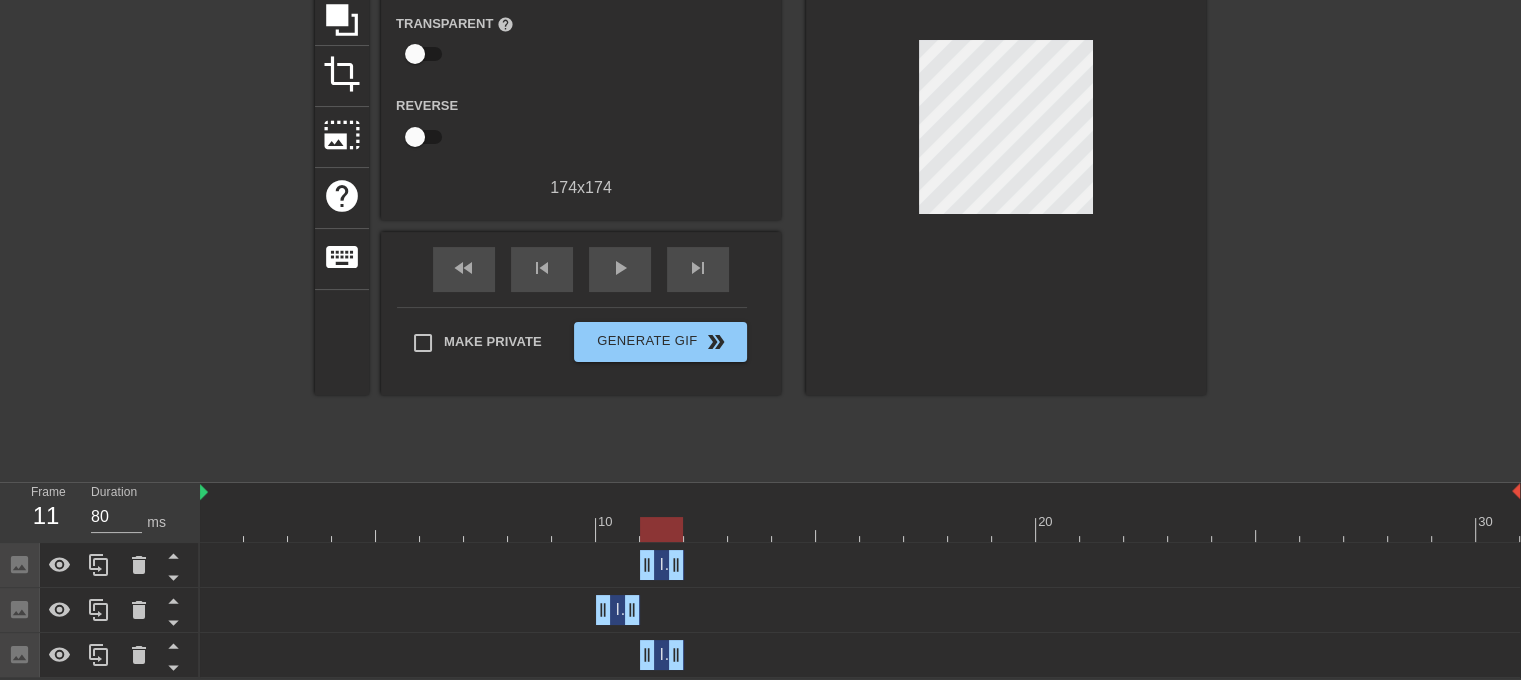 click on "Image drag_handle drag_handle" at bounding box center [662, 565] 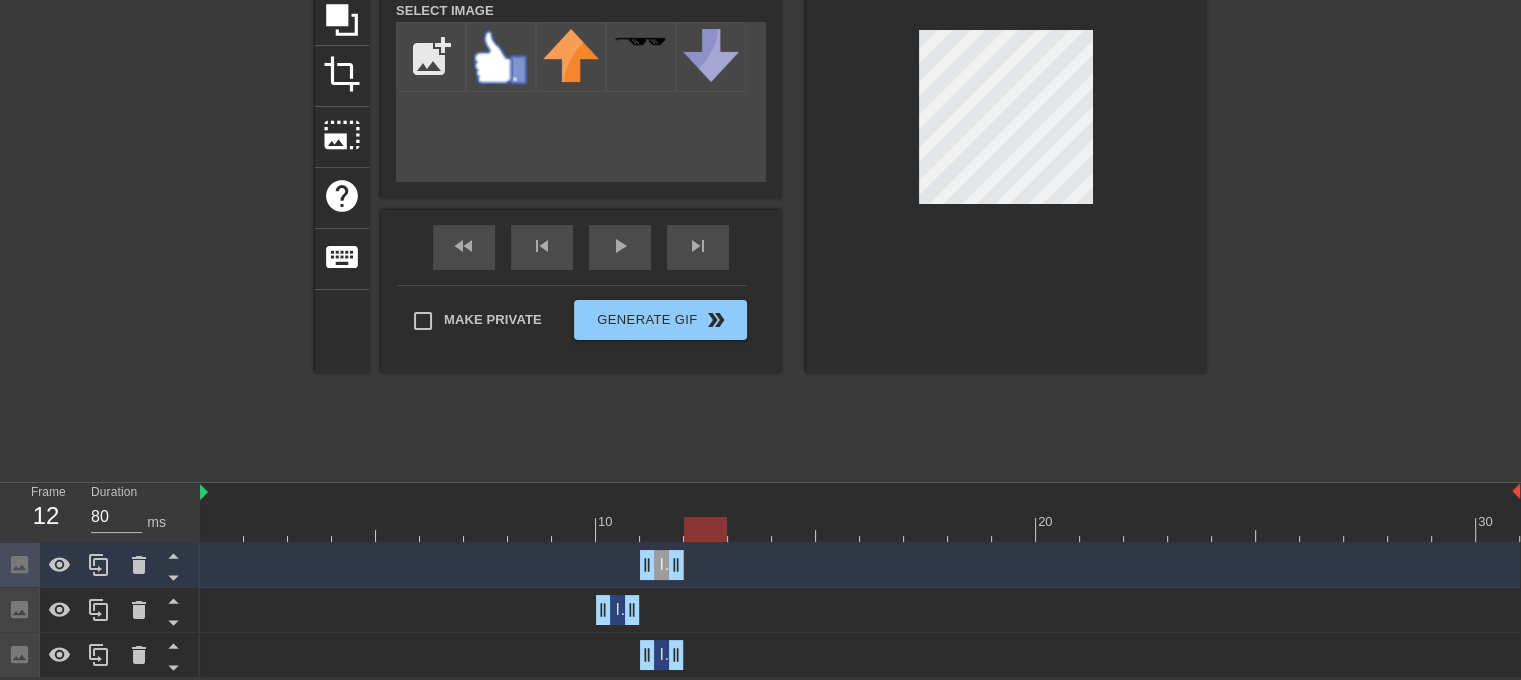 click at bounding box center [860, 529] 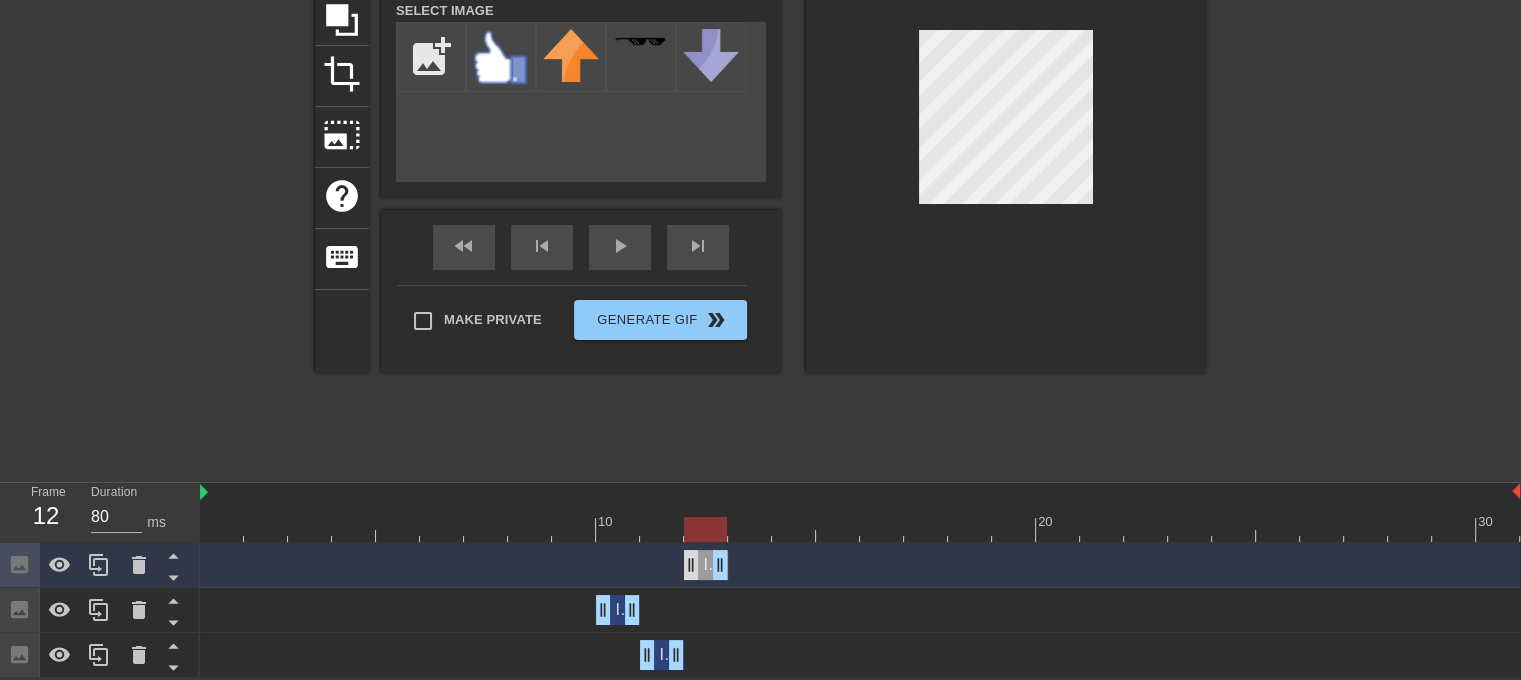 drag, startPoint x: 662, startPoint y: 566, endPoint x: 692, endPoint y: 566, distance: 30 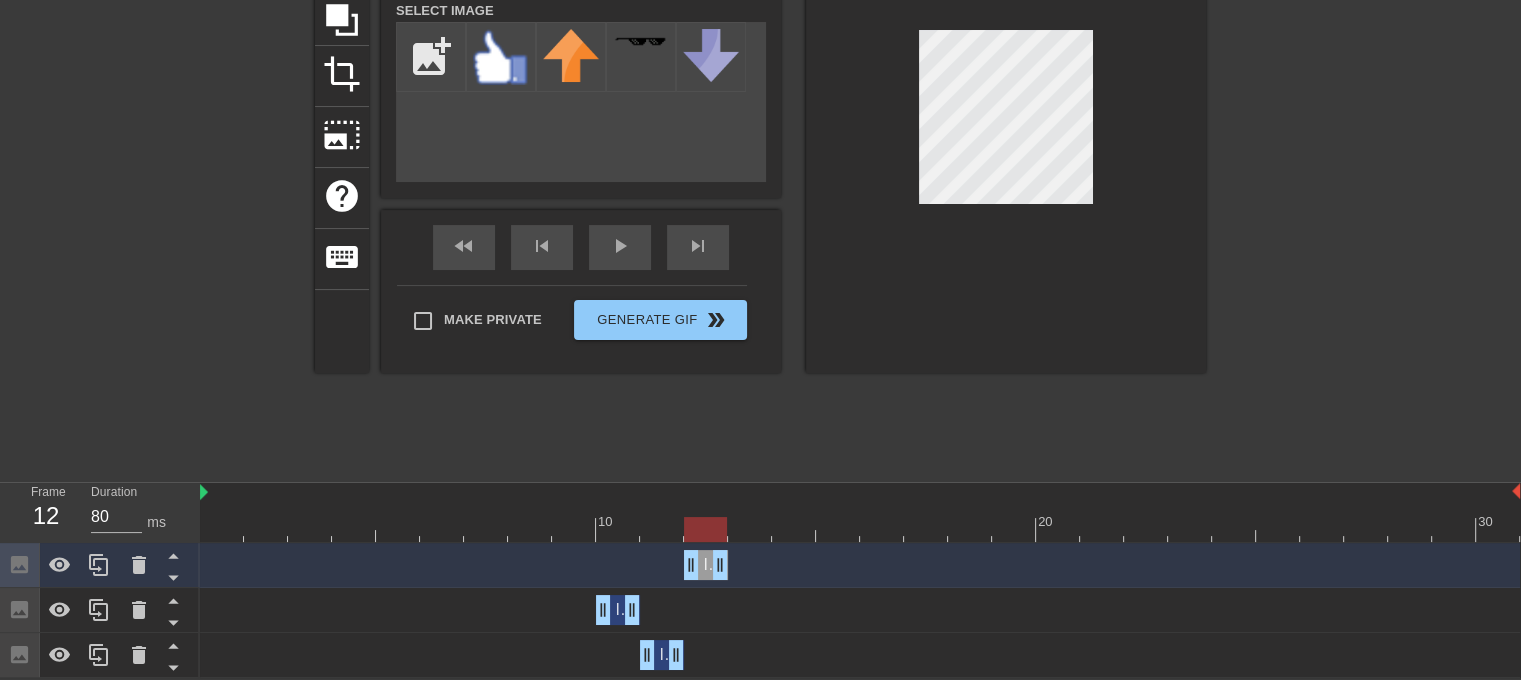 click at bounding box center (860, 529) 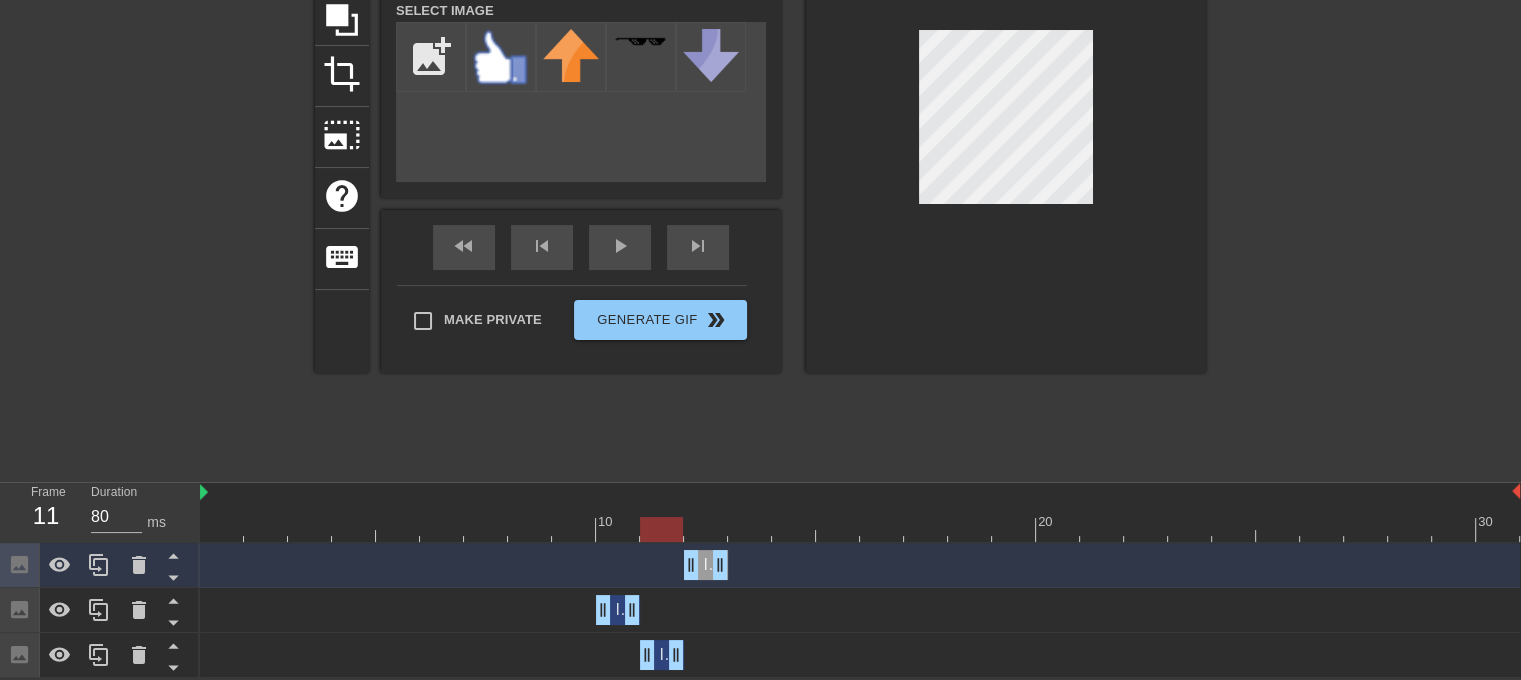 click at bounding box center [860, 529] 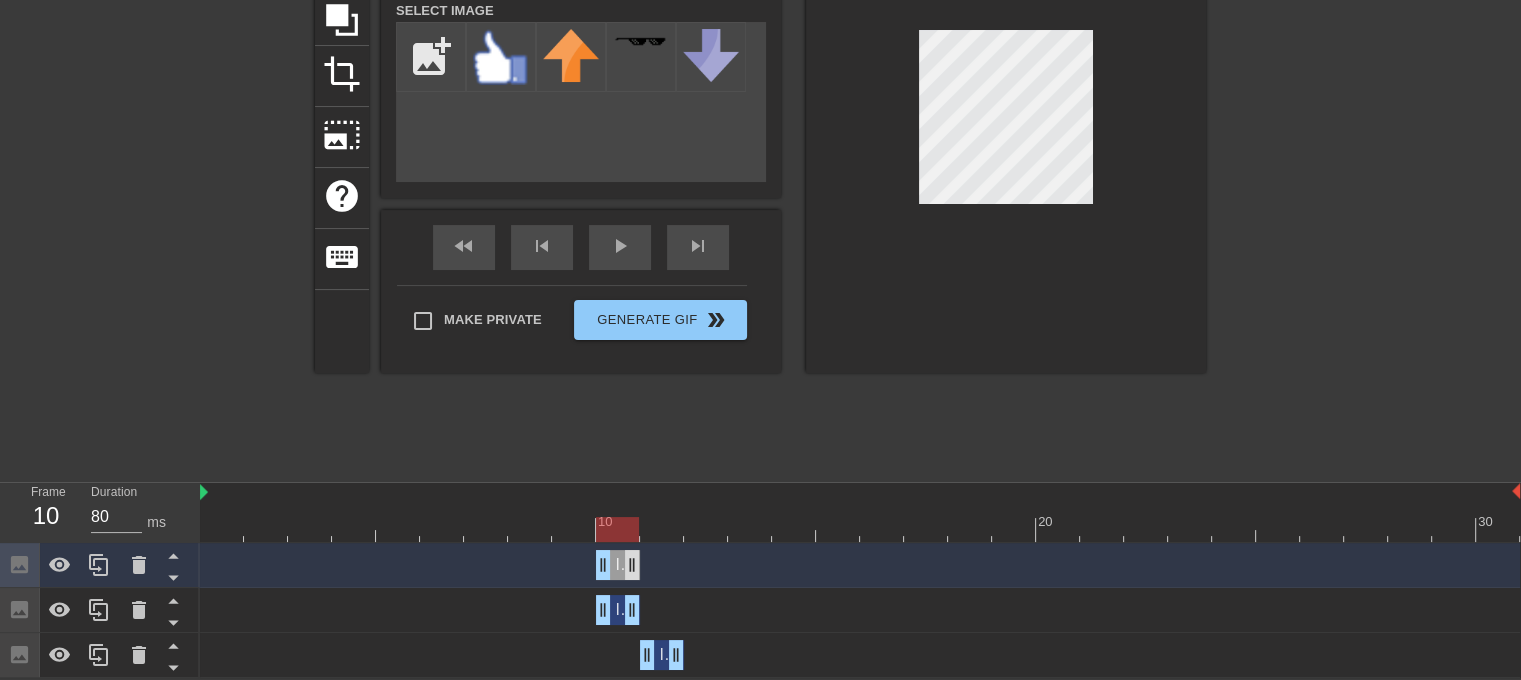 drag, startPoint x: 705, startPoint y: 559, endPoint x: 628, endPoint y: 563, distance: 77.10383 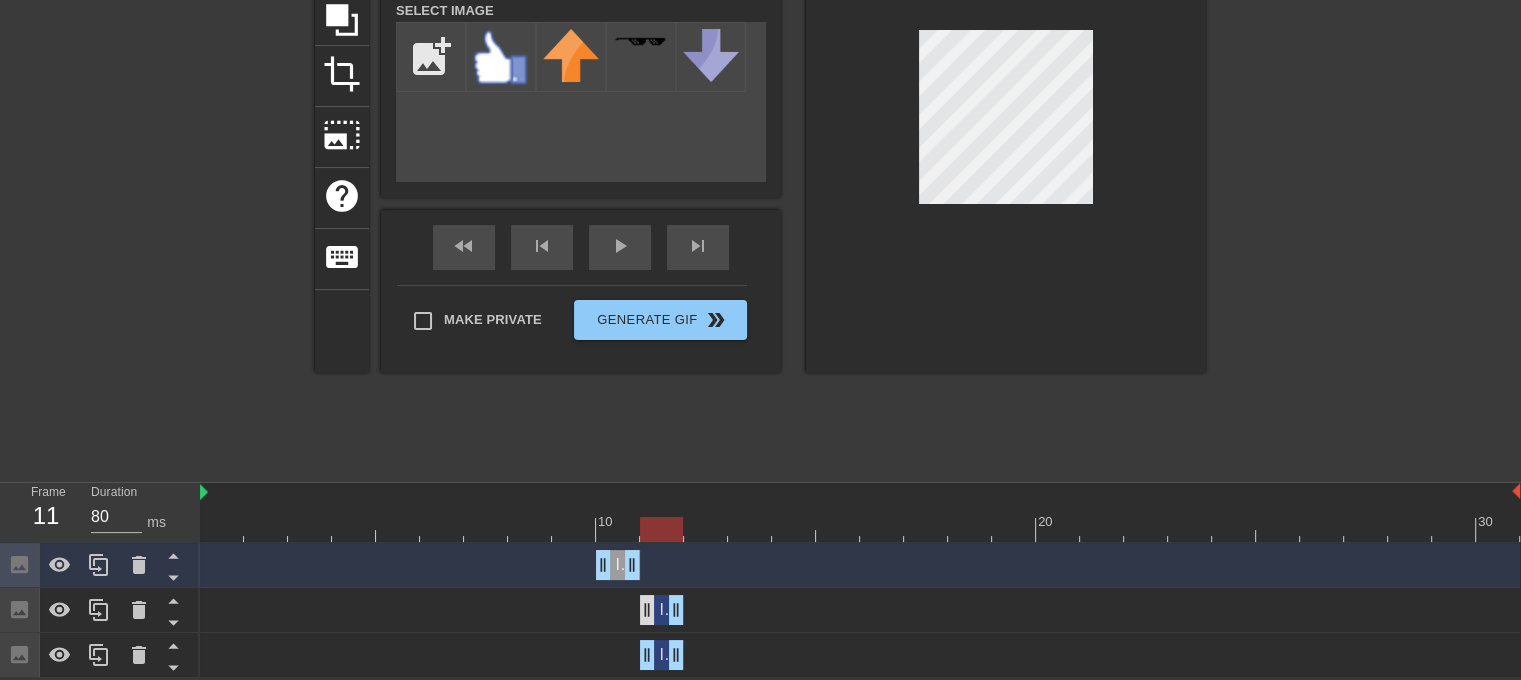 drag, startPoint x: 614, startPoint y: 609, endPoint x: 642, endPoint y: 609, distance: 28 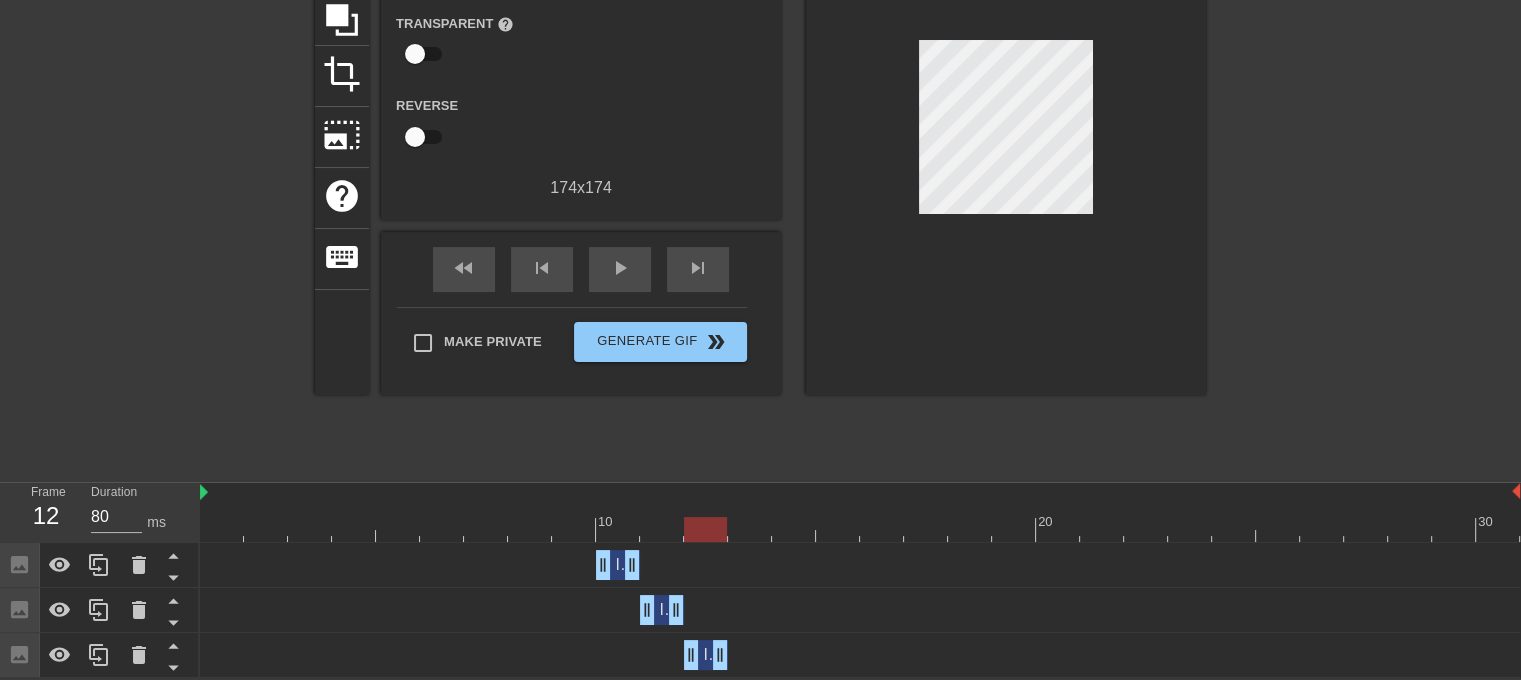 drag, startPoint x: 664, startPoint y: 651, endPoint x: 686, endPoint y: 651, distance: 22 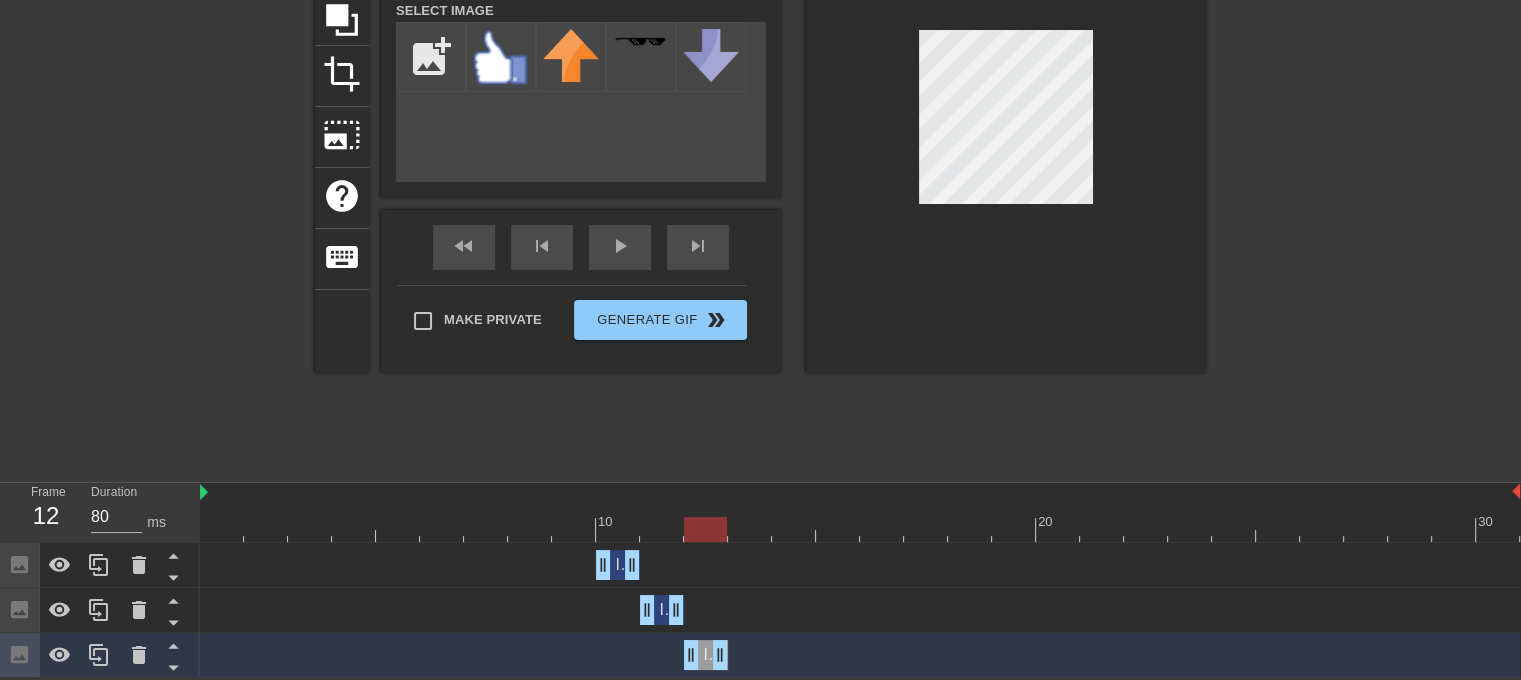 click at bounding box center (860, 529) 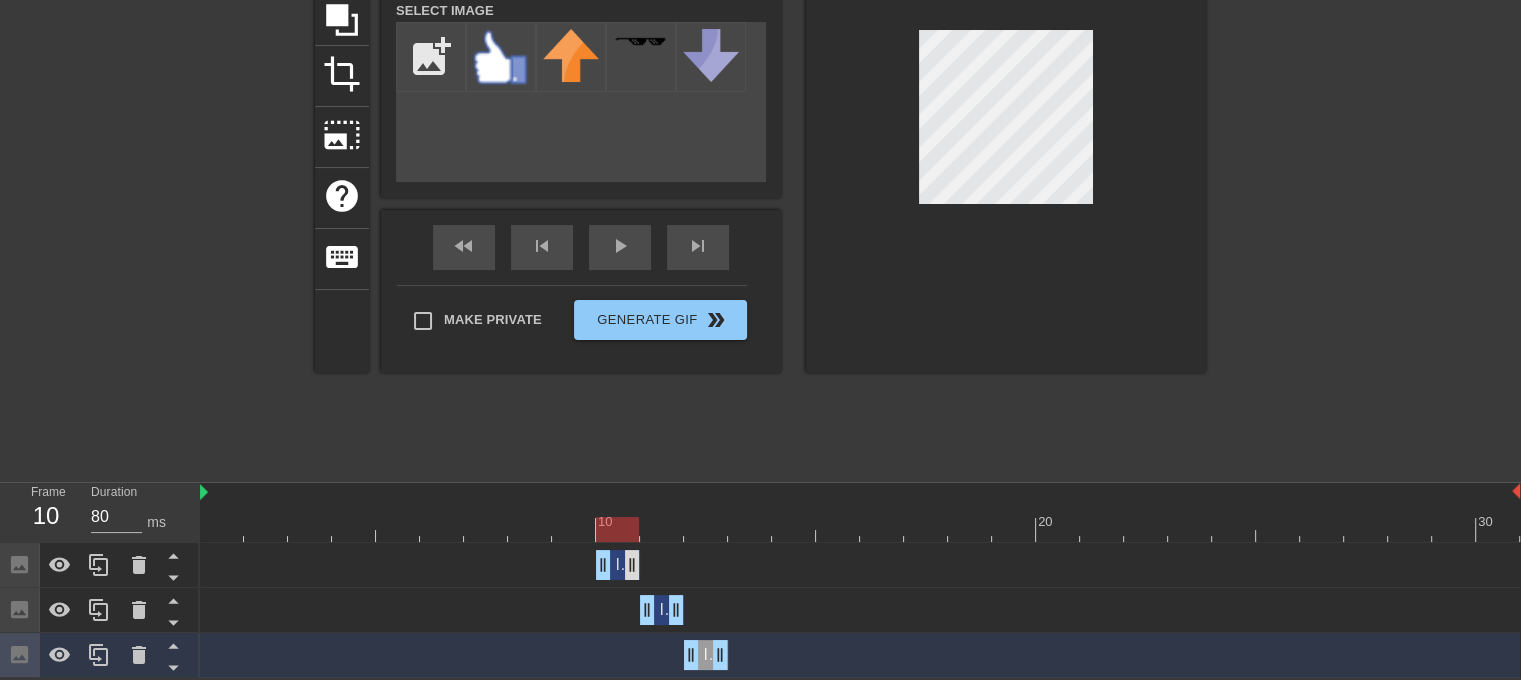 click on "Image drag_handle drag_handle" at bounding box center (618, 565) 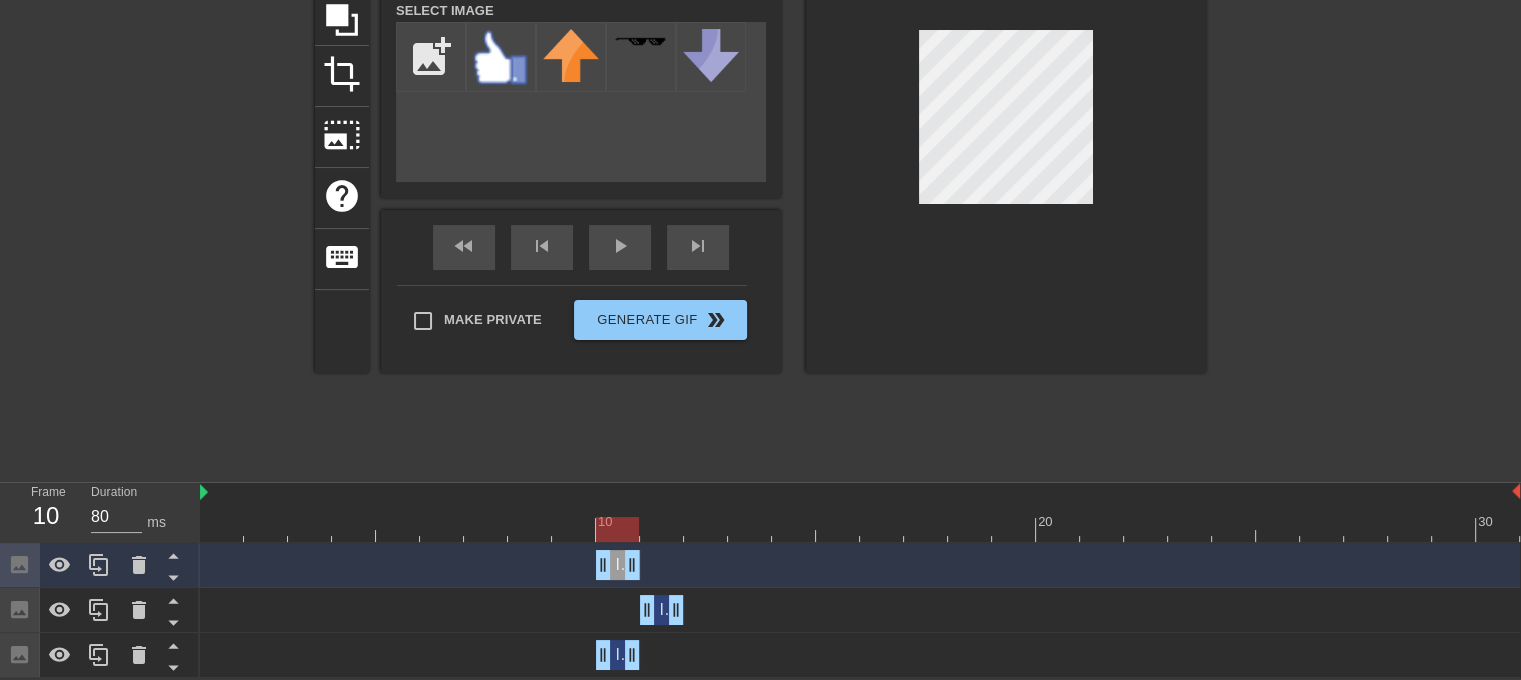 drag, startPoint x: 704, startPoint y: 651, endPoint x: 616, endPoint y: 659, distance: 88.362885 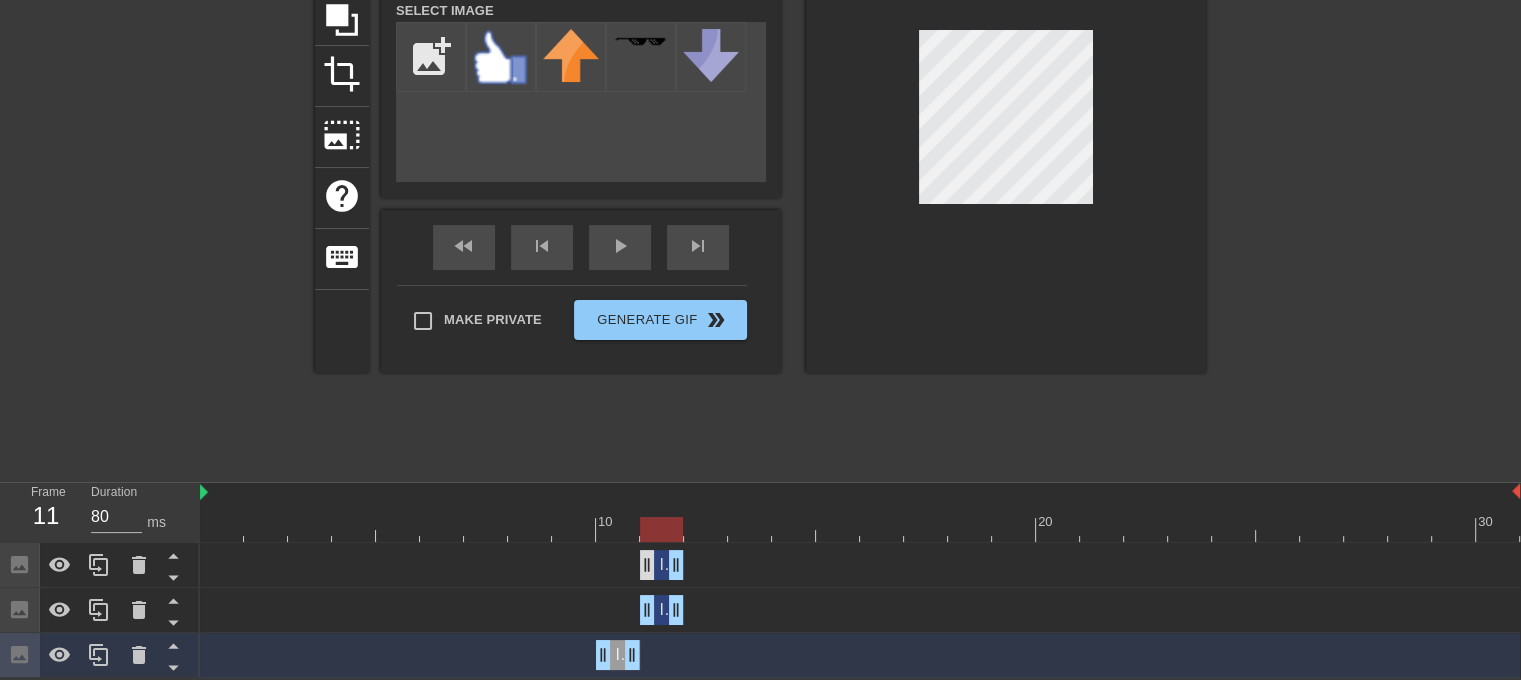 drag, startPoint x: 618, startPoint y: 560, endPoint x: 646, endPoint y: 560, distance: 28 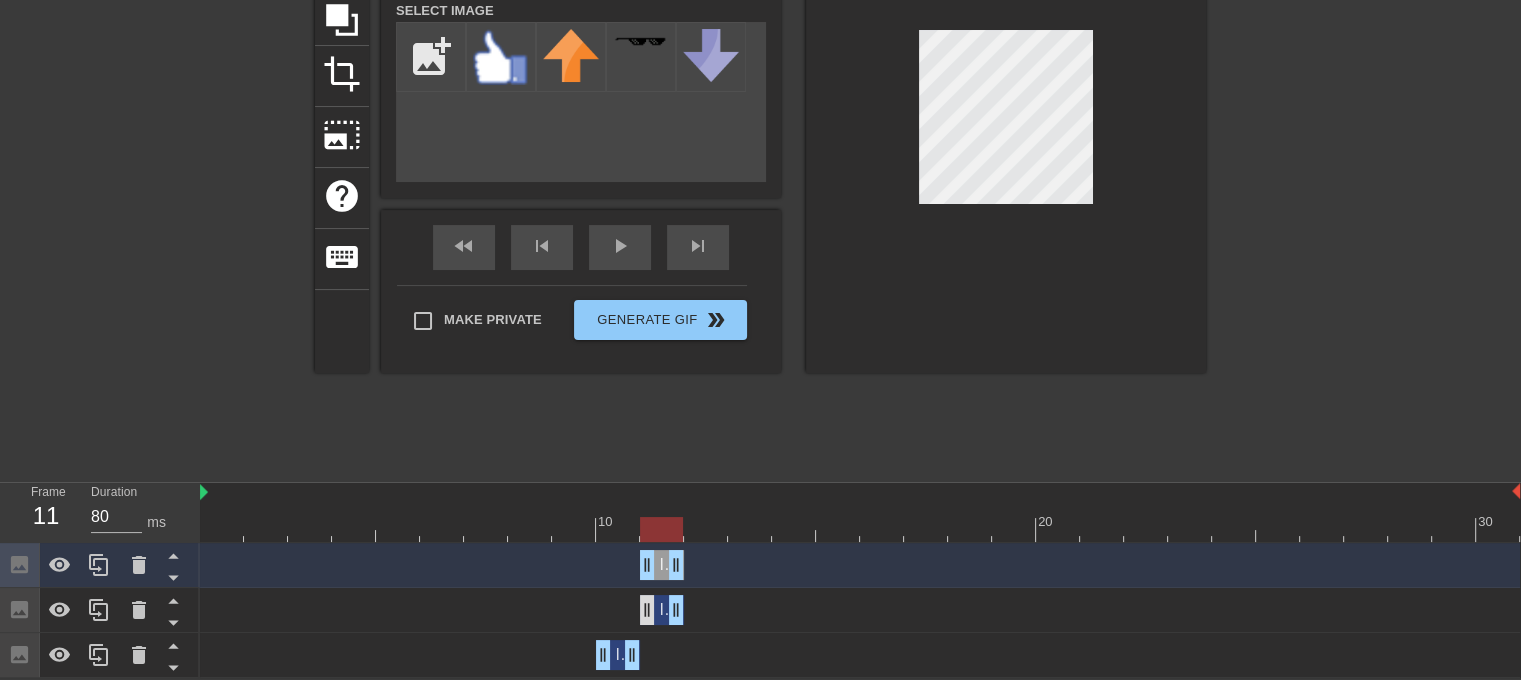 drag, startPoint x: 672, startPoint y: 608, endPoint x: 642, endPoint y: 609, distance: 30.016663 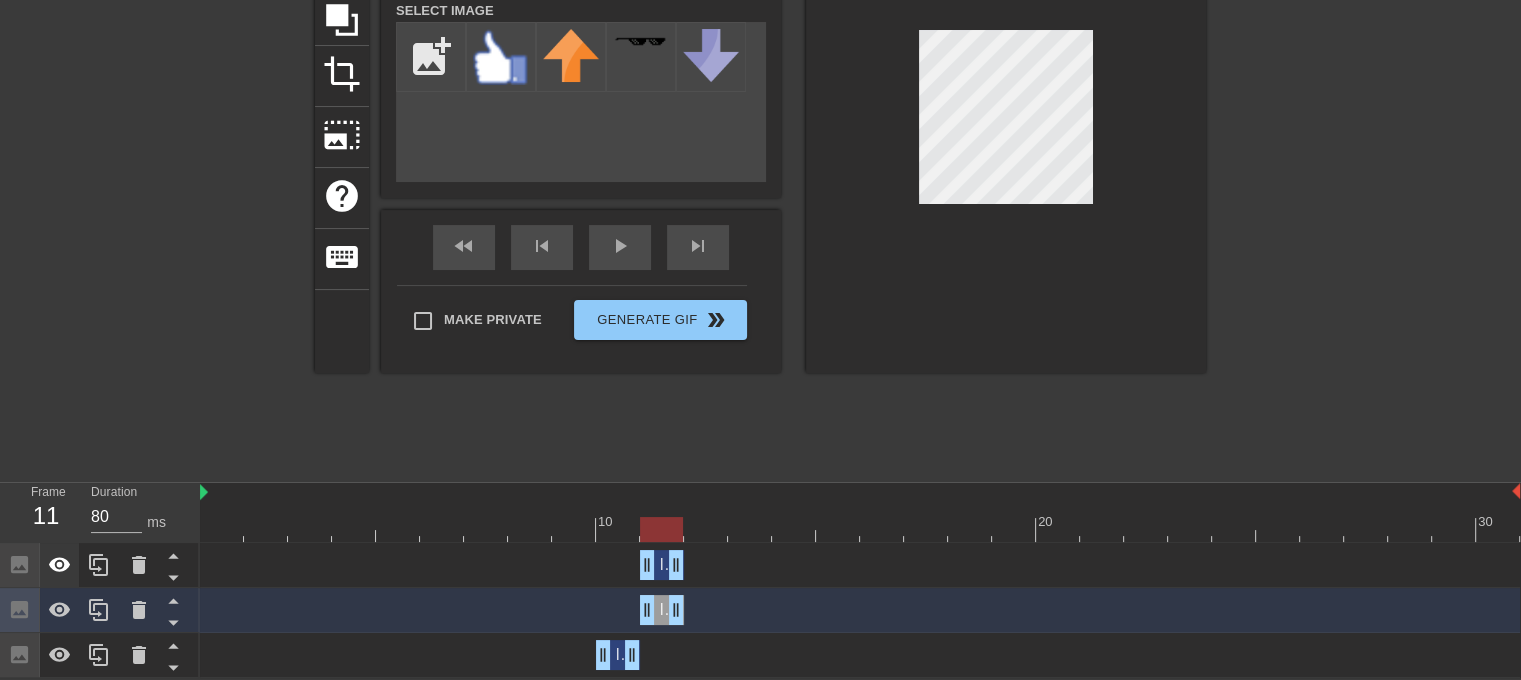 click 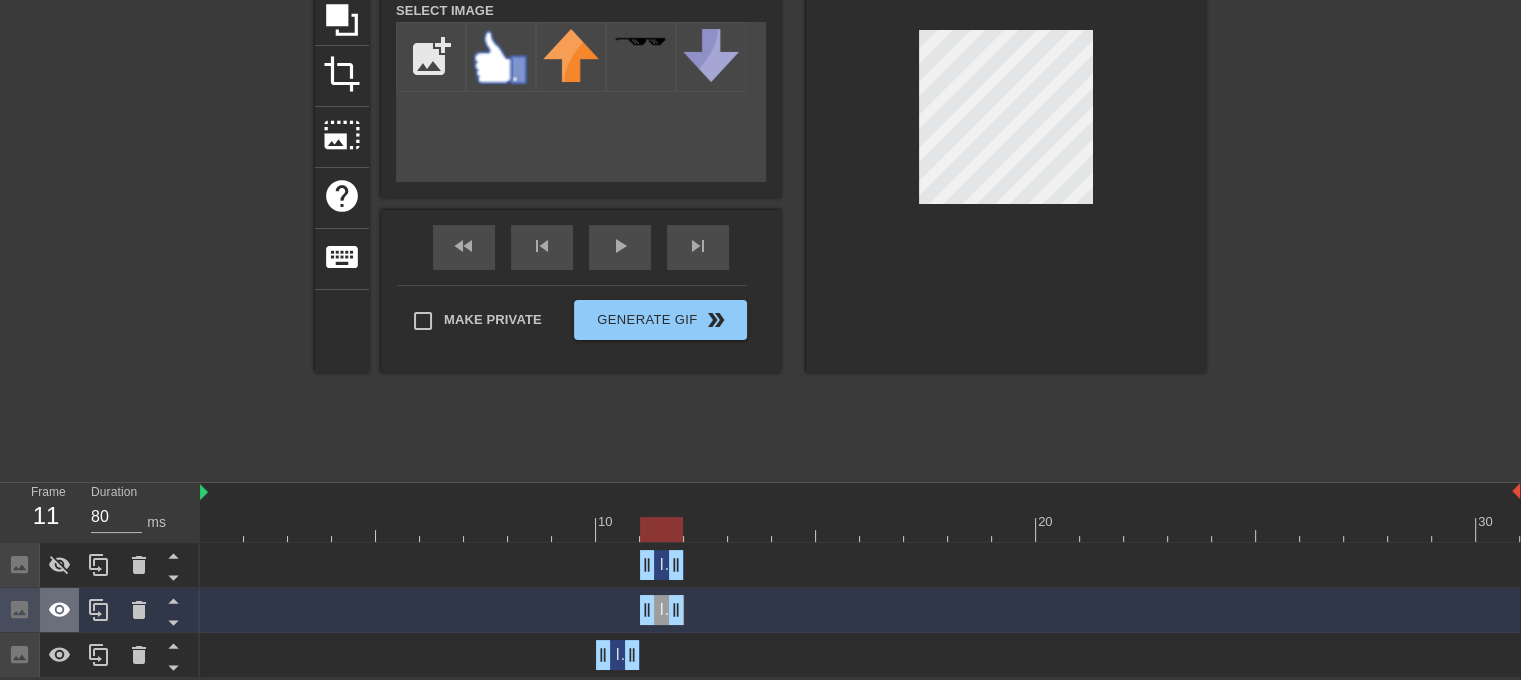 click 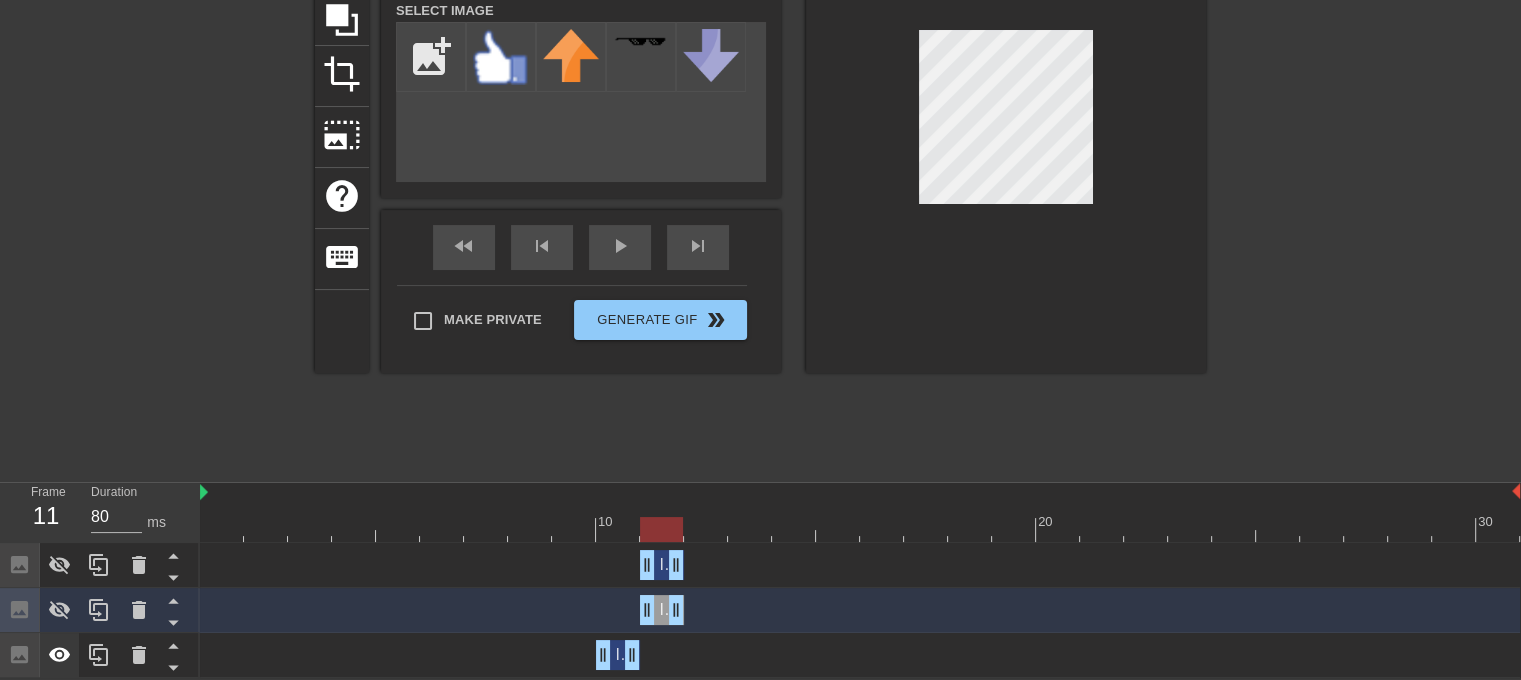 click 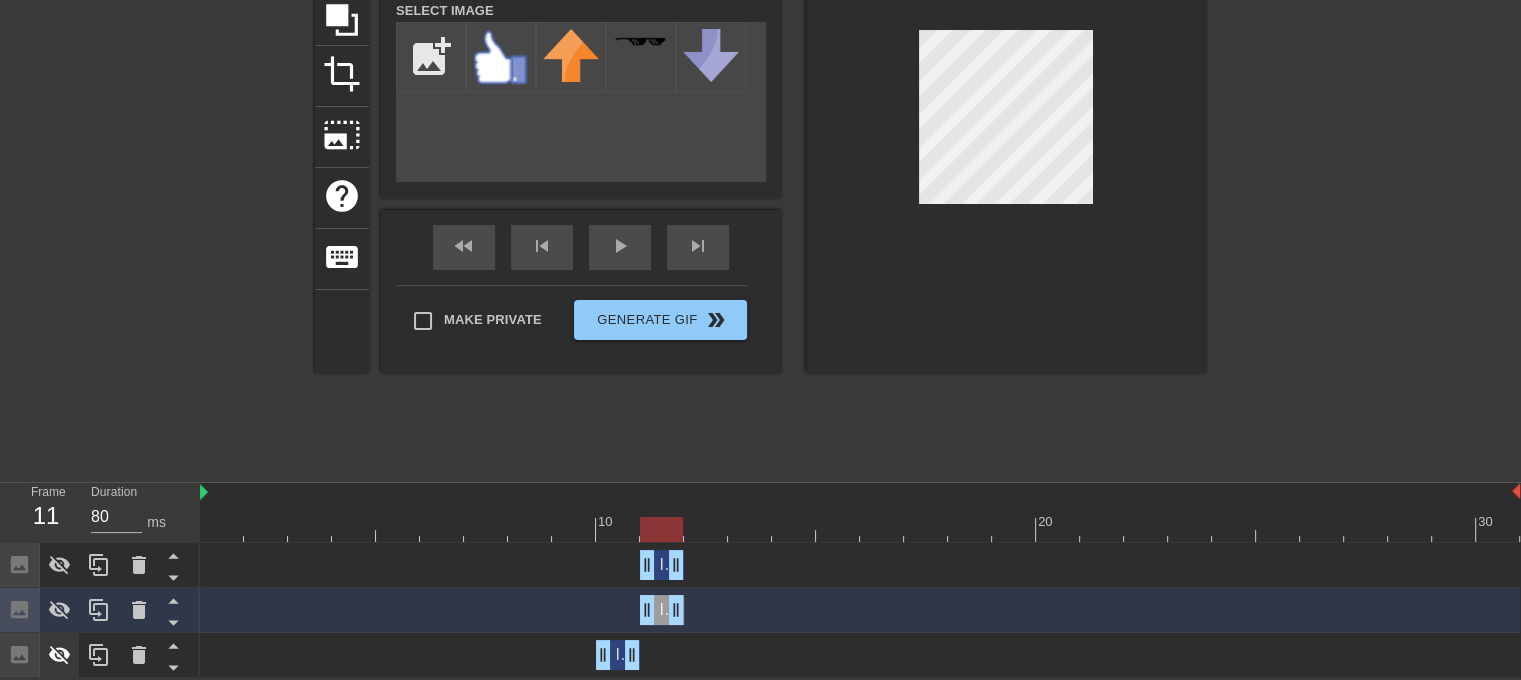 click 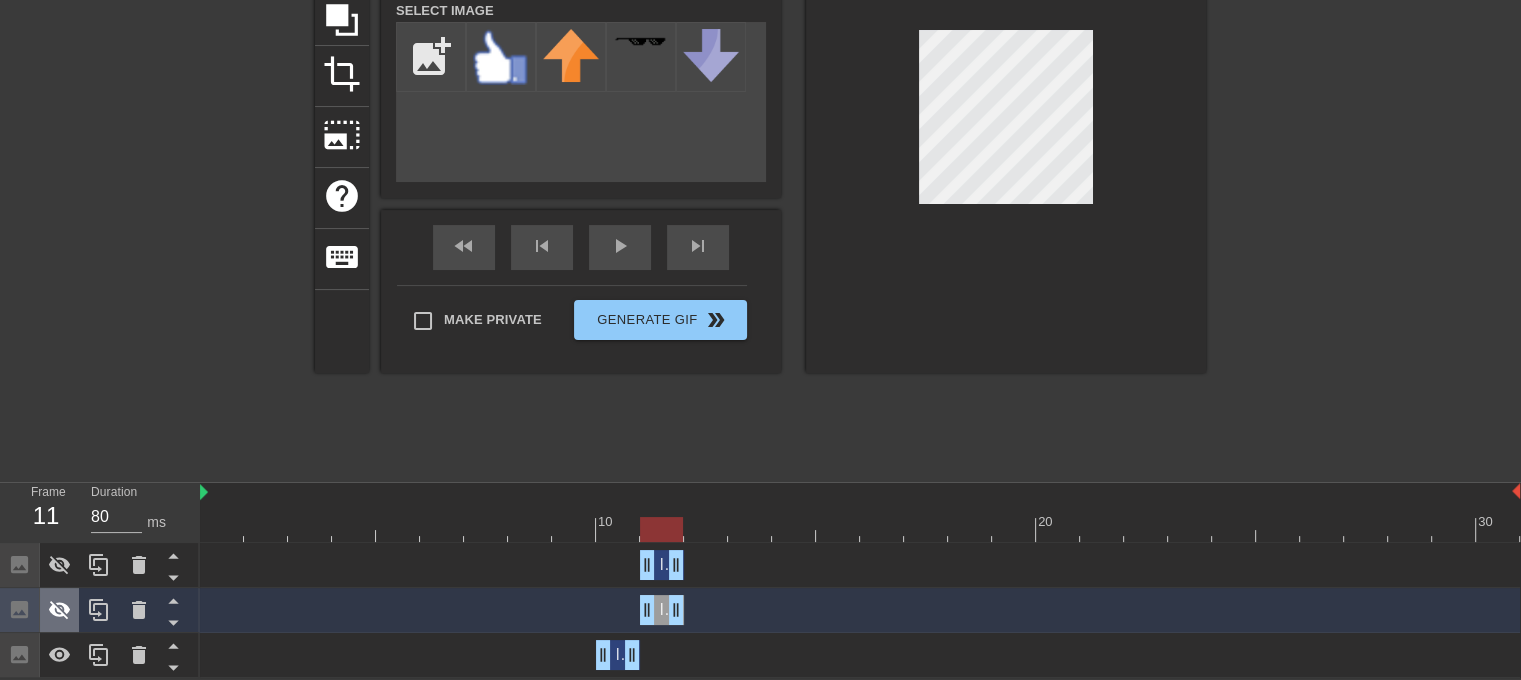 click 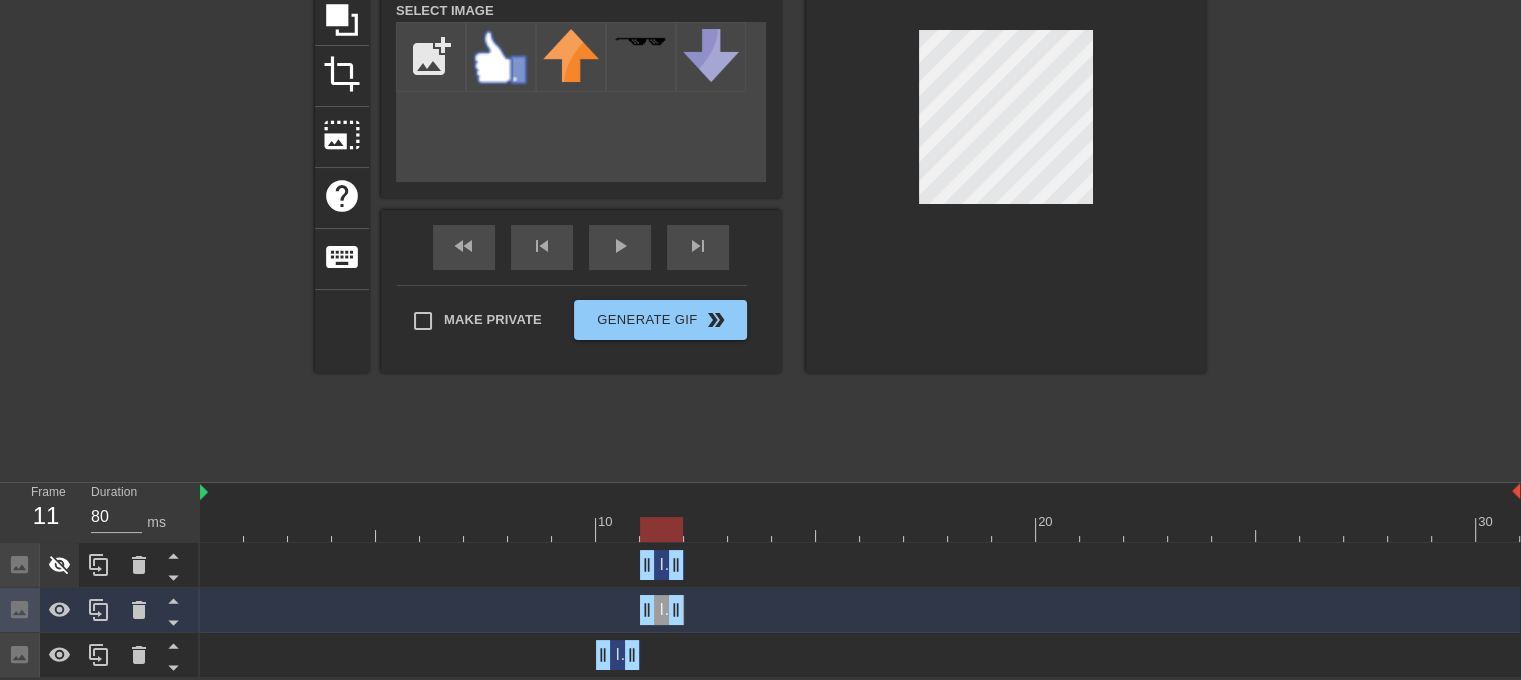 click 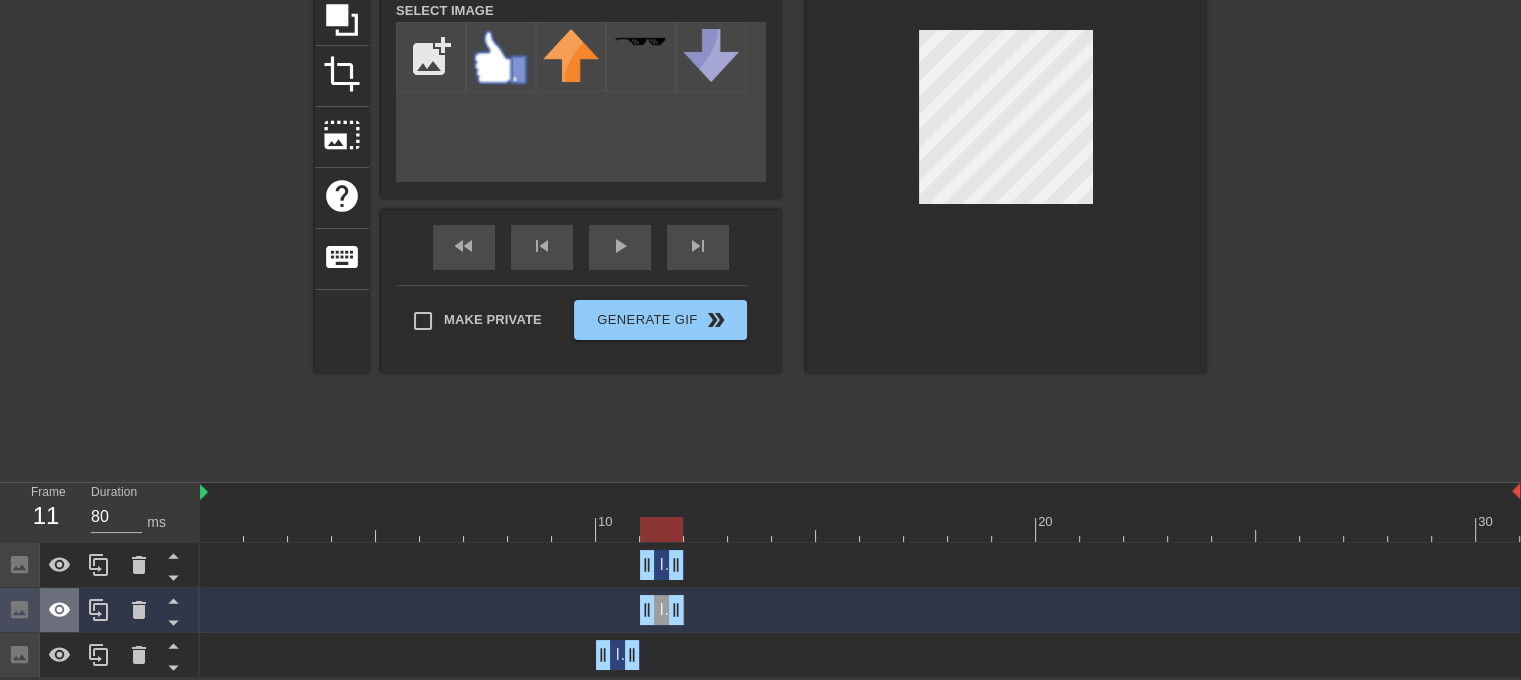 click 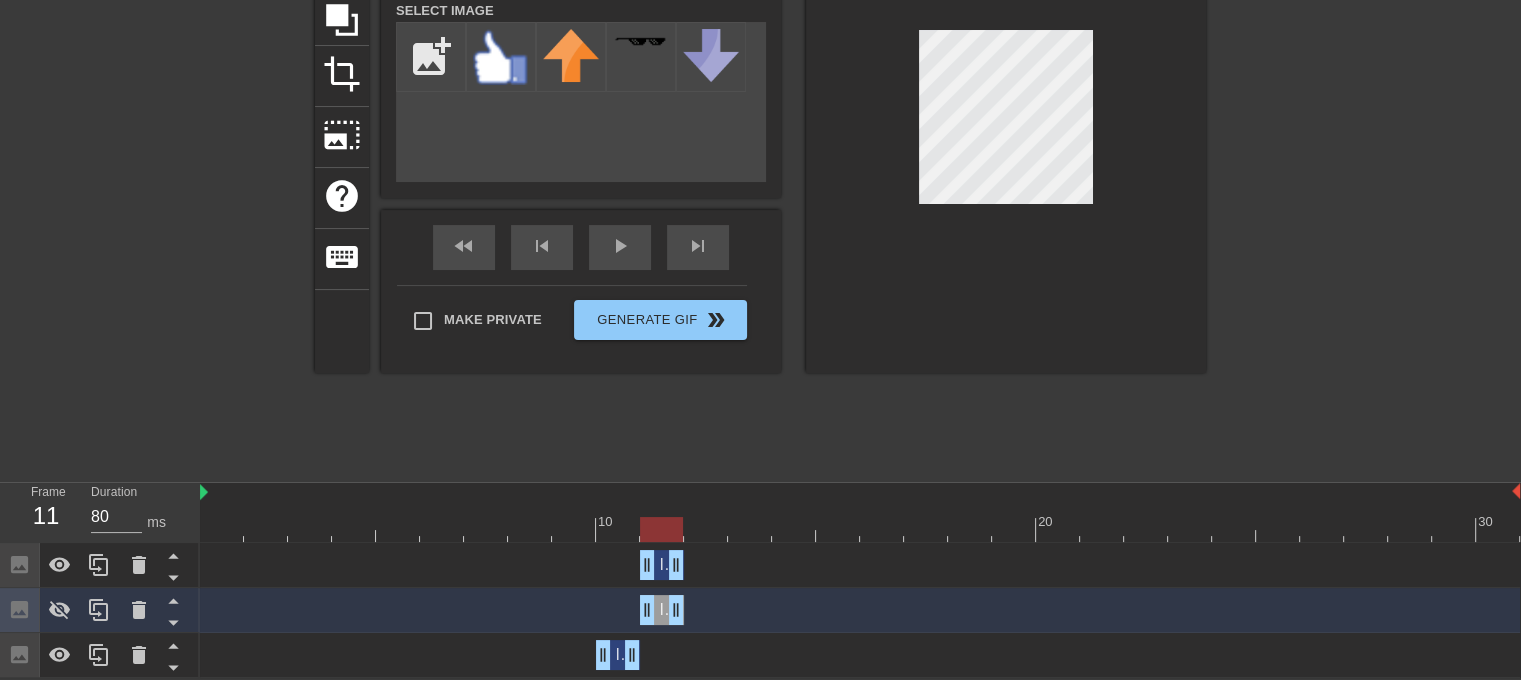 click at bounding box center (860, 529) 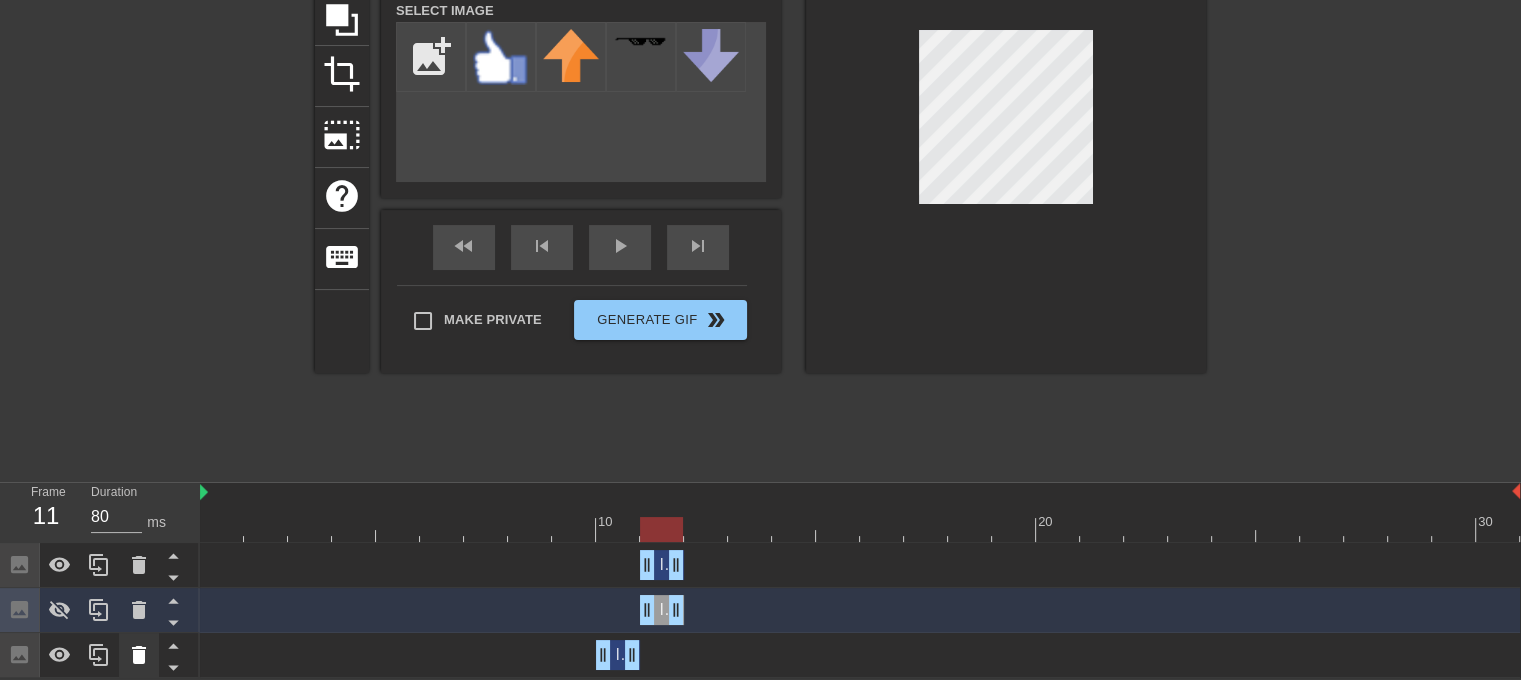 click 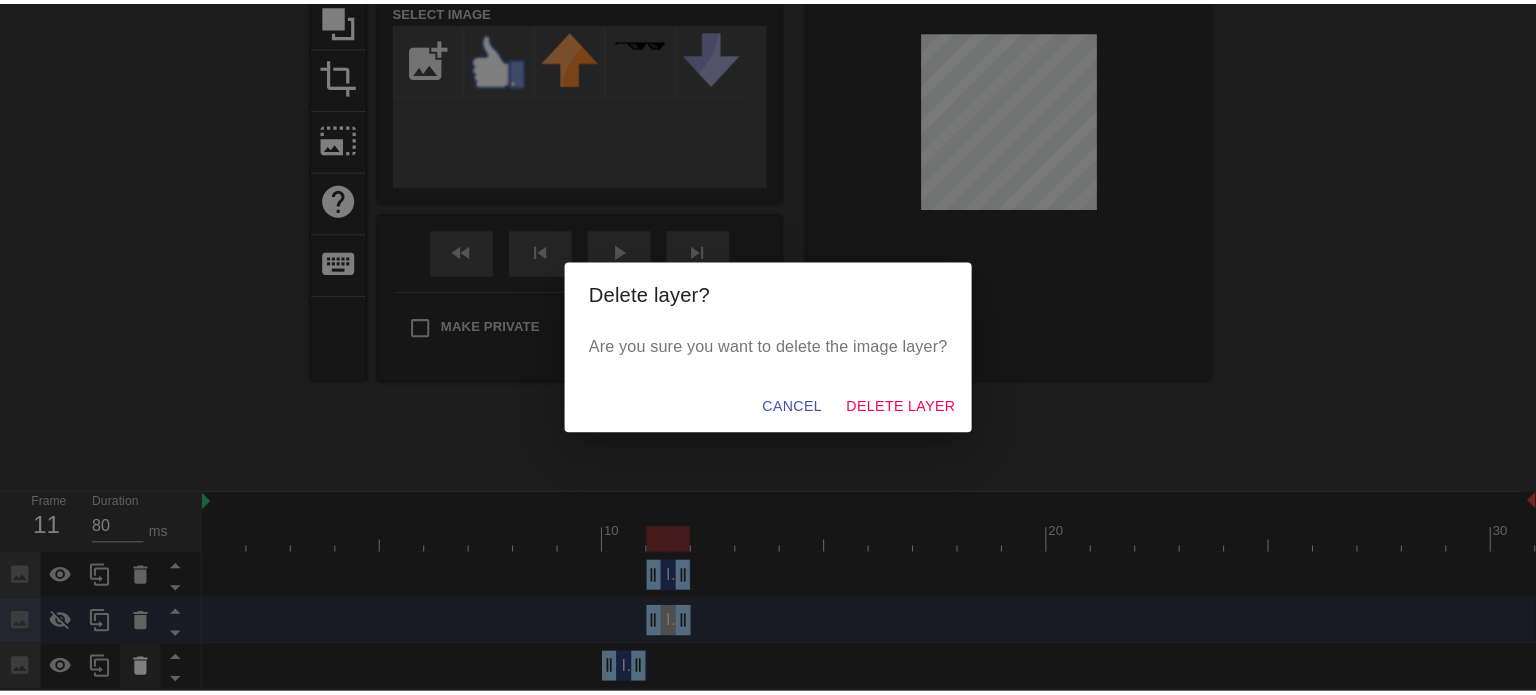 scroll, scrollTop: 196, scrollLeft: 0, axis: vertical 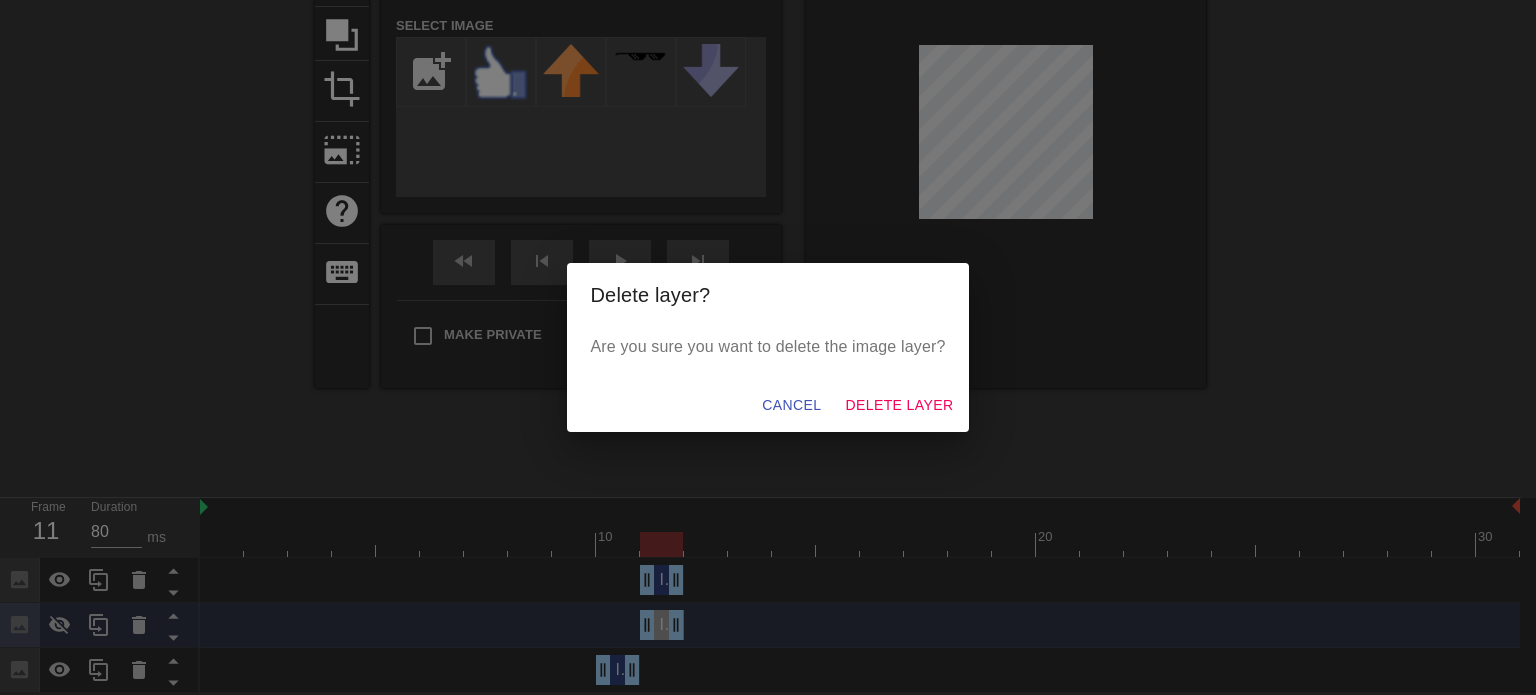 click on "Delete layer? Are you sure you want to delete the image layer? Cancel Delete Layer" at bounding box center [768, 347] 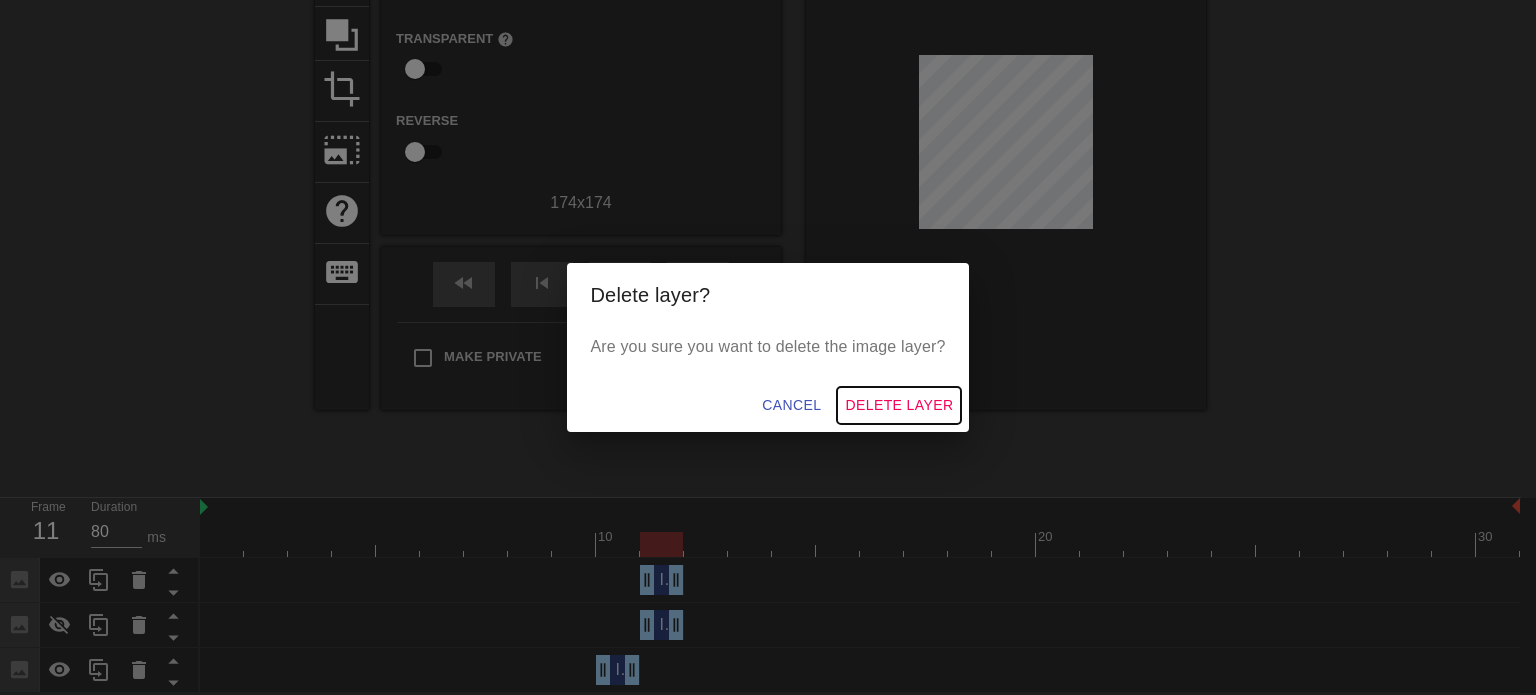 click on "Delete Layer" at bounding box center (899, 405) 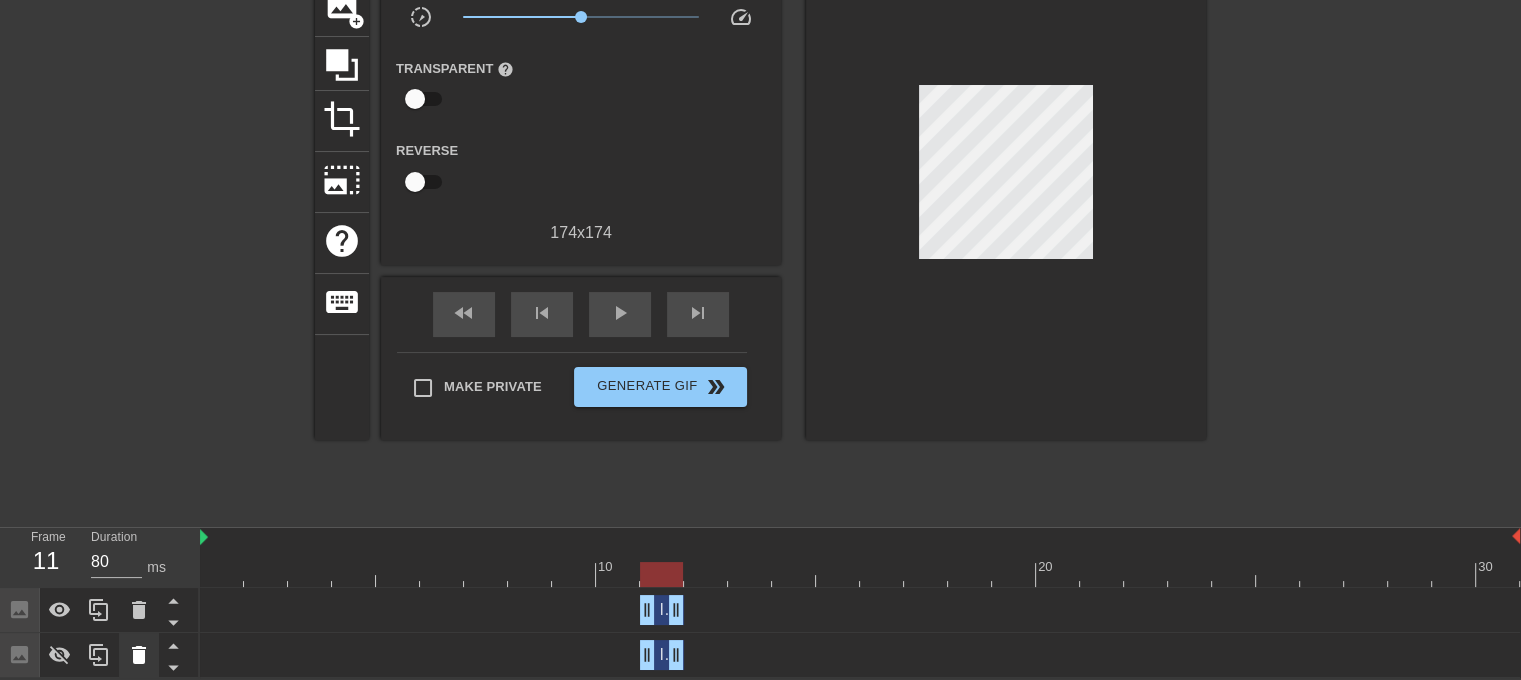 click 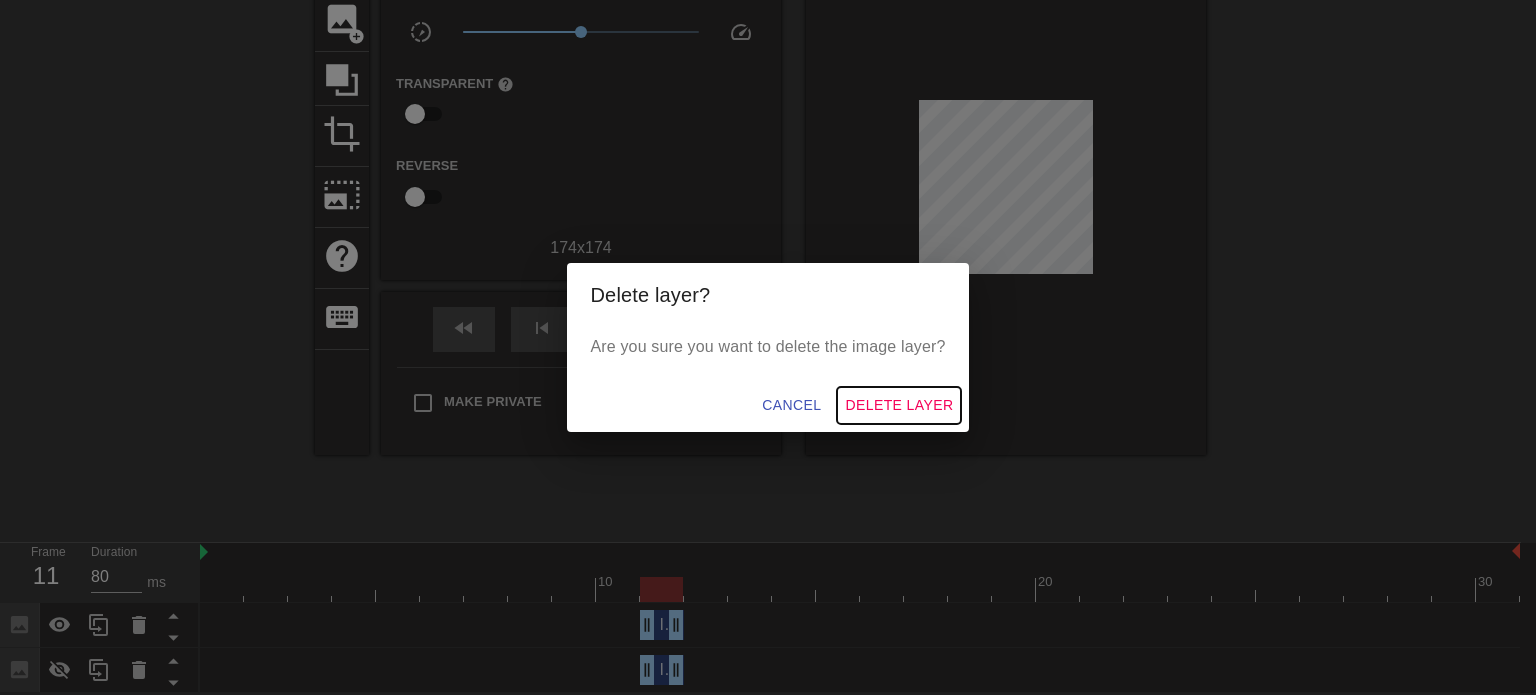 click on "Delete Layer" at bounding box center (899, 405) 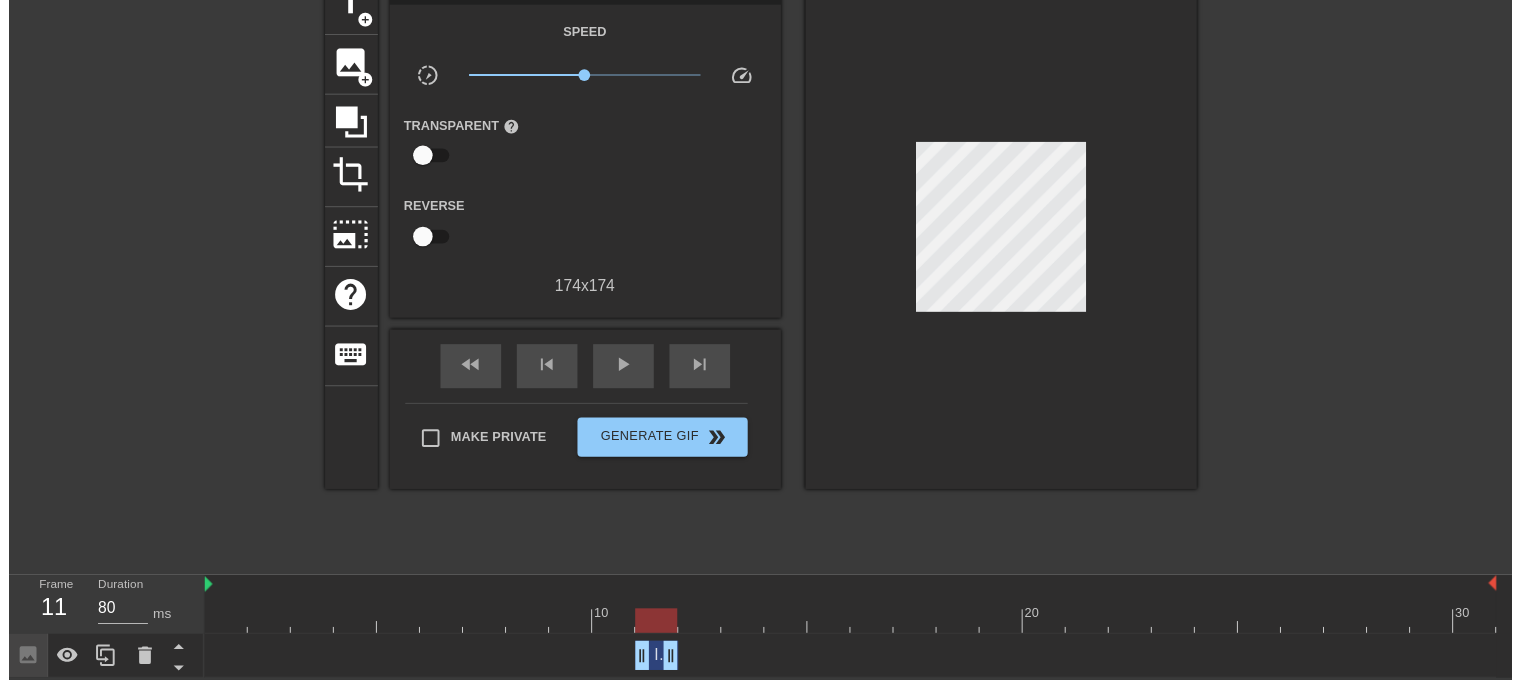 scroll, scrollTop: 120, scrollLeft: 0, axis: vertical 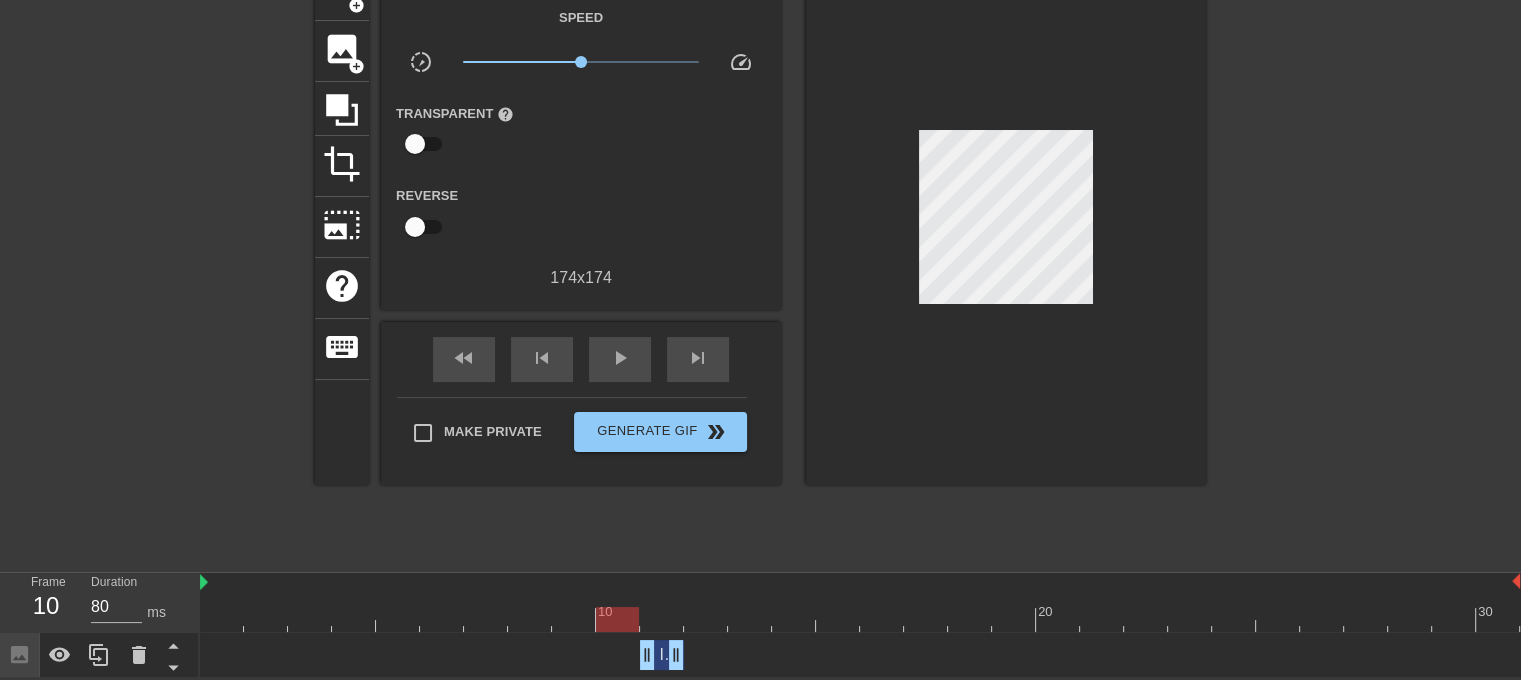 click at bounding box center (860, 619) 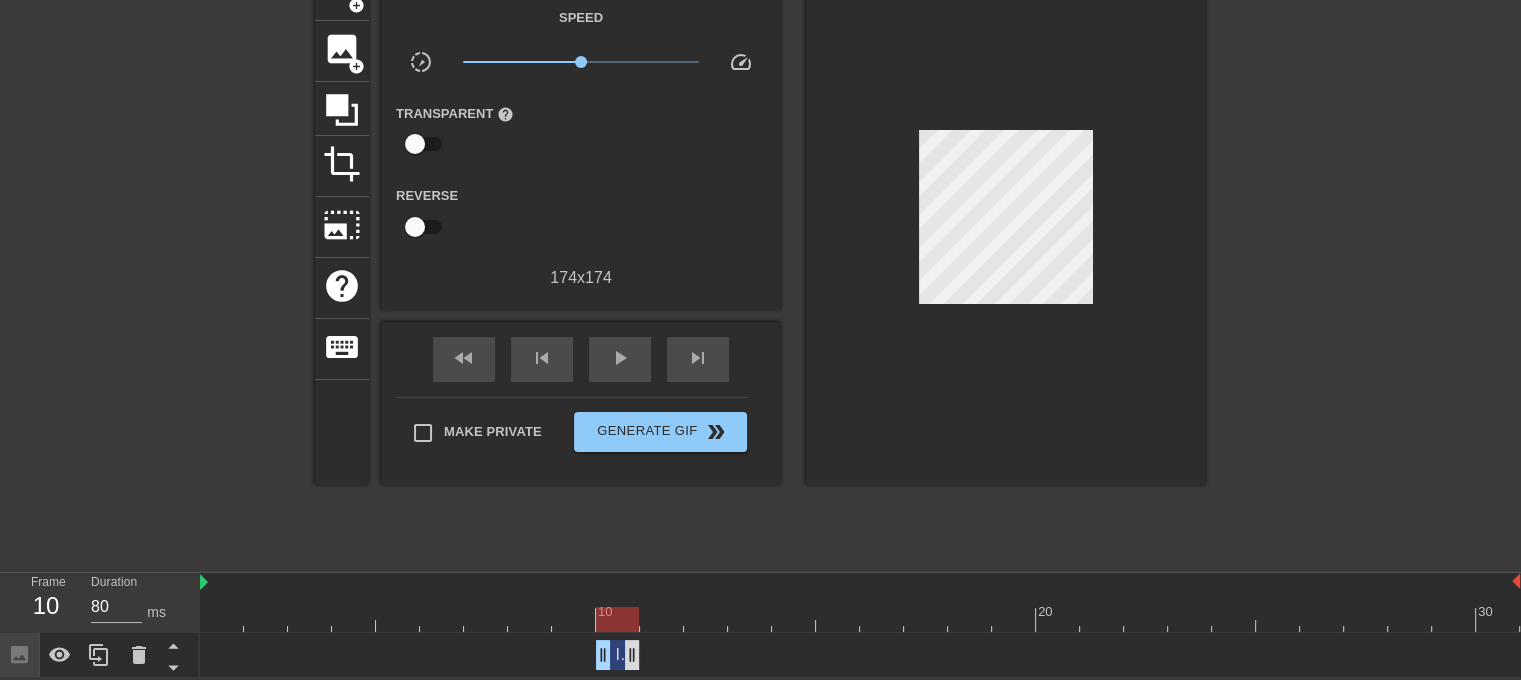 drag, startPoint x: 663, startPoint y: 653, endPoint x: 630, endPoint y: 654, distance: 33.01515 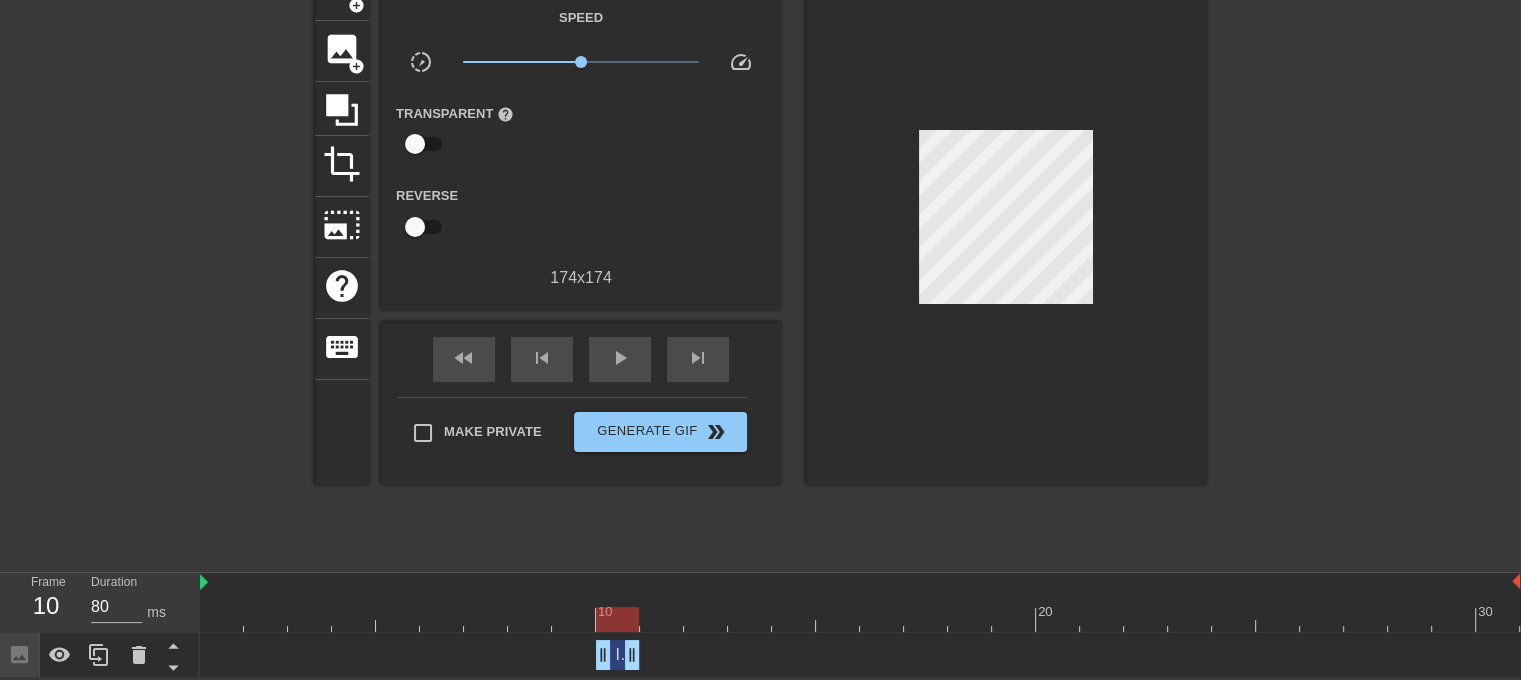 click at bounding box center (860, 619) 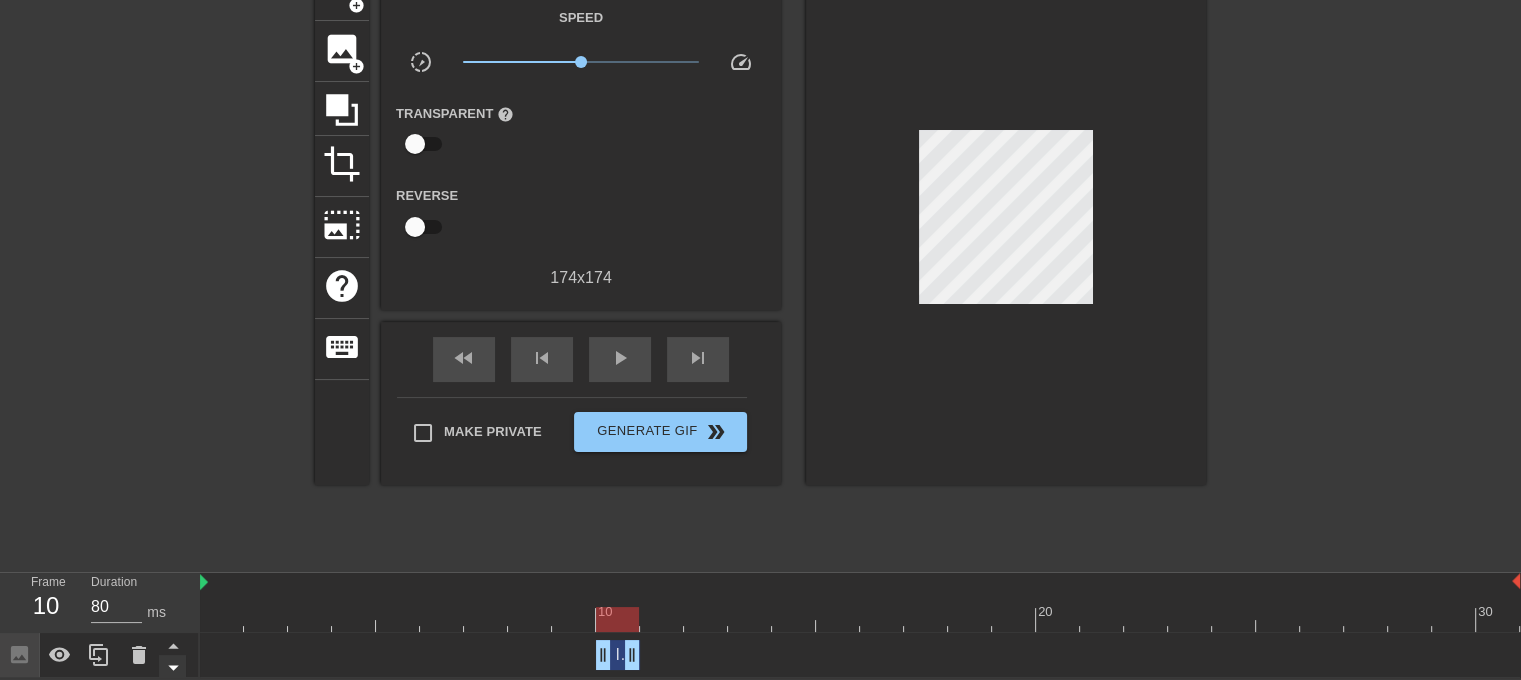 click 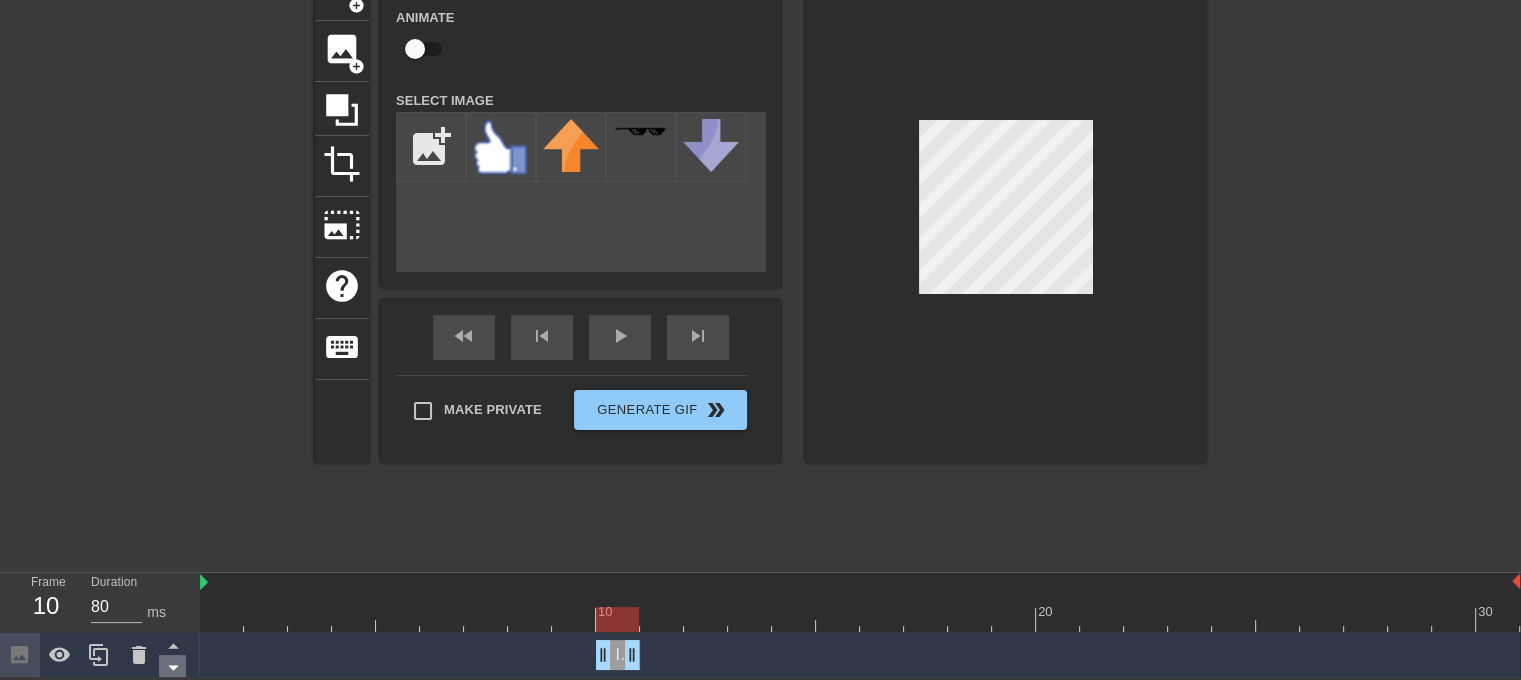 click 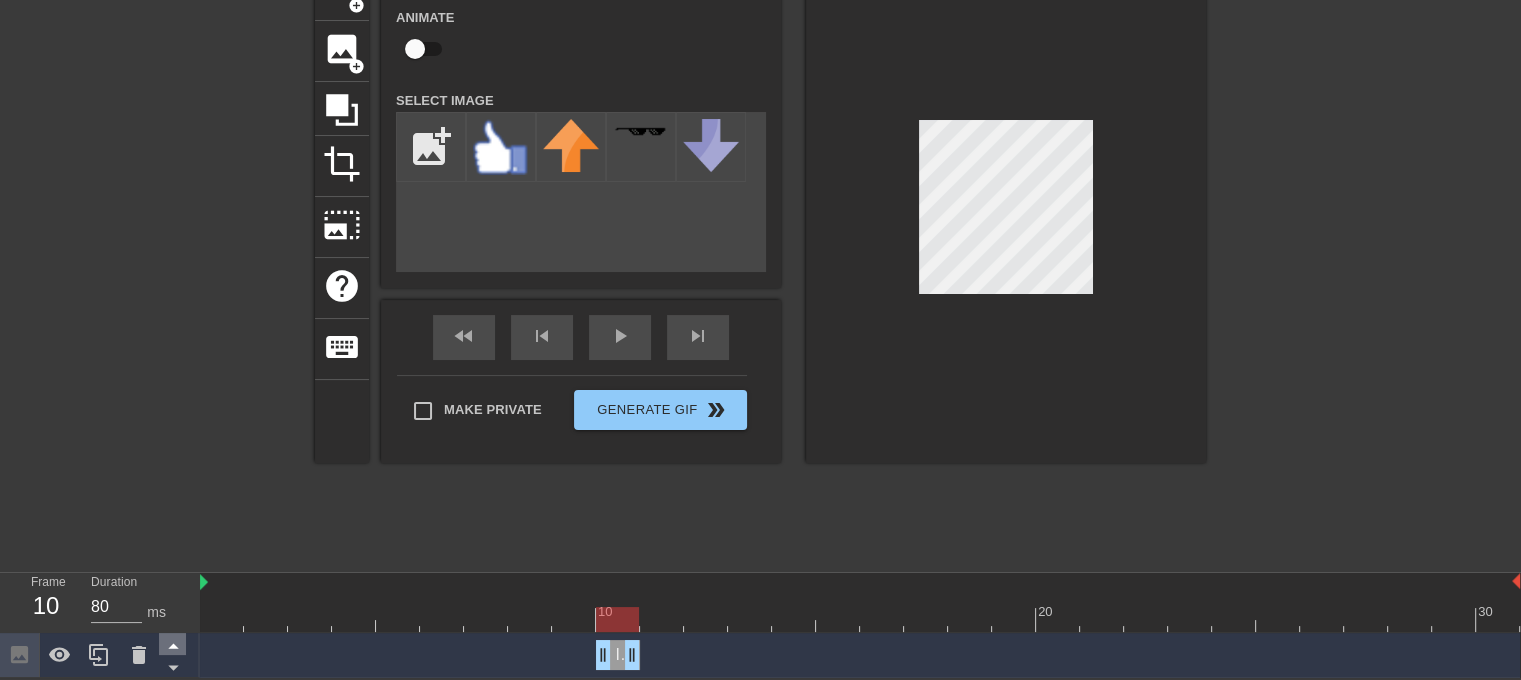 click 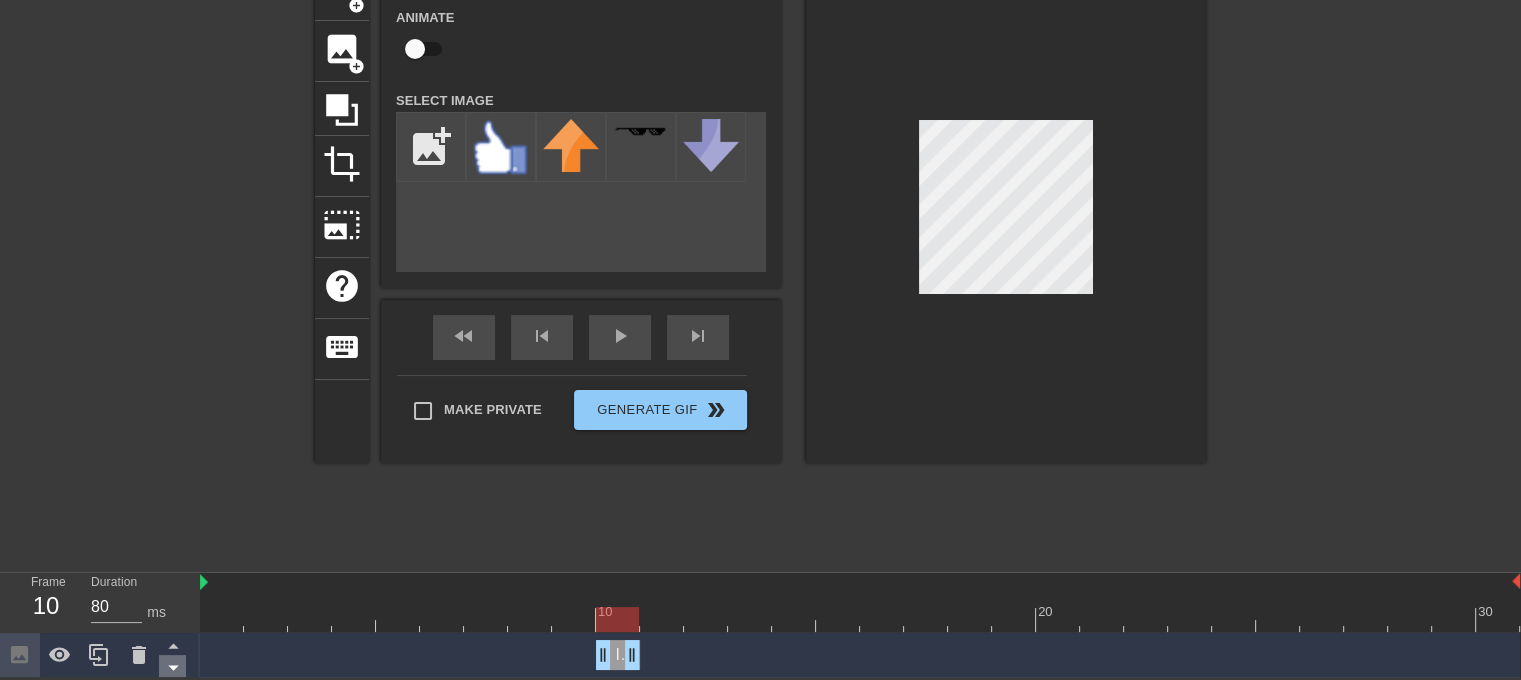 click 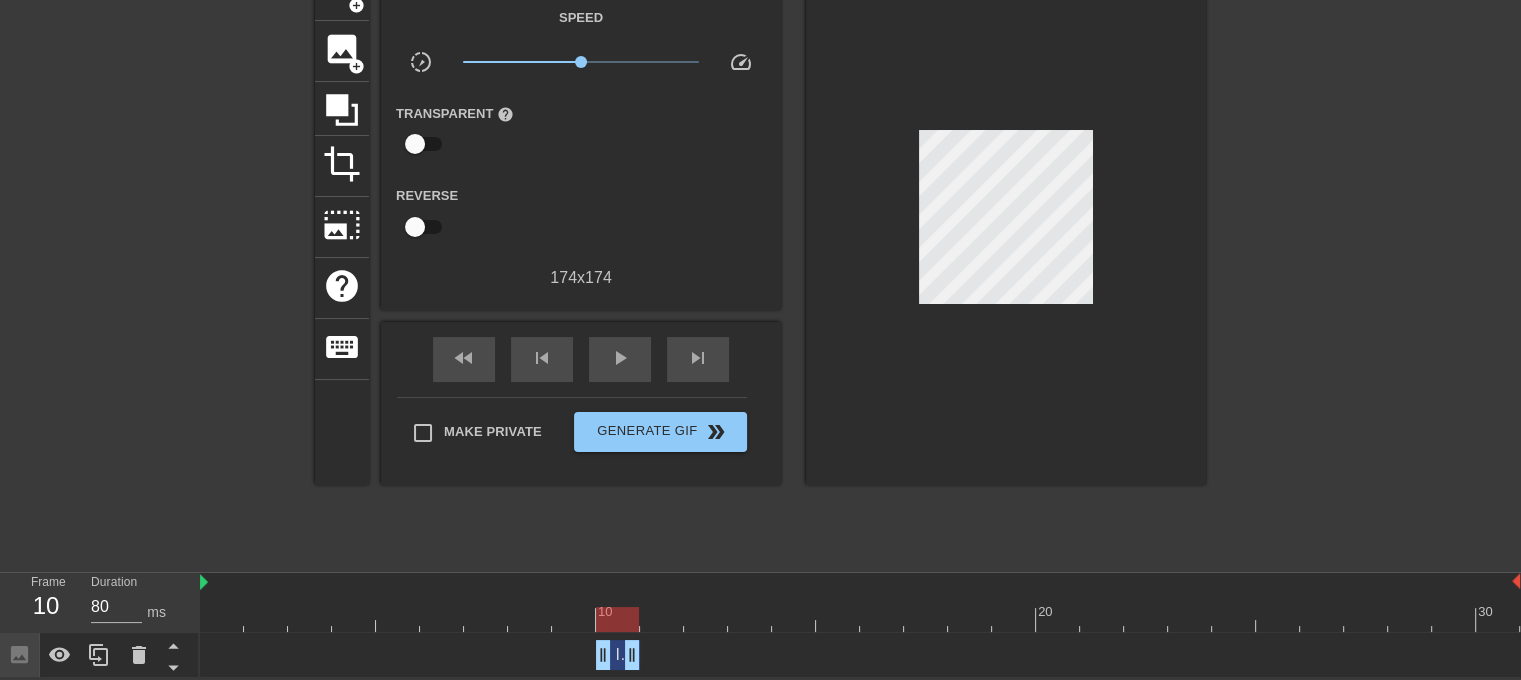 click at bounding box center [860, 619] 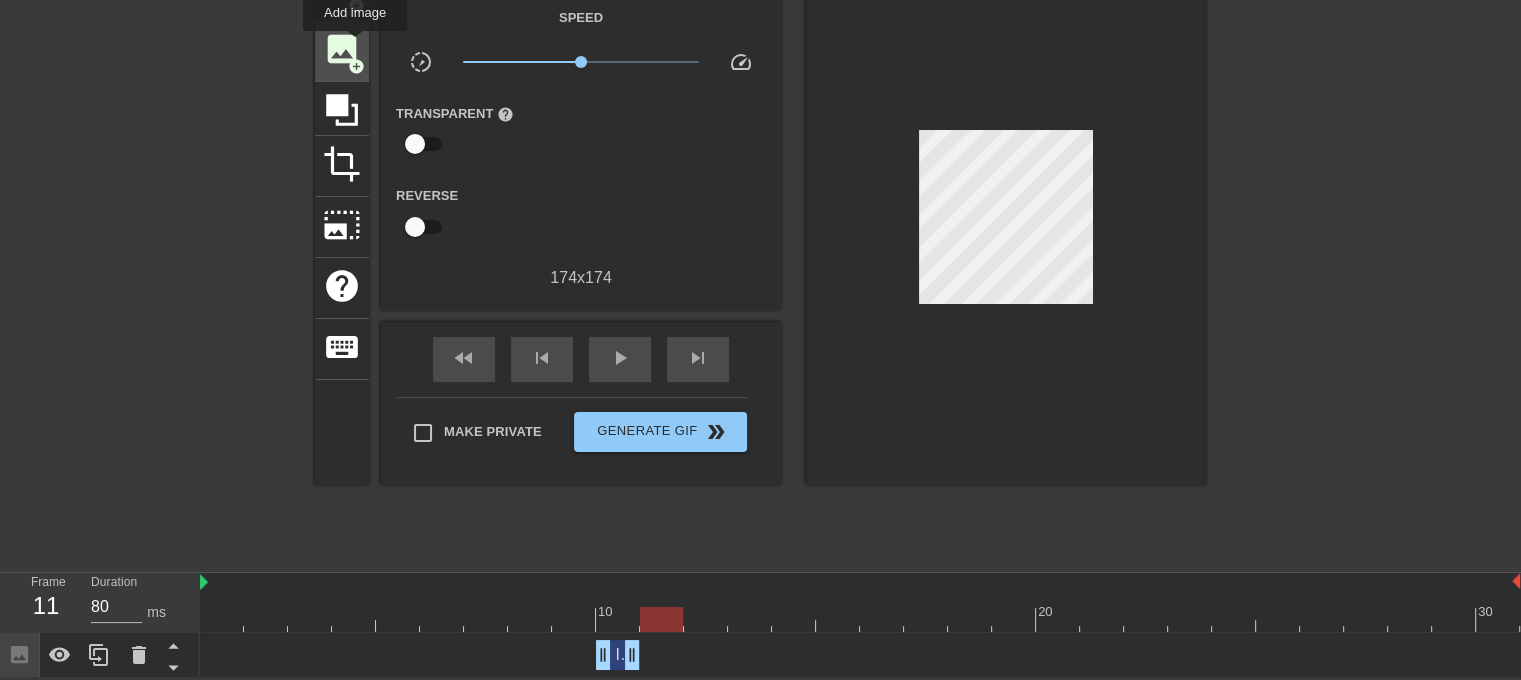 click on "image" at bounding box center [342, 49] 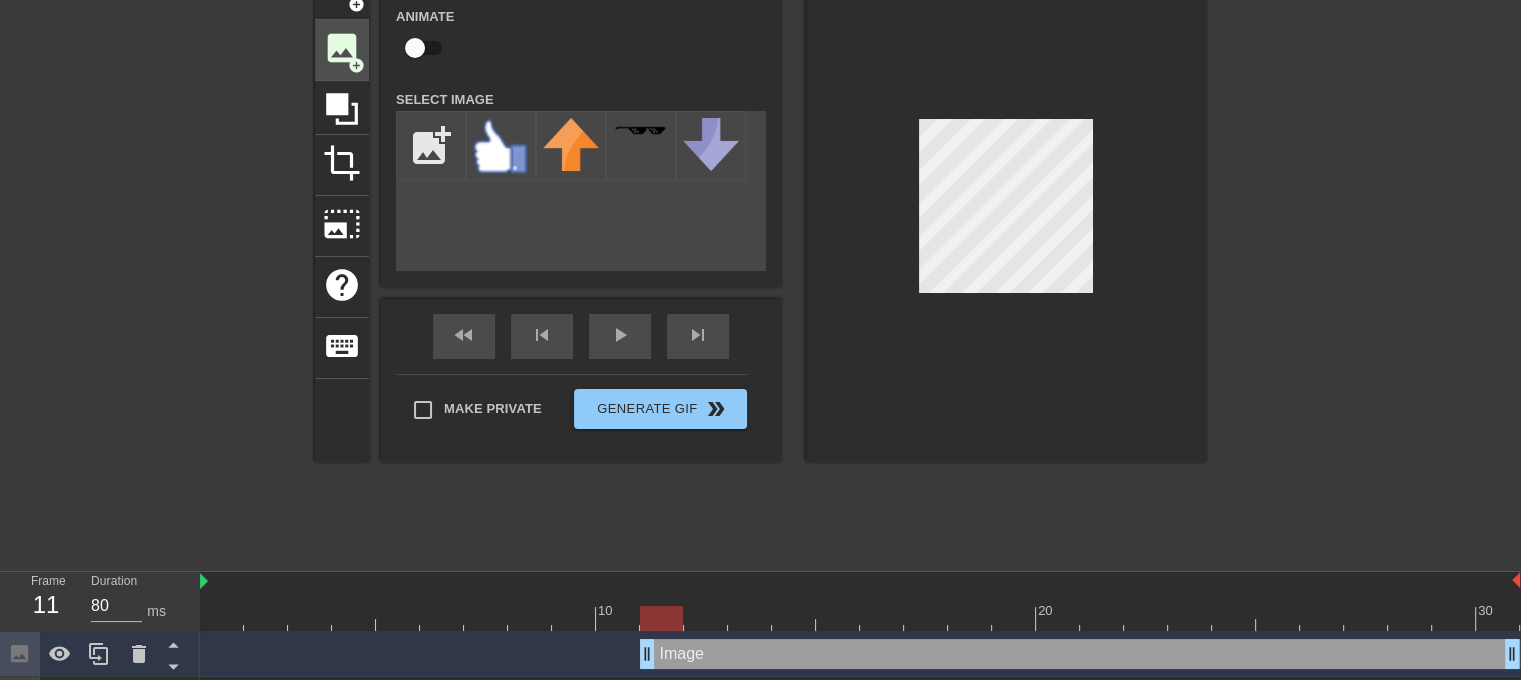 scroll, scrollTop: 150, scrollLeft: 0, axis: vertical 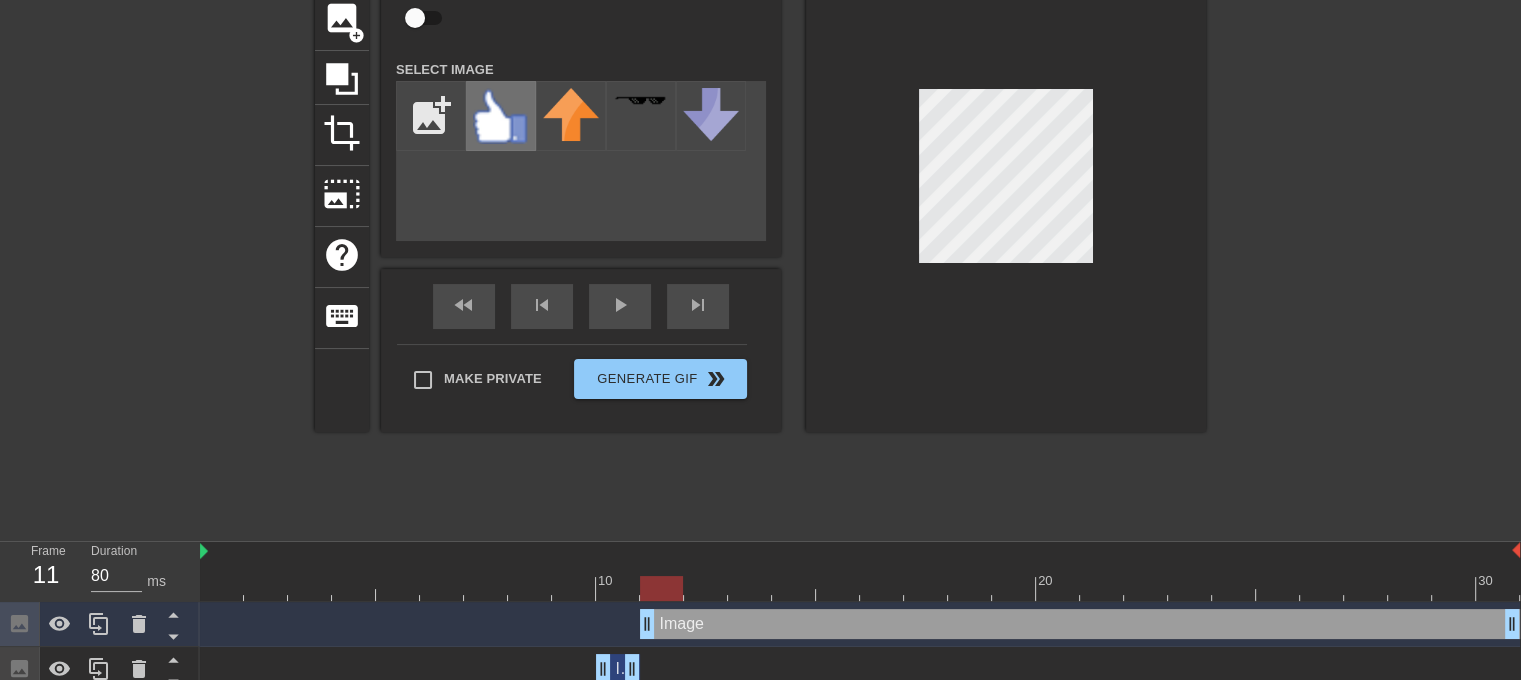 click at bounding box center (501, 116) 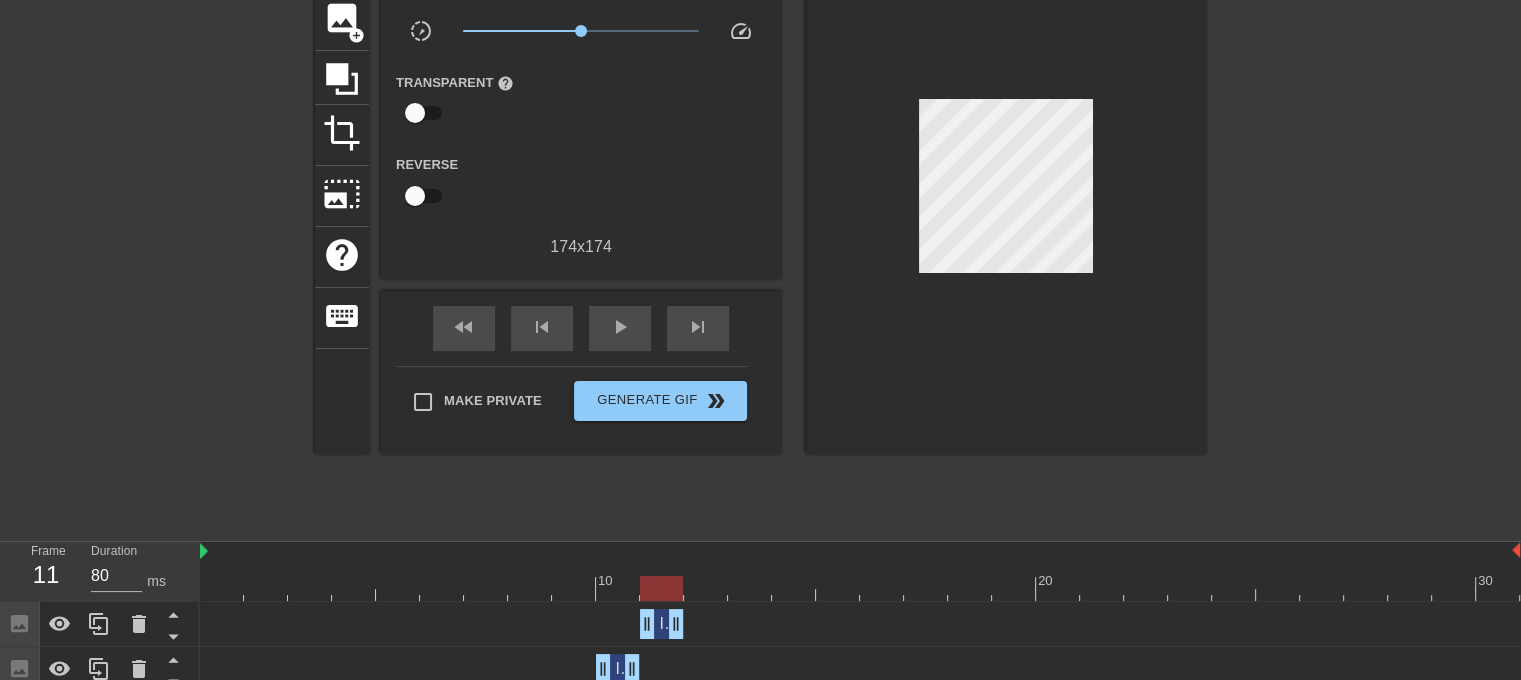 drag, startPoint x: 1512, startPoint y: 624, endPoint x: 670, endPoint y: 638, distance: 842.1164 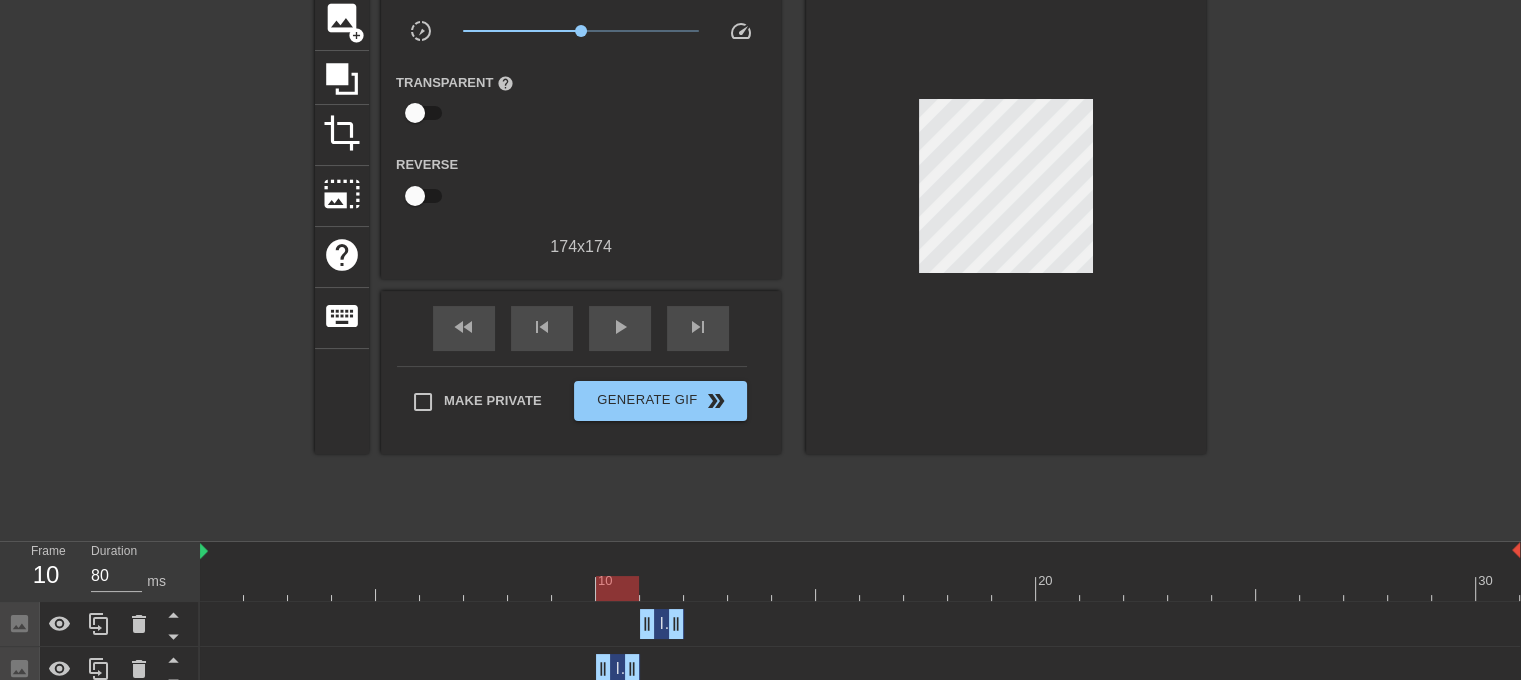 click at bounding box center [860, 588] 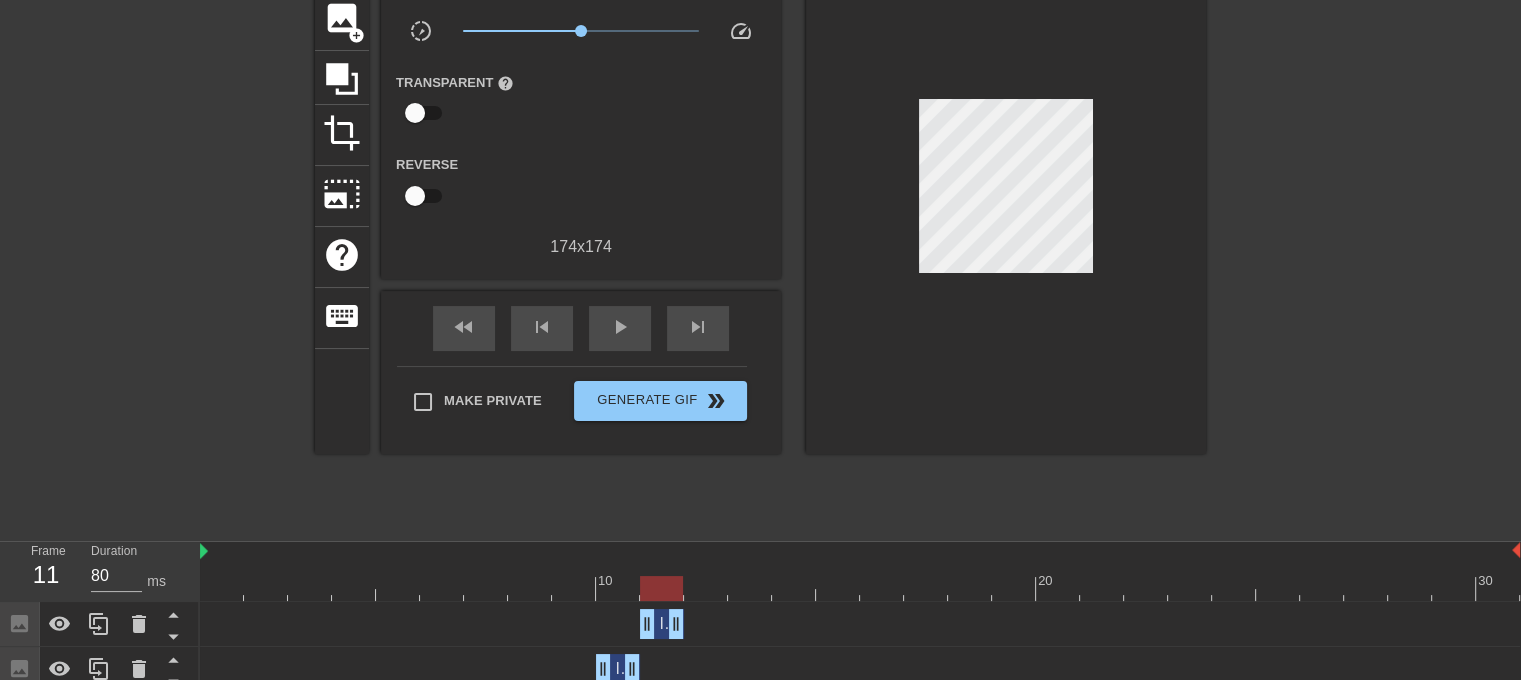 click at bounding box center (860, 588) 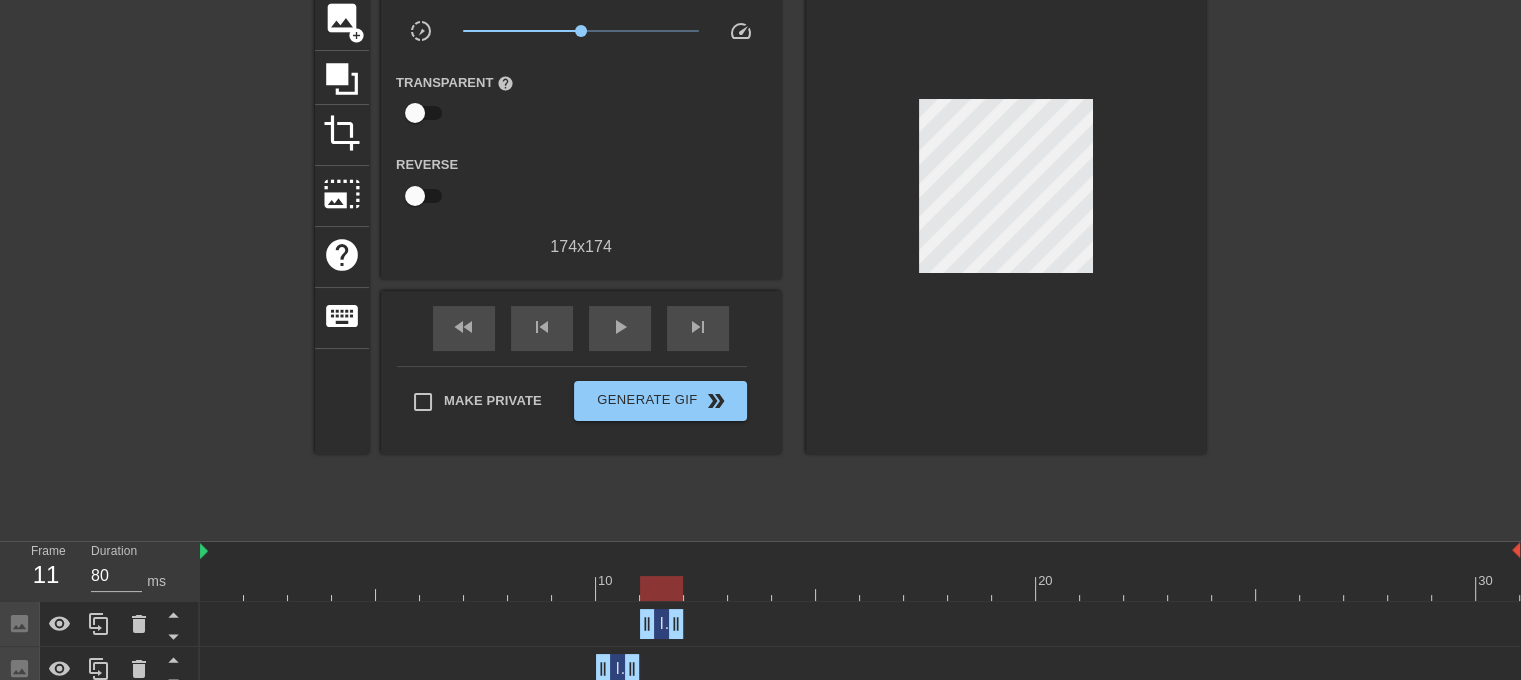click at bounding box center (860, 588) 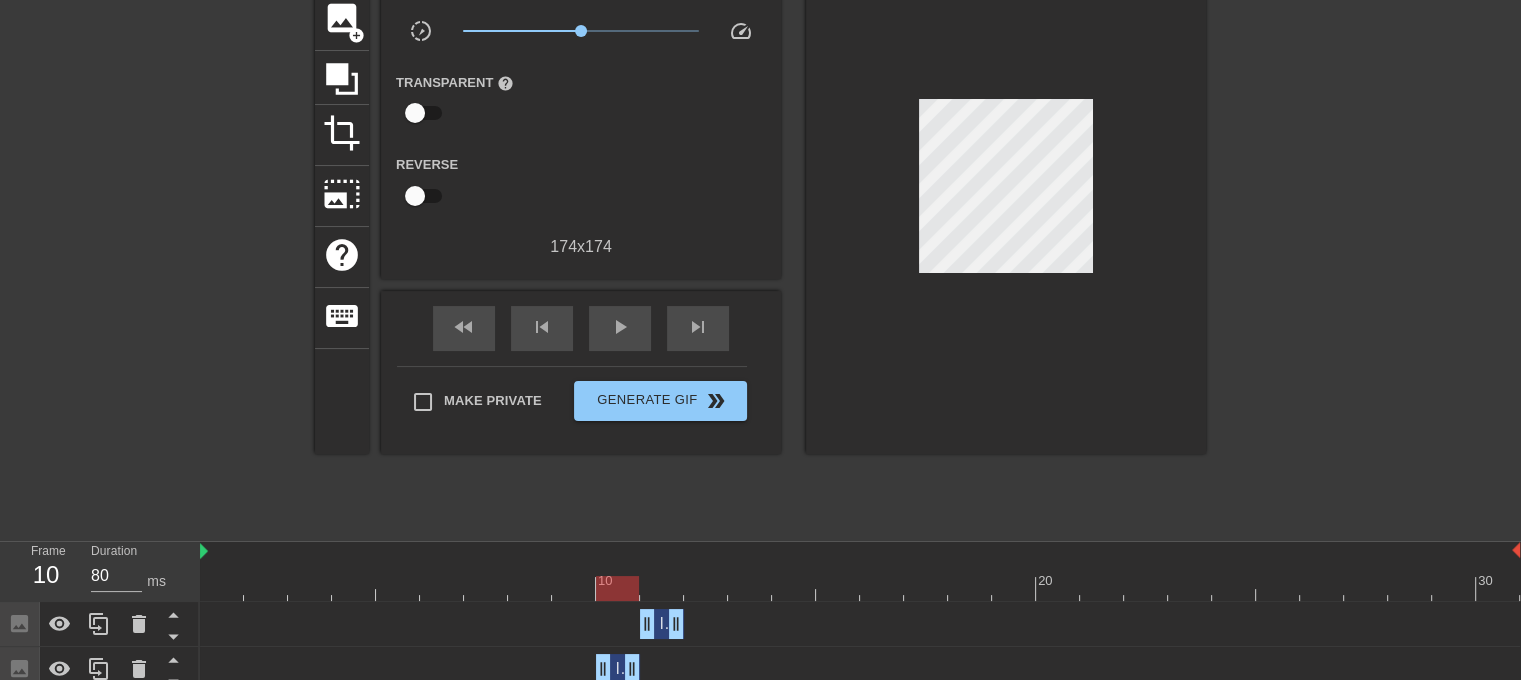 click at bounding box center [860, 588] 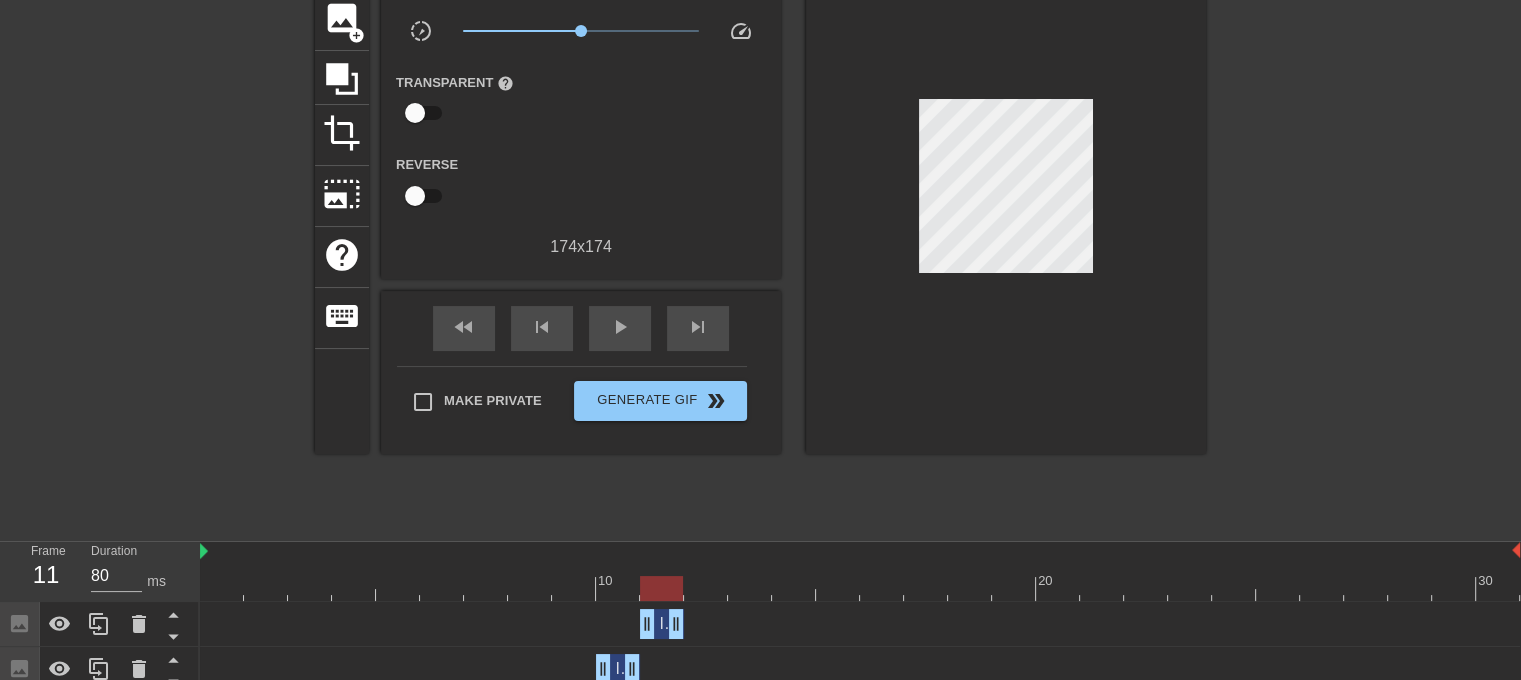 click at bounding box center [860, 588] 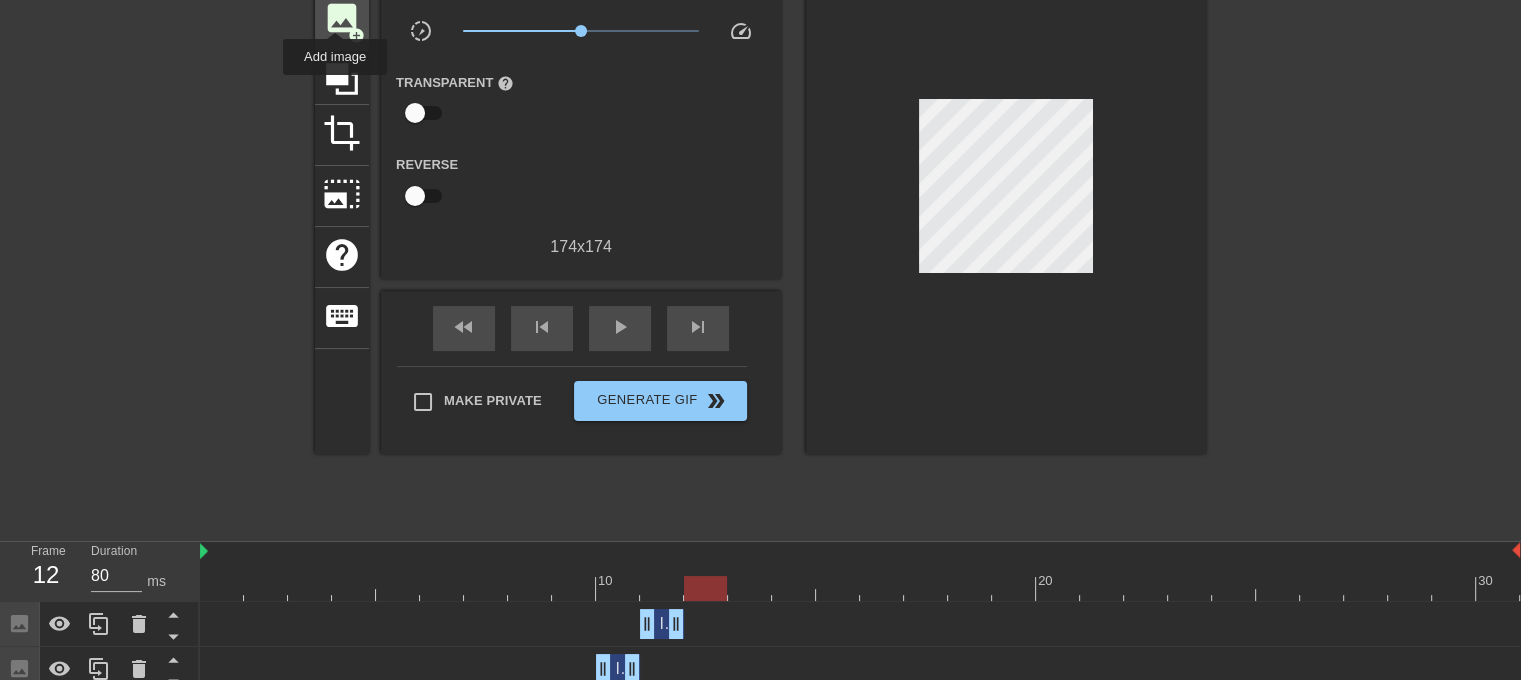 click on "image" at bounding box center [342, 18] 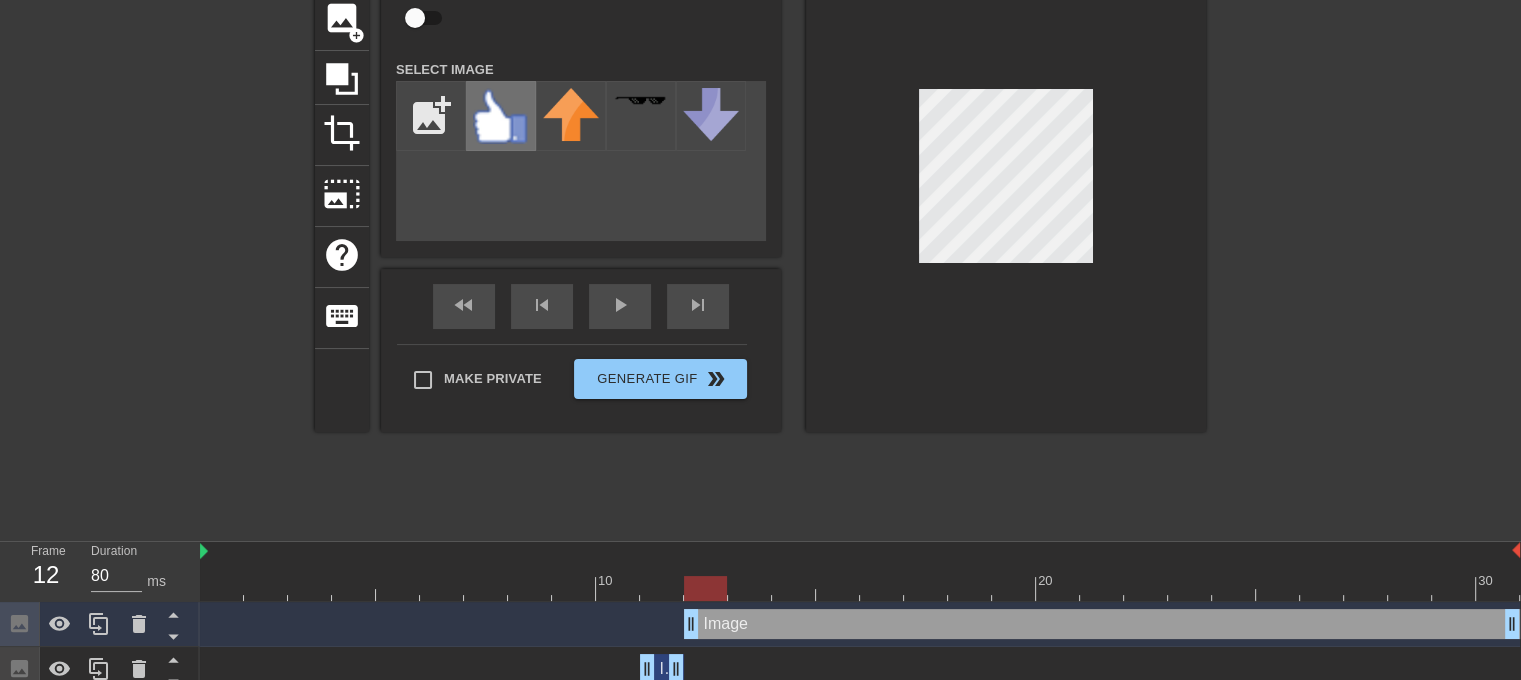 click at bounding box center (501, 116) 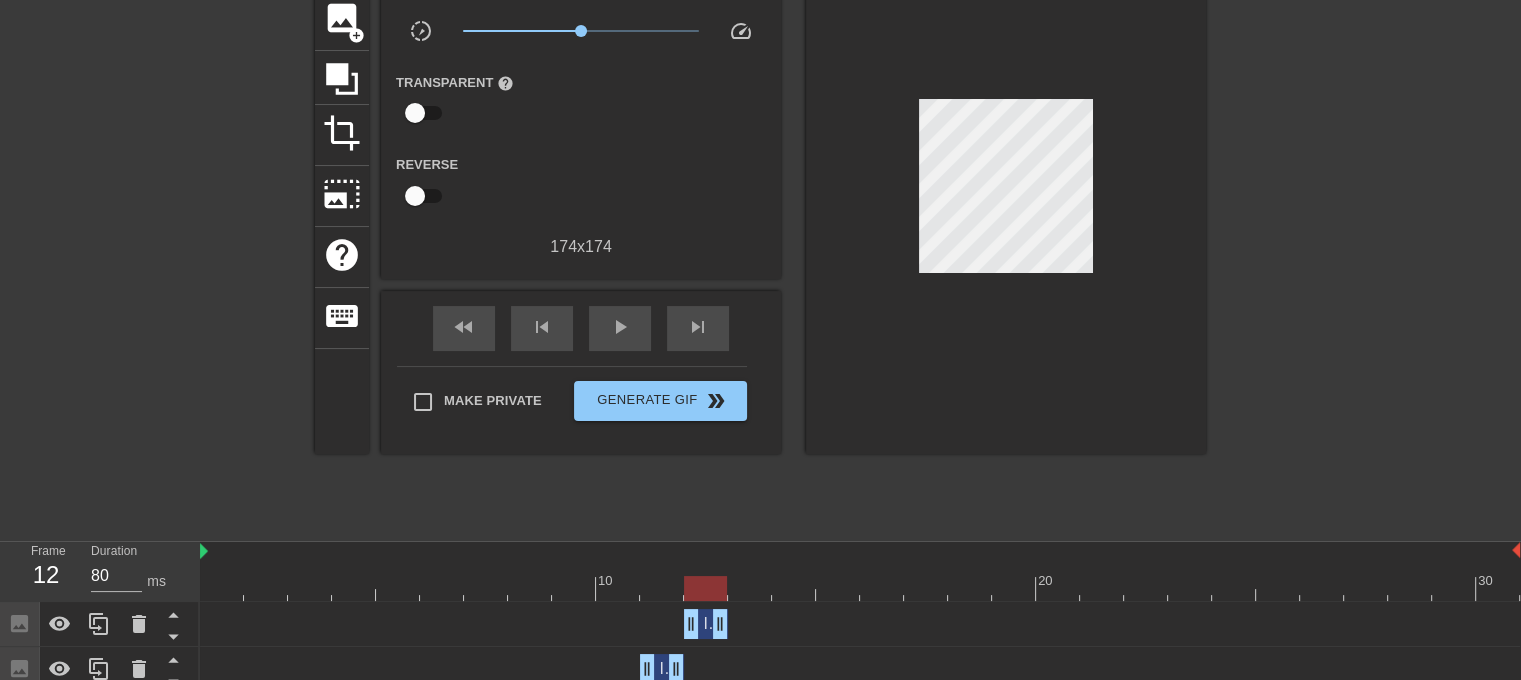 drag, startPoint x: 1508, startPoint y: 623, endPoint x: 682, endPoint y: 616, distance: 826.02966 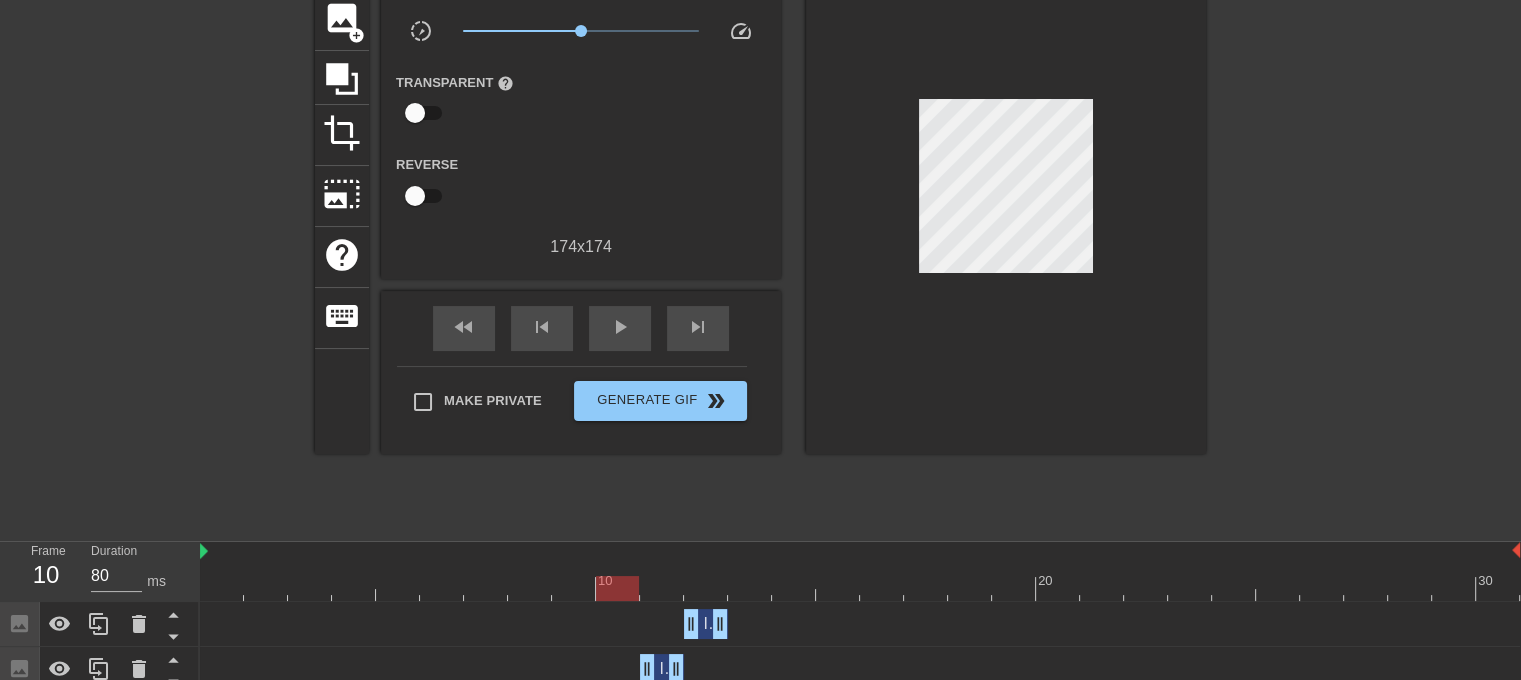 click at bounding box center [860, 588] 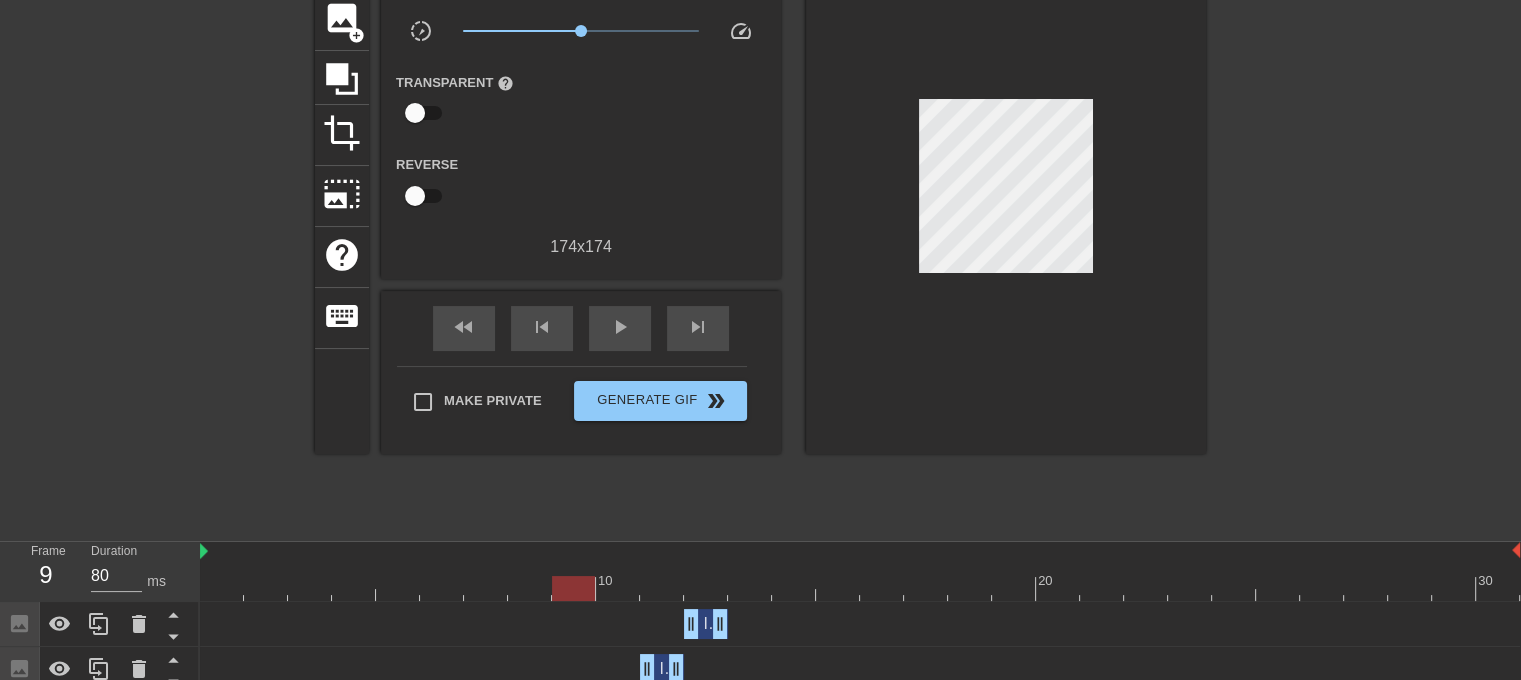 drag, startPoint x: 265, startPoint y: 587, endPoint x: 585, endPoint y: 600, distance: 320.26395 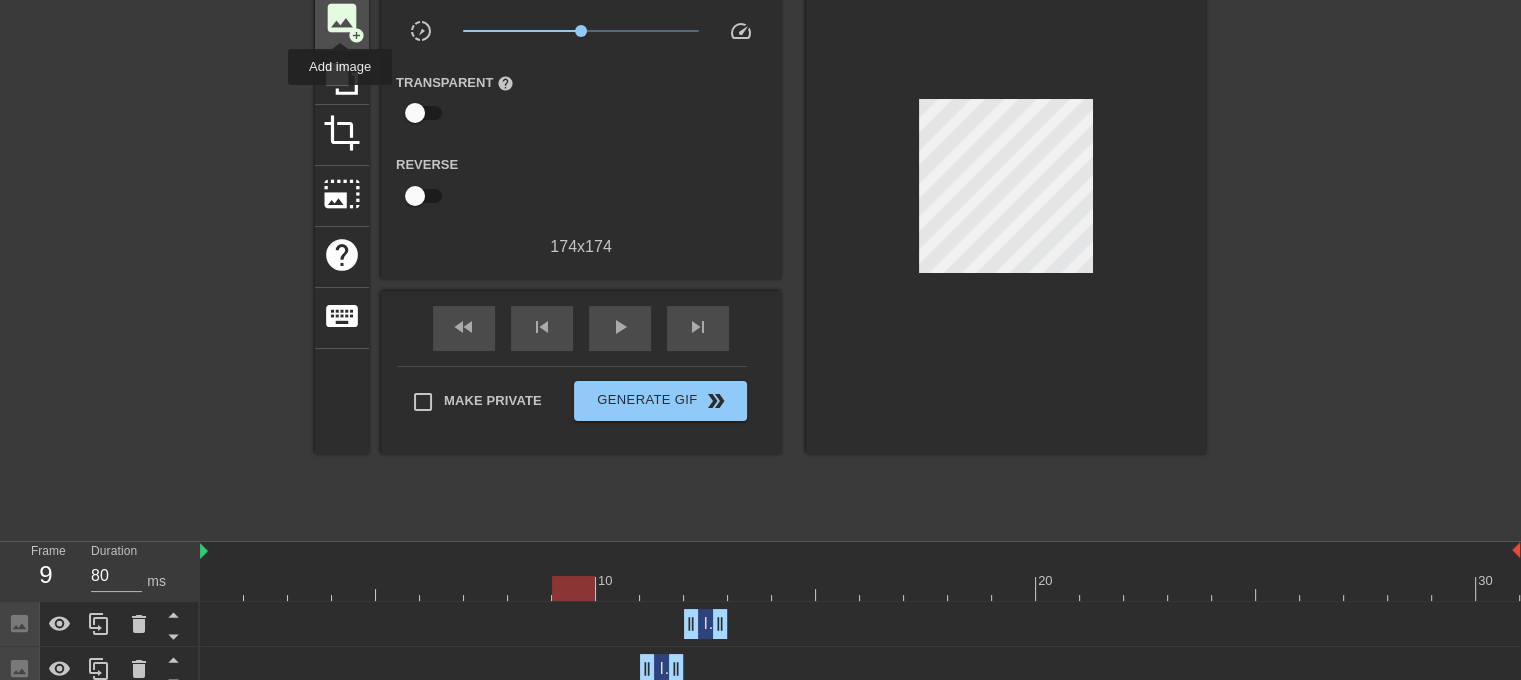 click on "image" at bounding box center (342, 18) 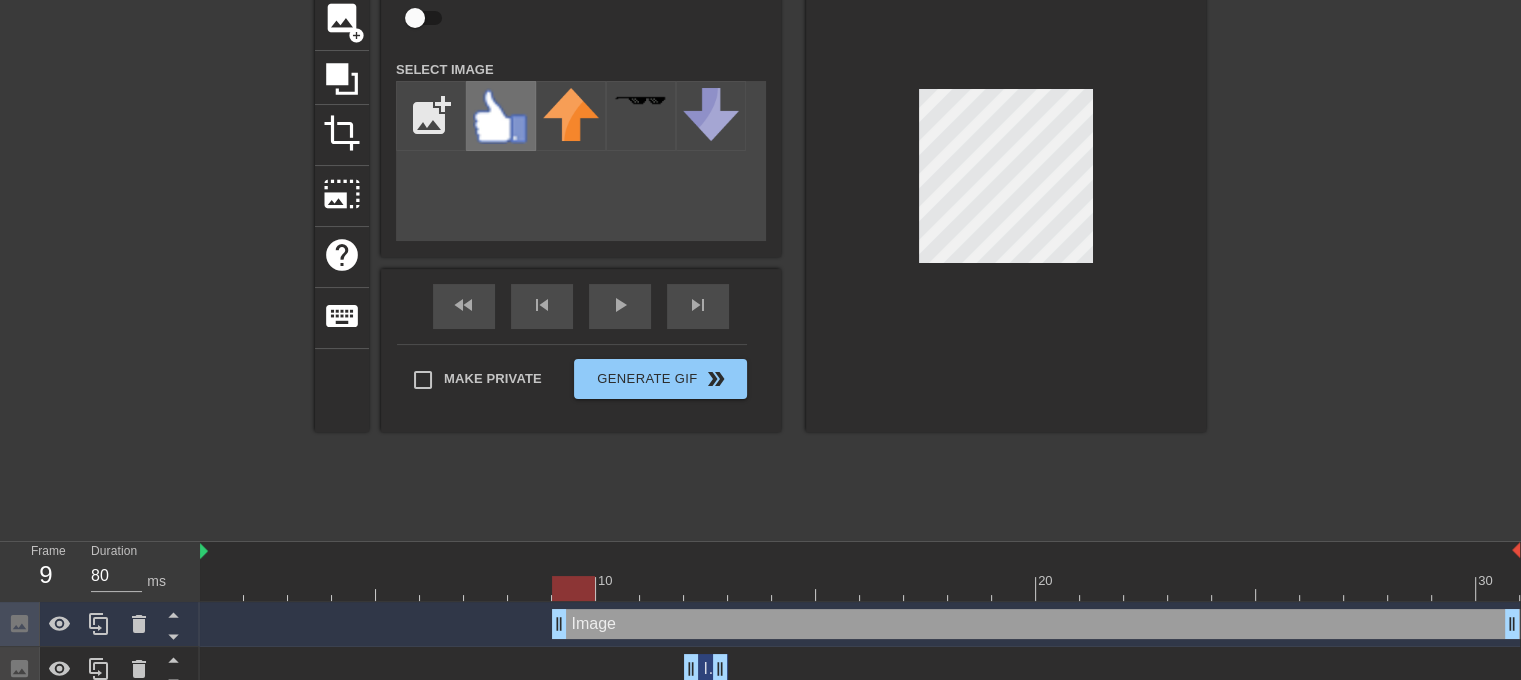click at bounding box center [501, 116] 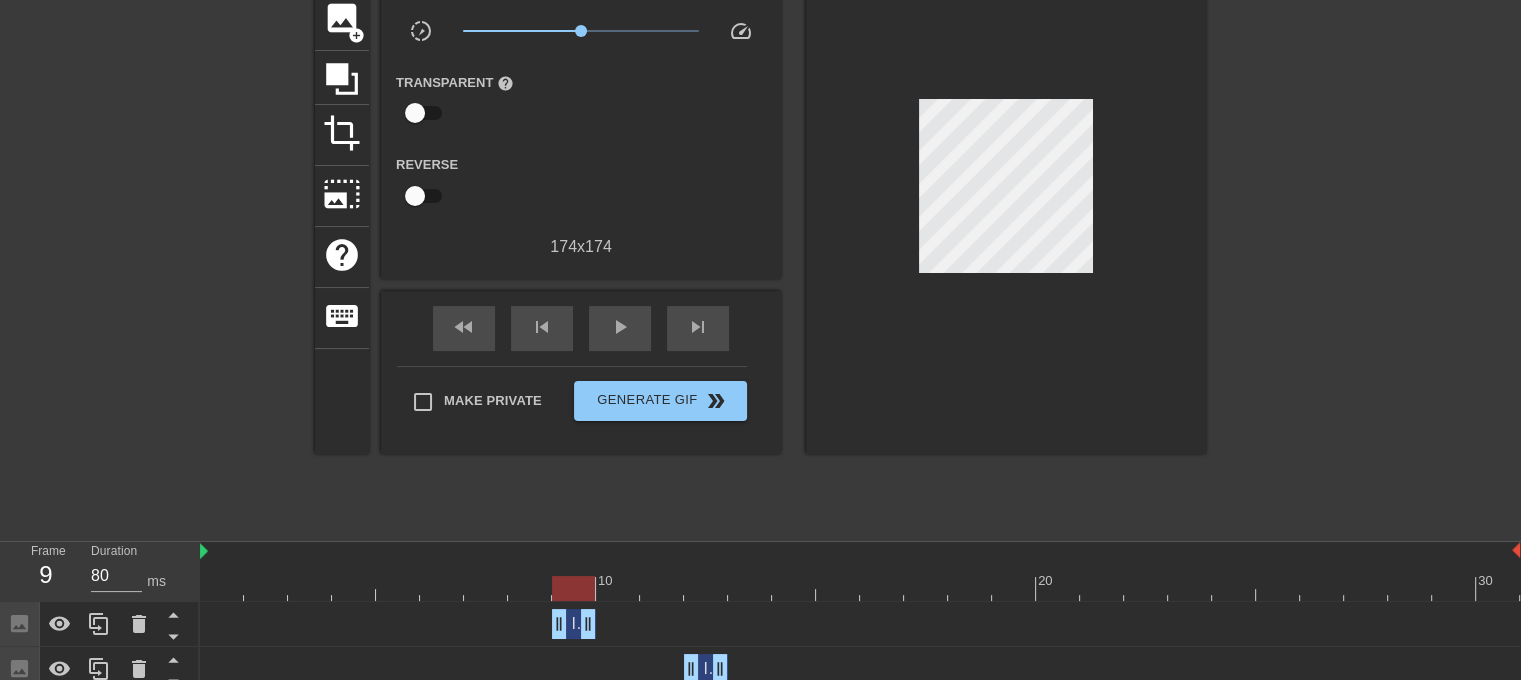 drag, startPoint x: 1514, startPoint y: 619, endPoint x: 592, endPoint y: 653, distance: 922.6267 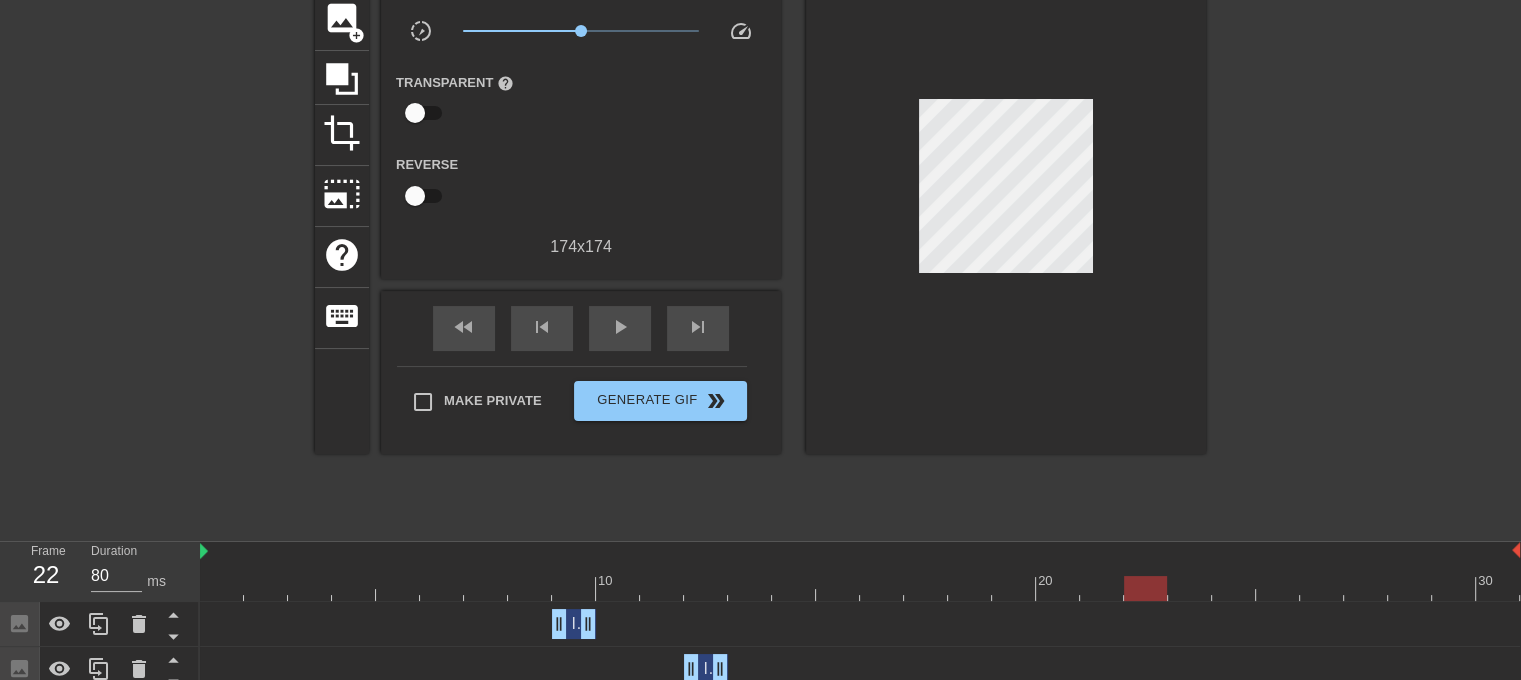 drag, startPoint x: 398, startPoint y: 589, endPoint x: 1132, endPoint y: 610, distance: 734.30035 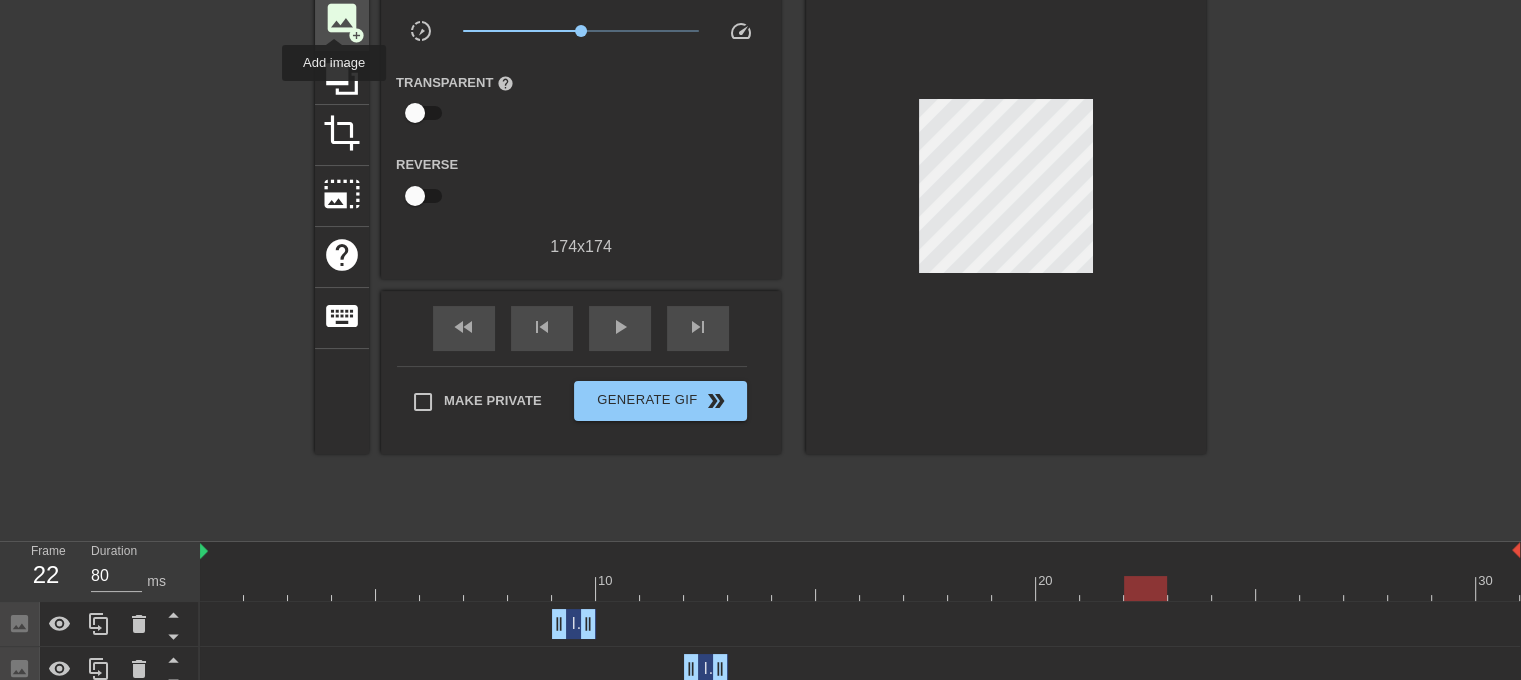 click on "image" at bounding box center [342, 18] 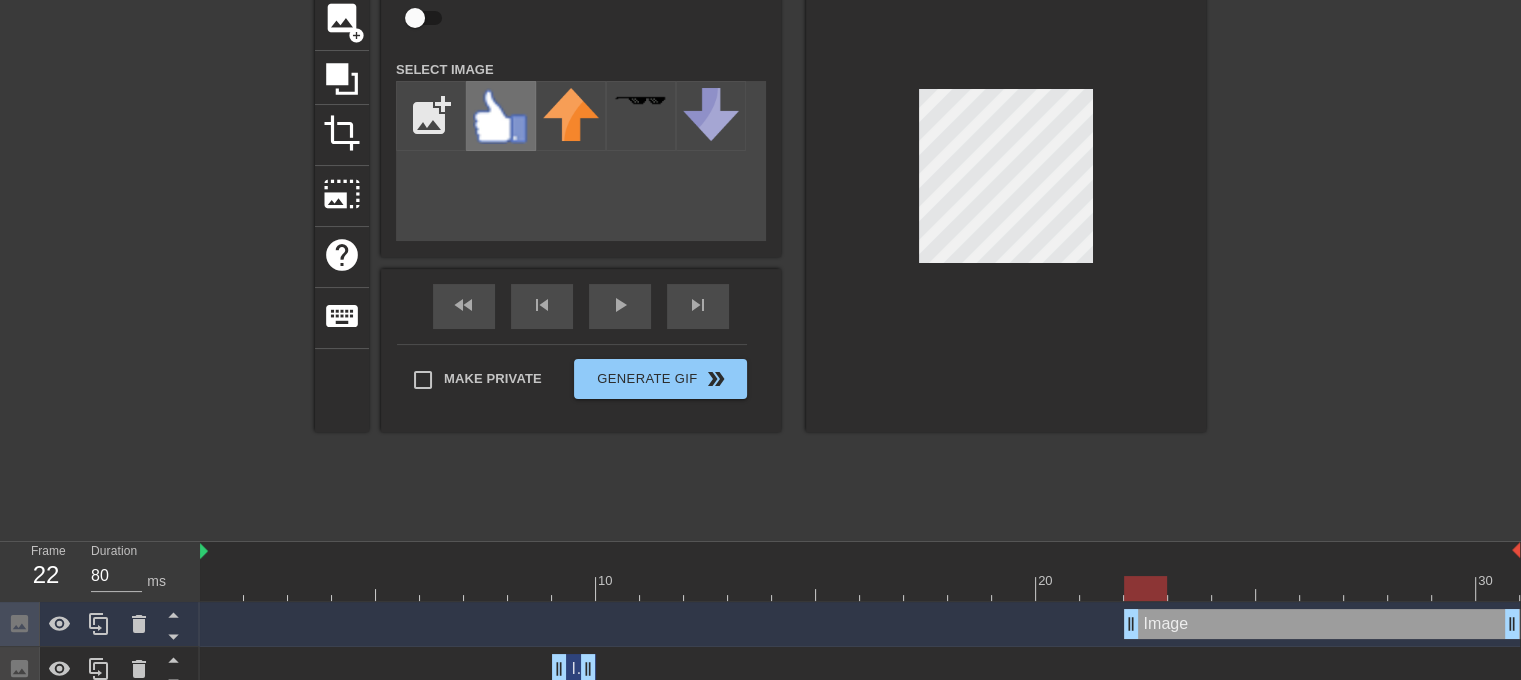 click at bounding box center (501, 116) 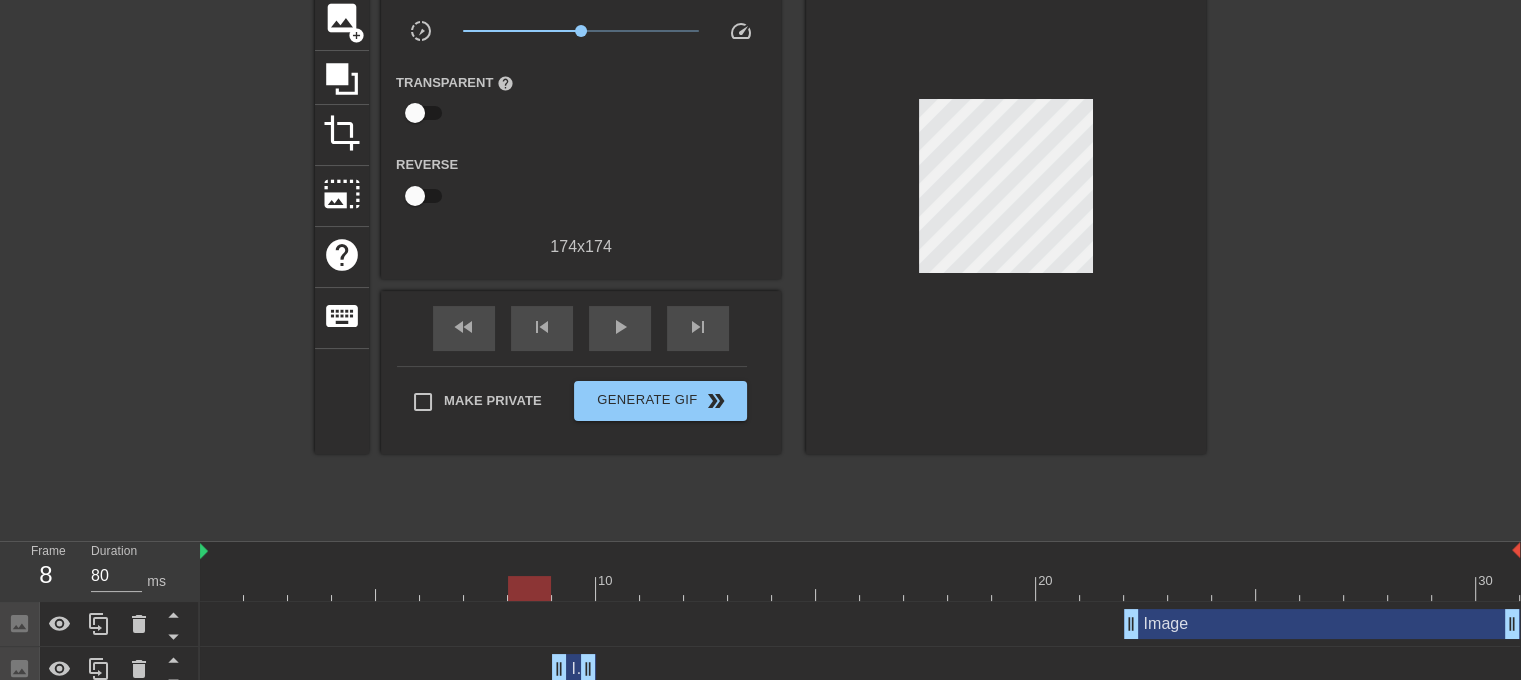 drag, startPoint x: 443, startPoint y: 587, endPoint x: 518, endPoint y: 596, distance: 75.53807 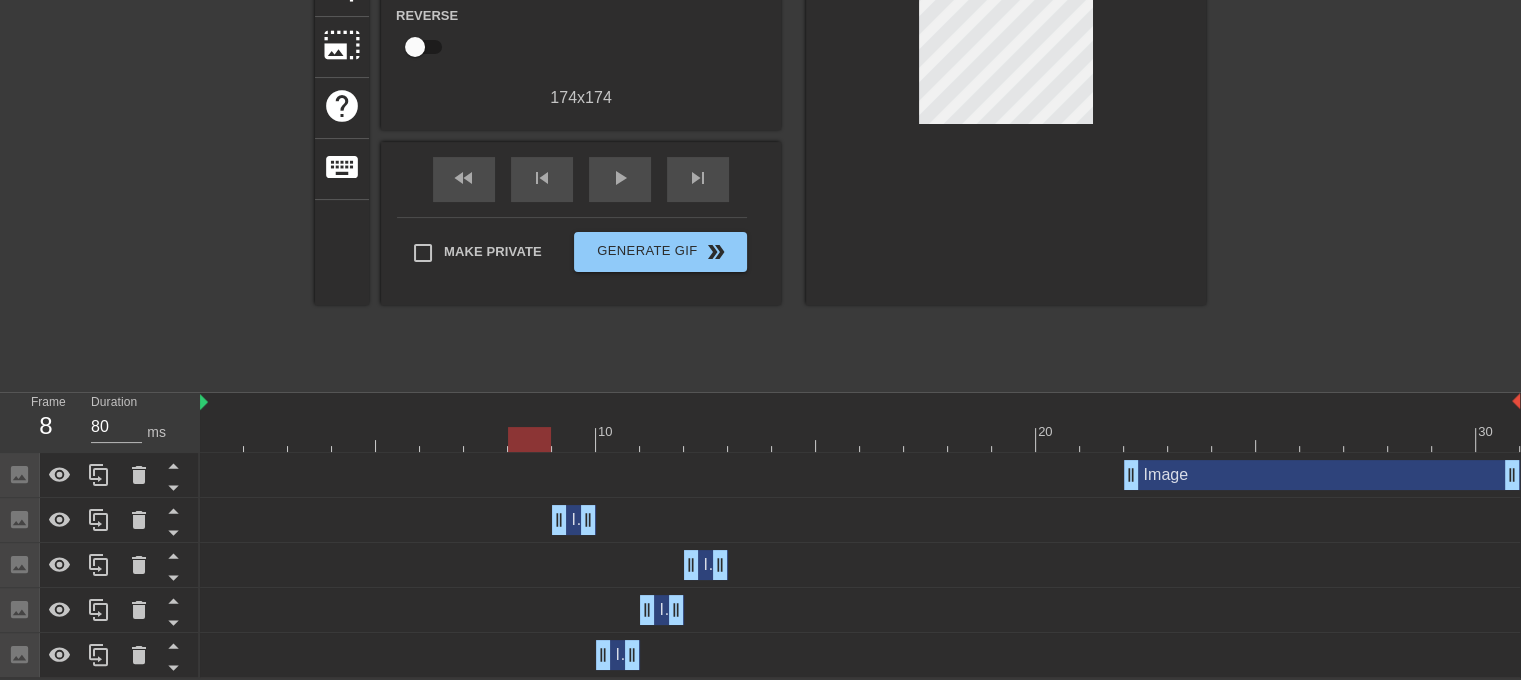 click at bounding box center [860, 439] 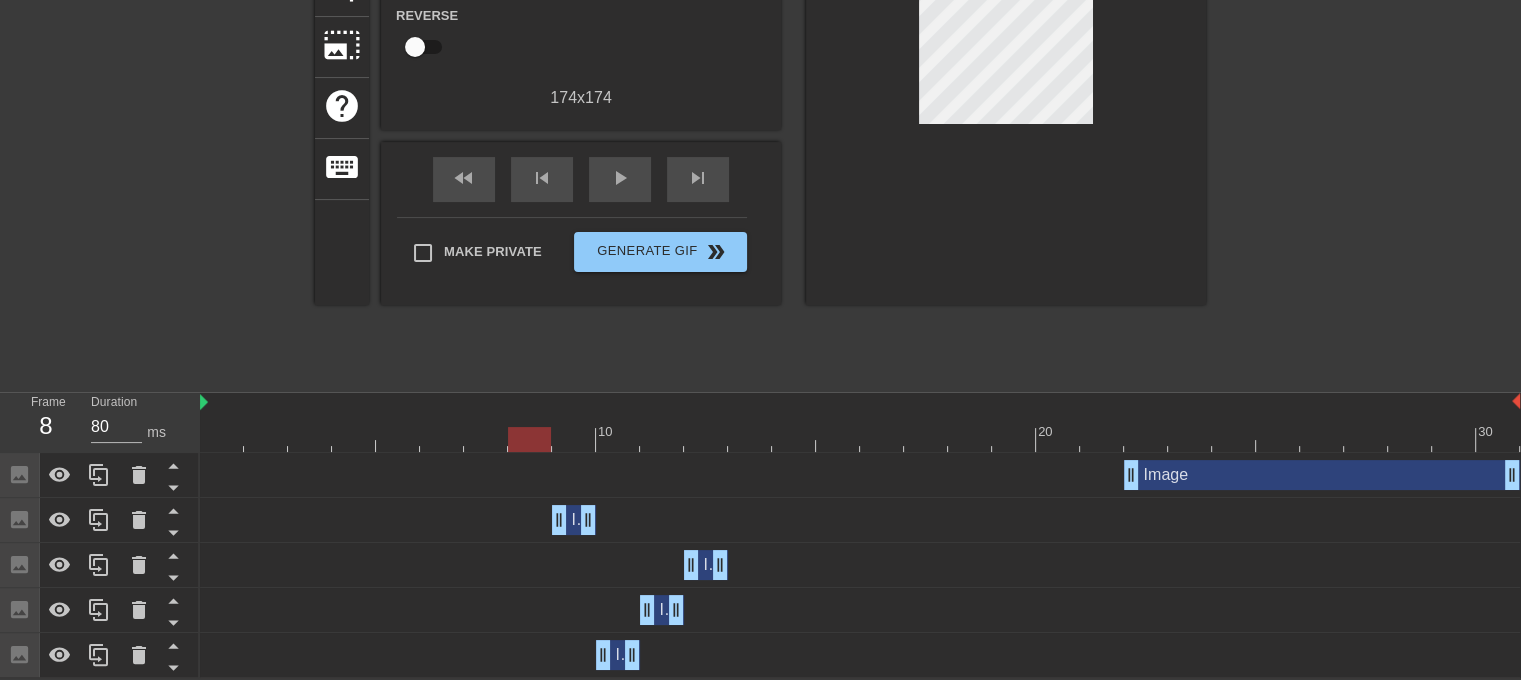 click at bounding box center (860, 439) 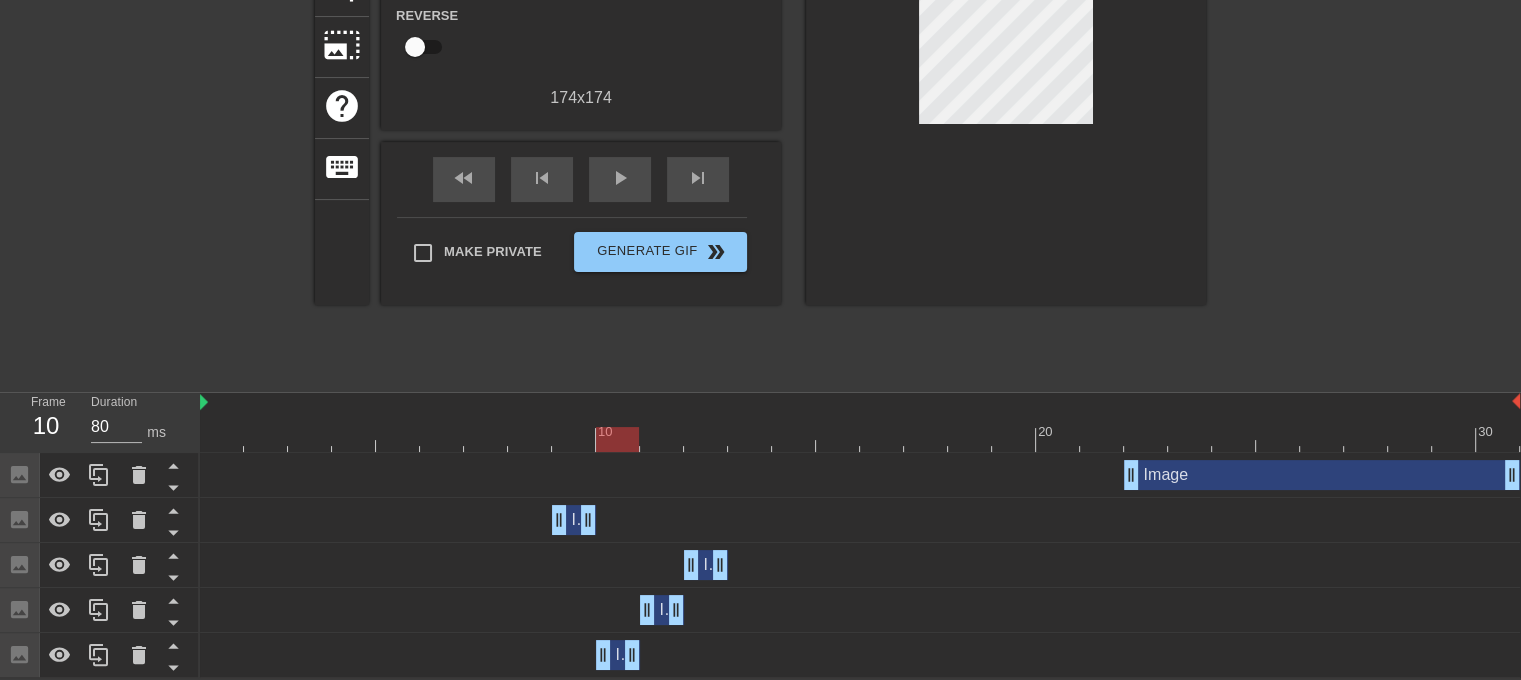 click at bounding box center [860, 439] 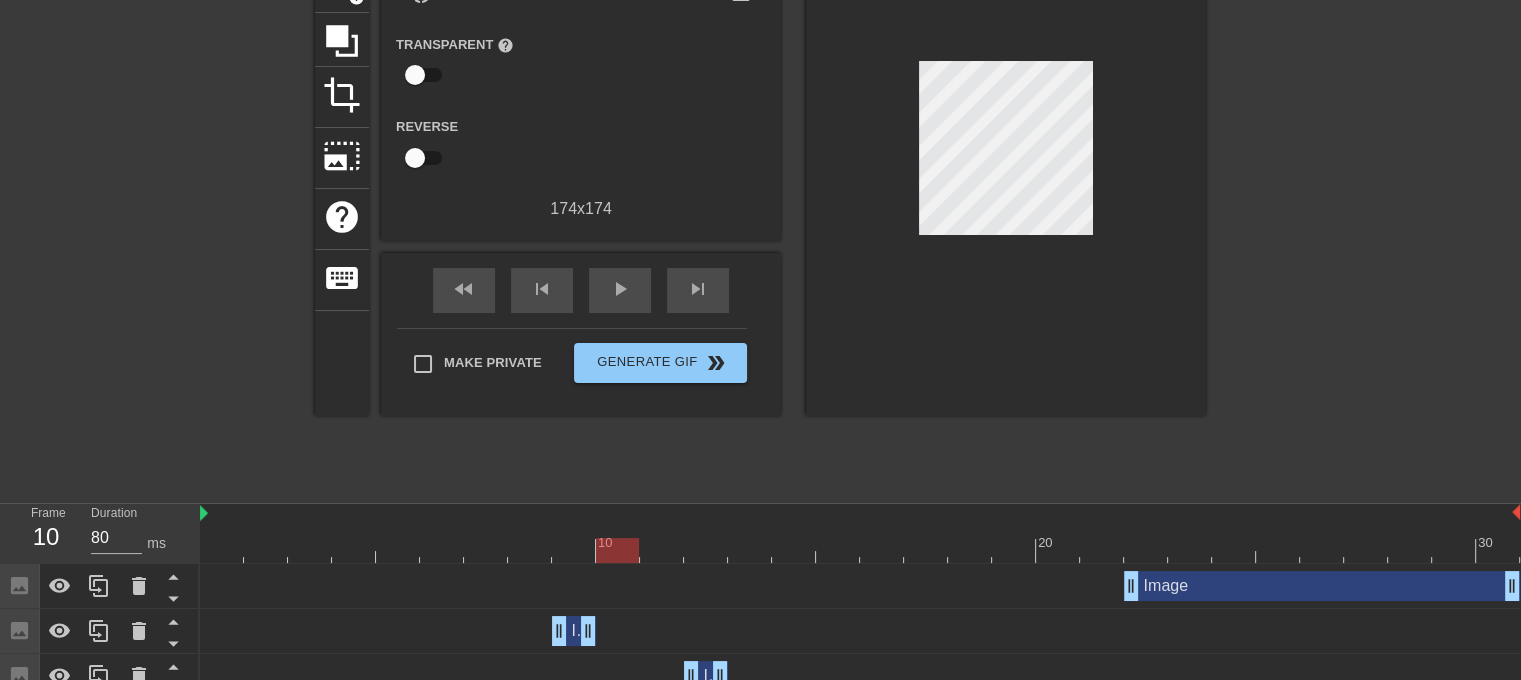 scroll, scrollTop: 134, scrollLeft: 0, axis: vertical 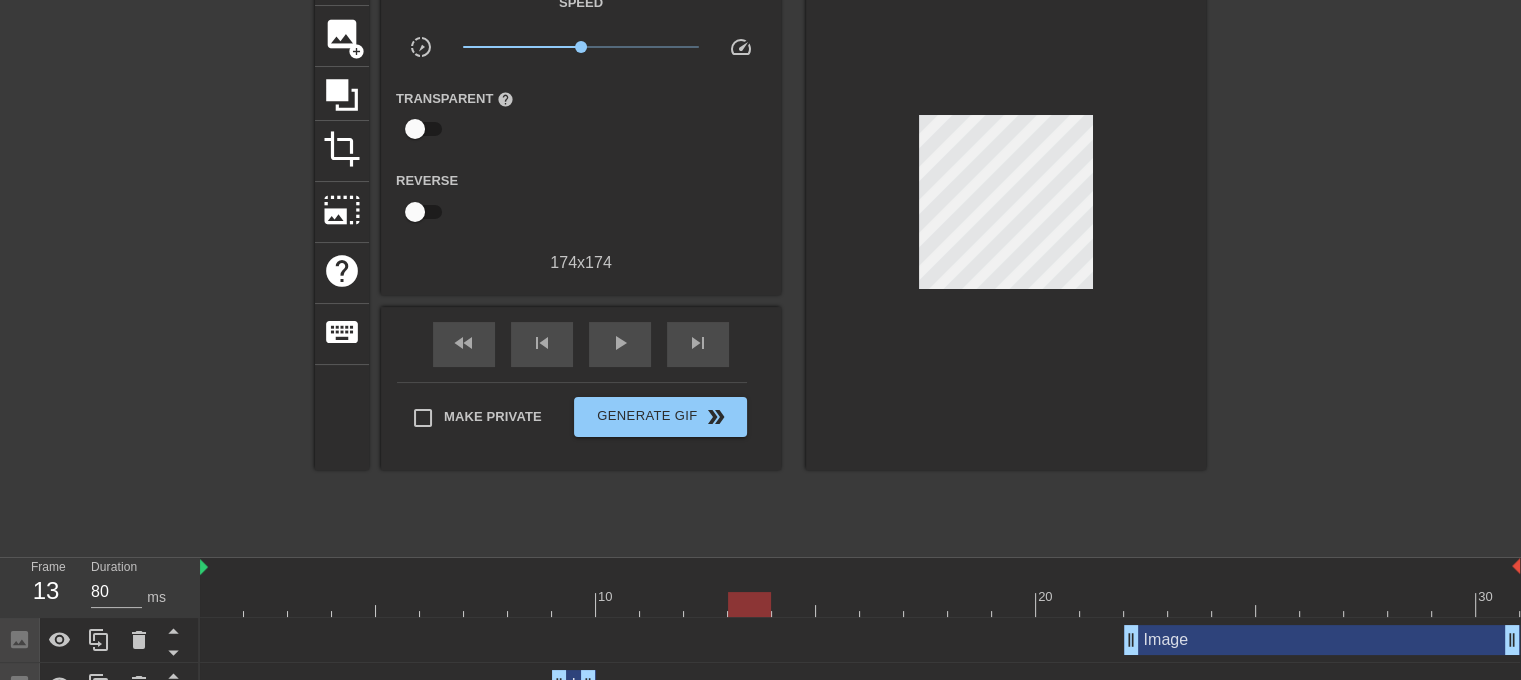 drag, startPoint x: 664, startPoint y: 595, endPoint x: 732, endPoint y: 595, distance: 68 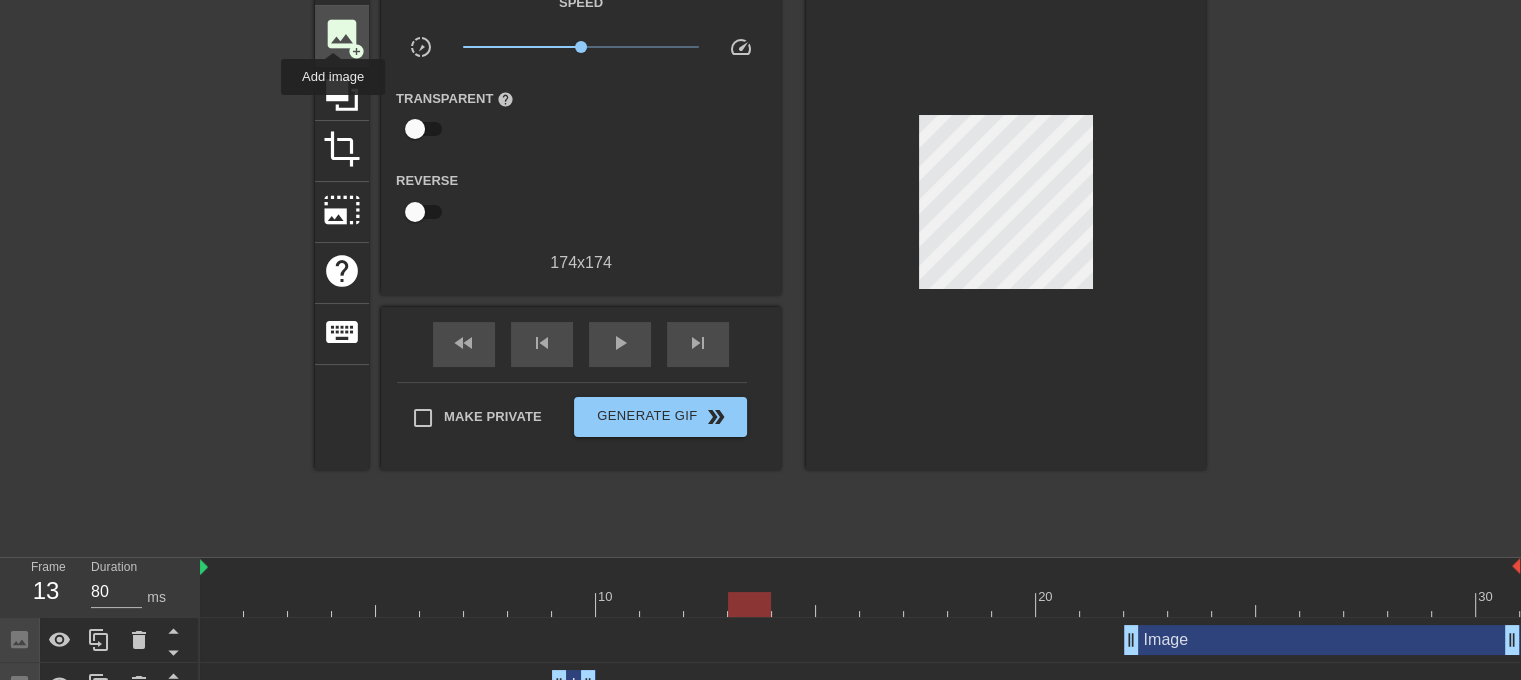 click on "image" at bounding box center [342, 34] 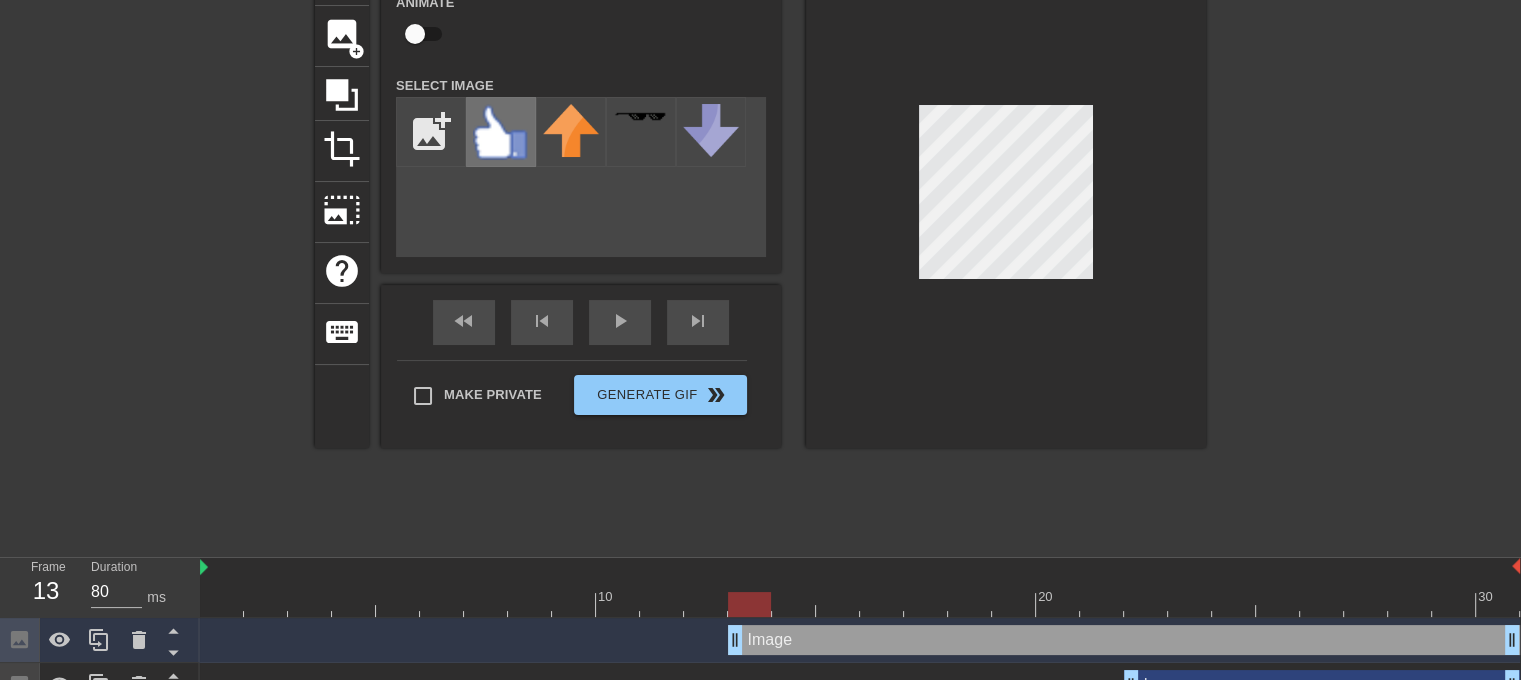 click at bounding box center [501, 132] 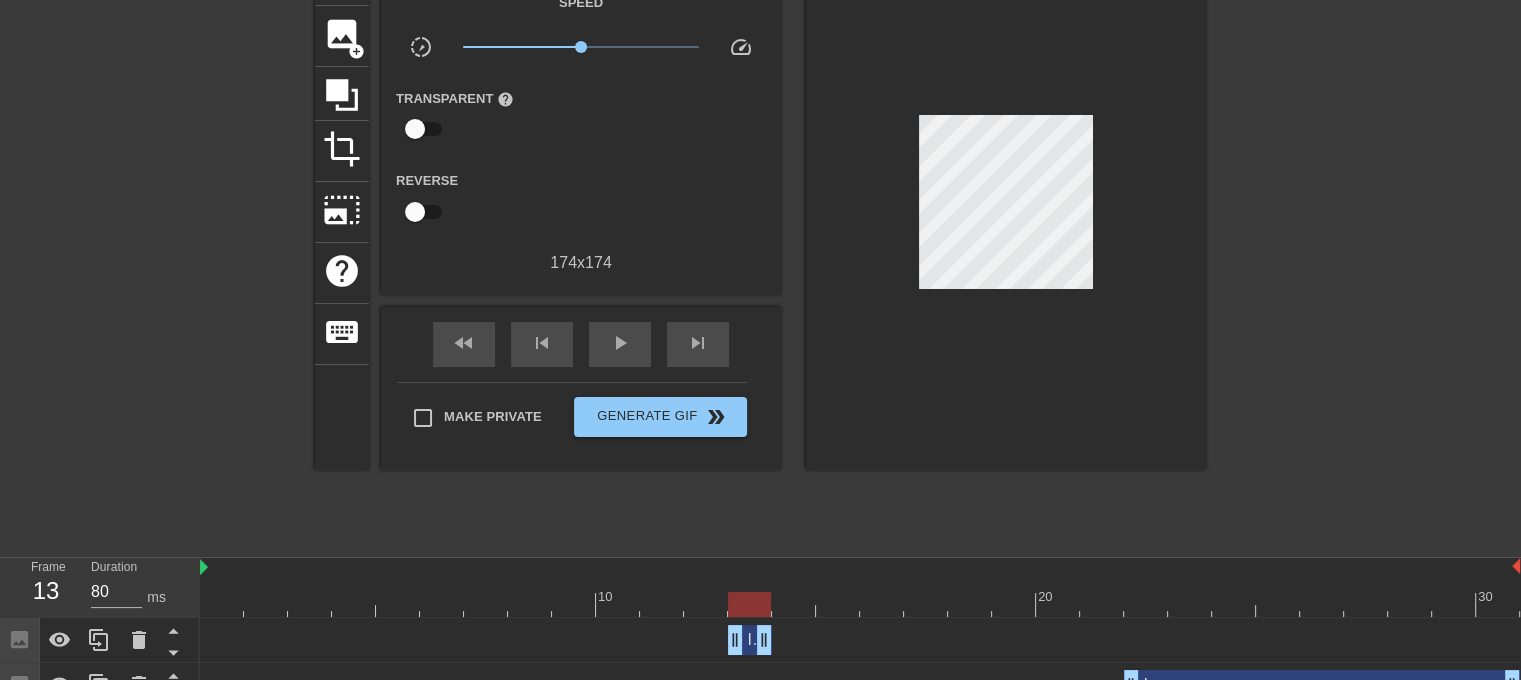 drag, startPoint x: 1511, startPoint y: 640, endPoint x: 775, endPoint y: 640, distance: 736 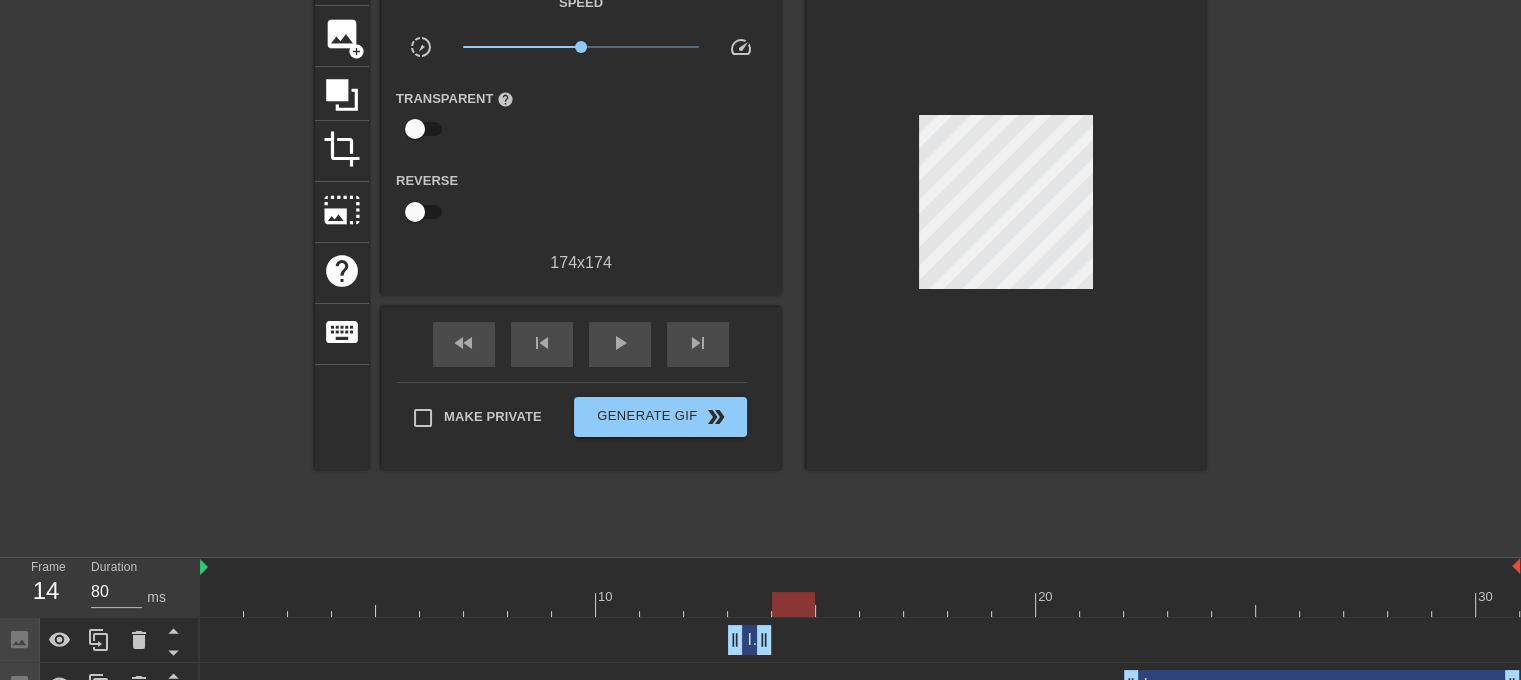 drag, startPoint x: 526, startPoint y: 596, endPoint x: 776, endPoint y: 607, distance: 250.24188 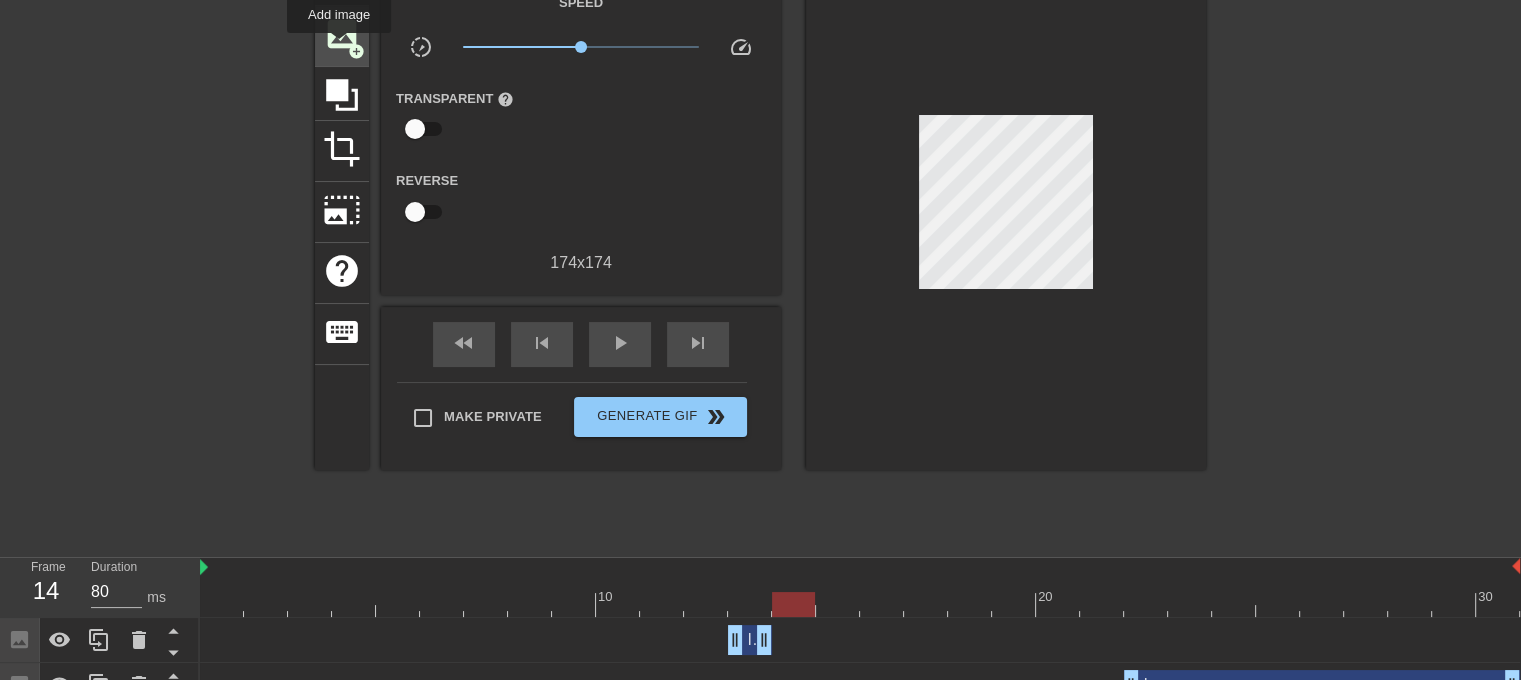 click on "image" at bounding box center [342, 34] 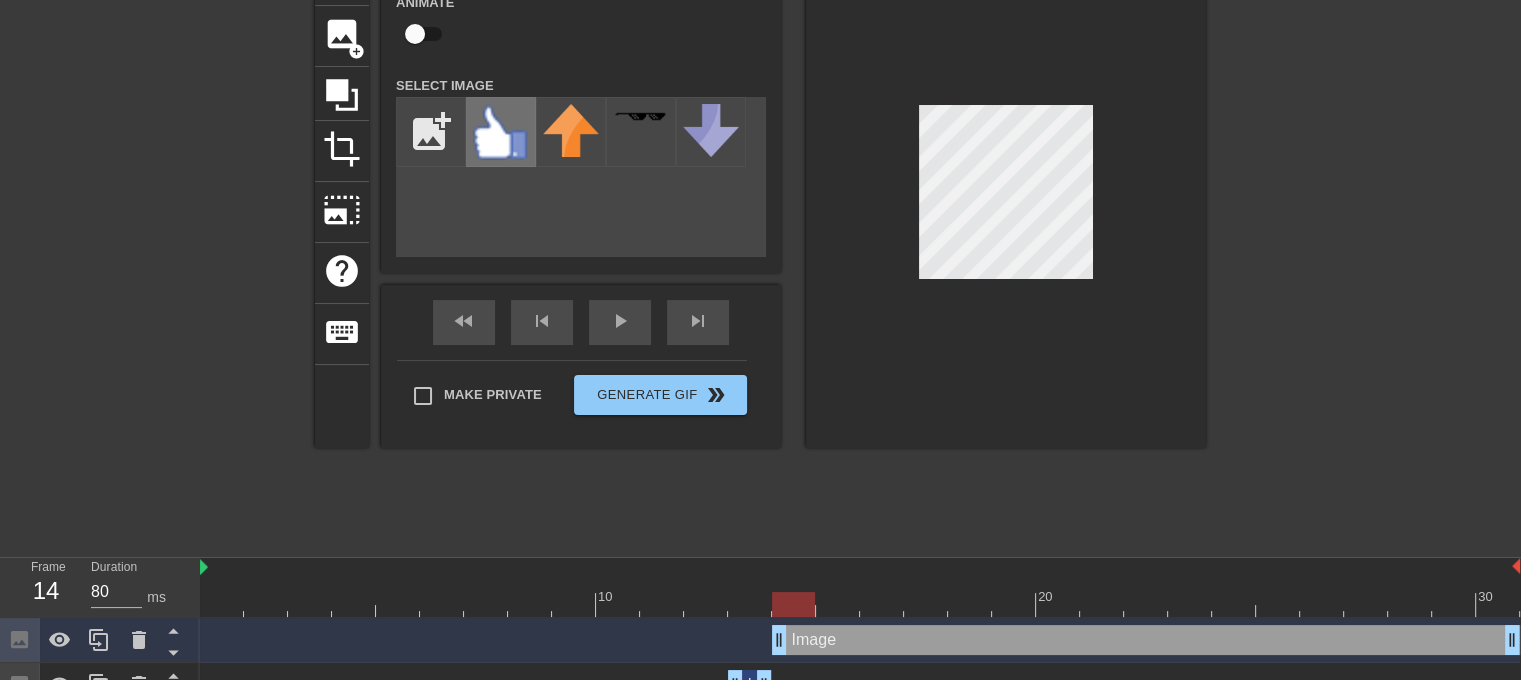drag, startPoint x: 489, startPoint y: 137, endPoint x: 532, endPoint y: 145, distance: 43.737854 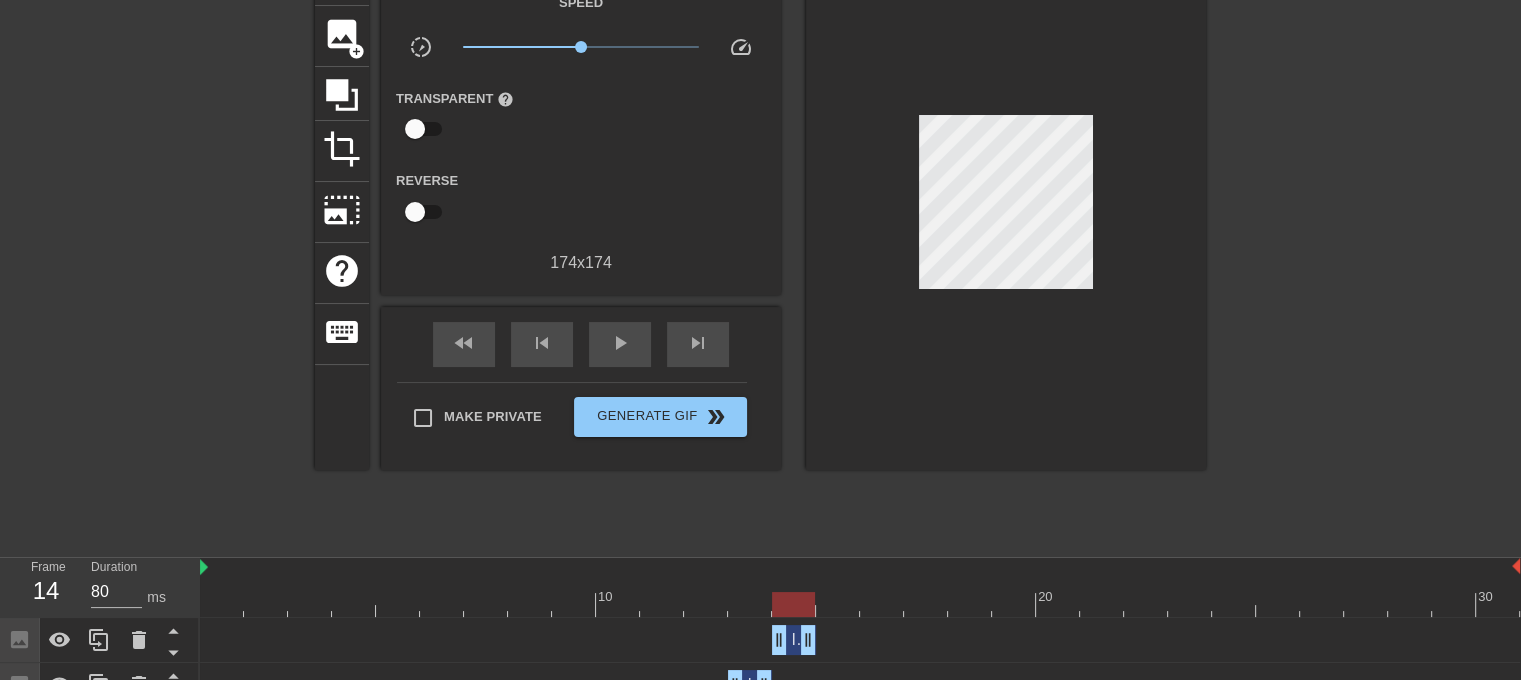 drag, startPoint x: 1512, startPoint y: 635, endPoint x: 810, endPoint y: 645, distance: 702.0712 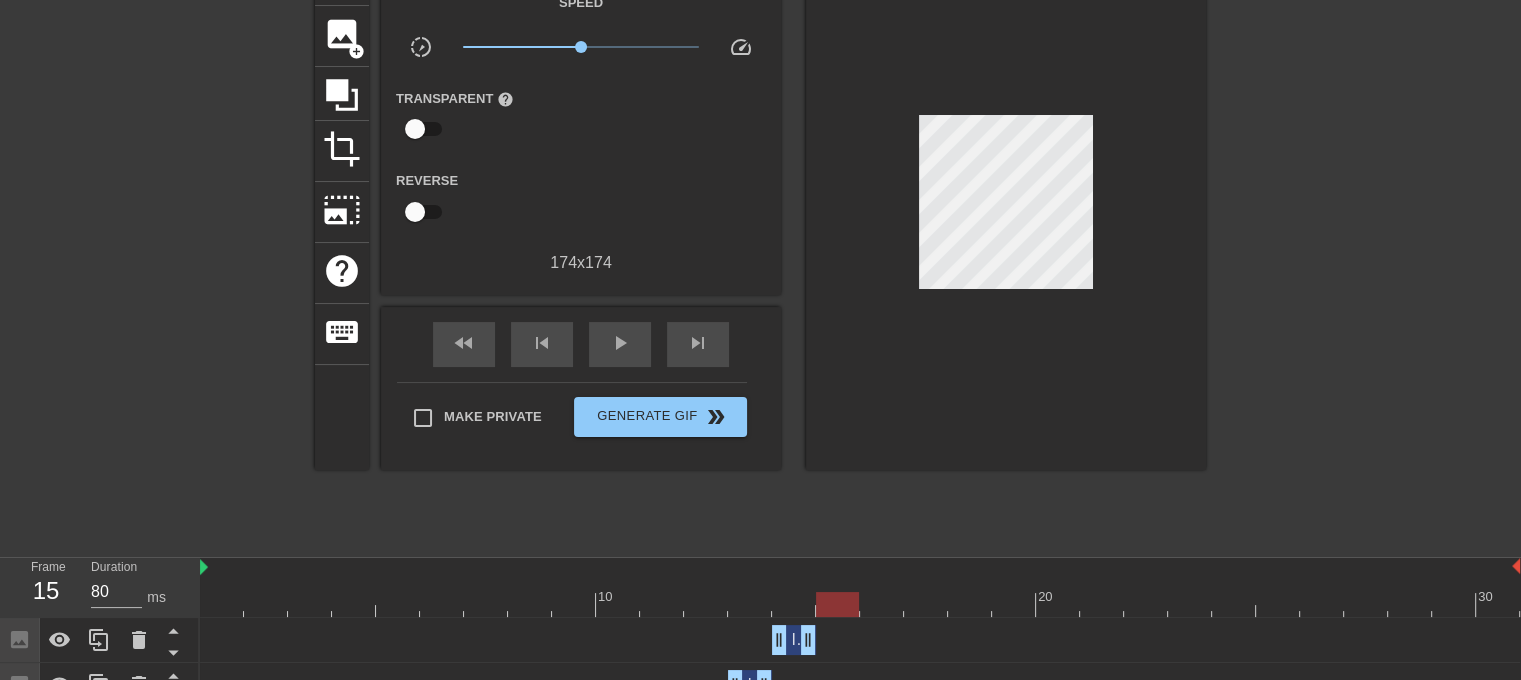 click at bounding box center (860, 604) 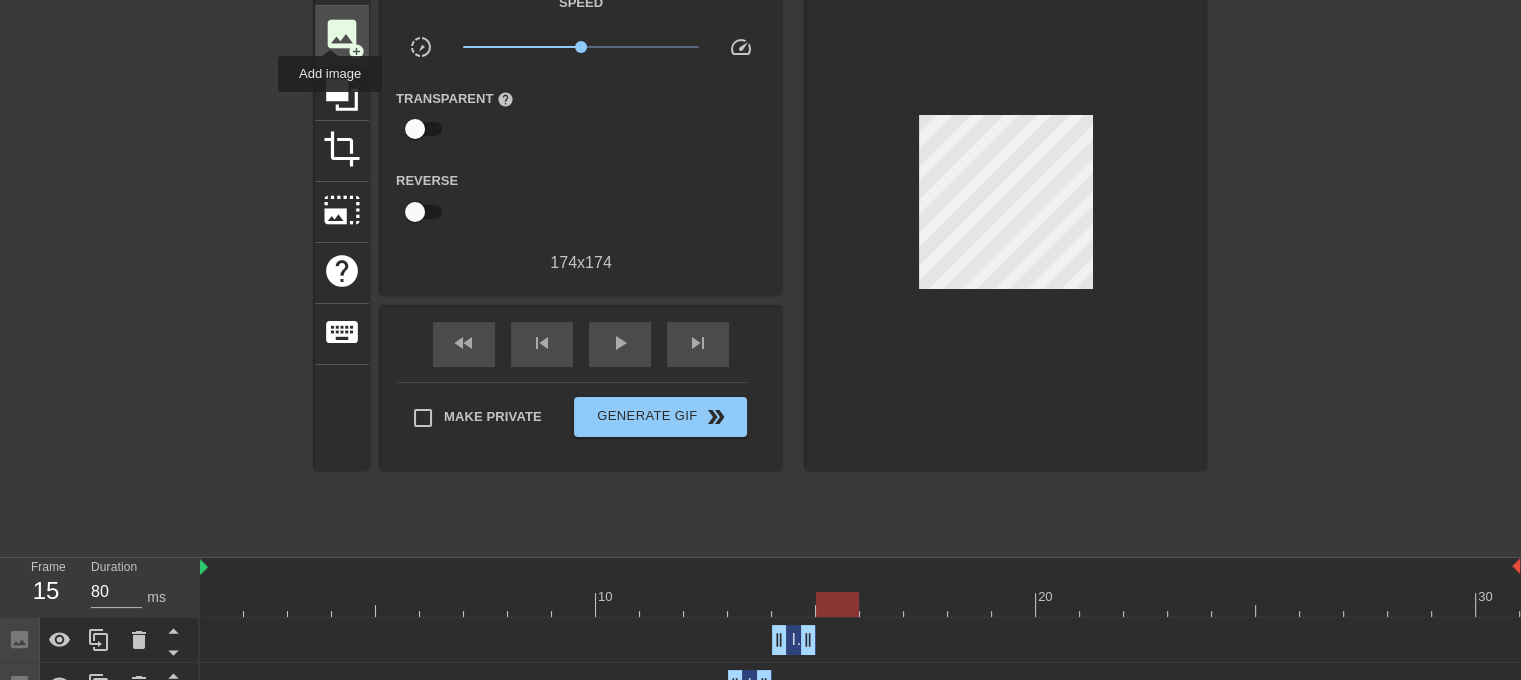 click on "image" at bounding box center (342, 34) 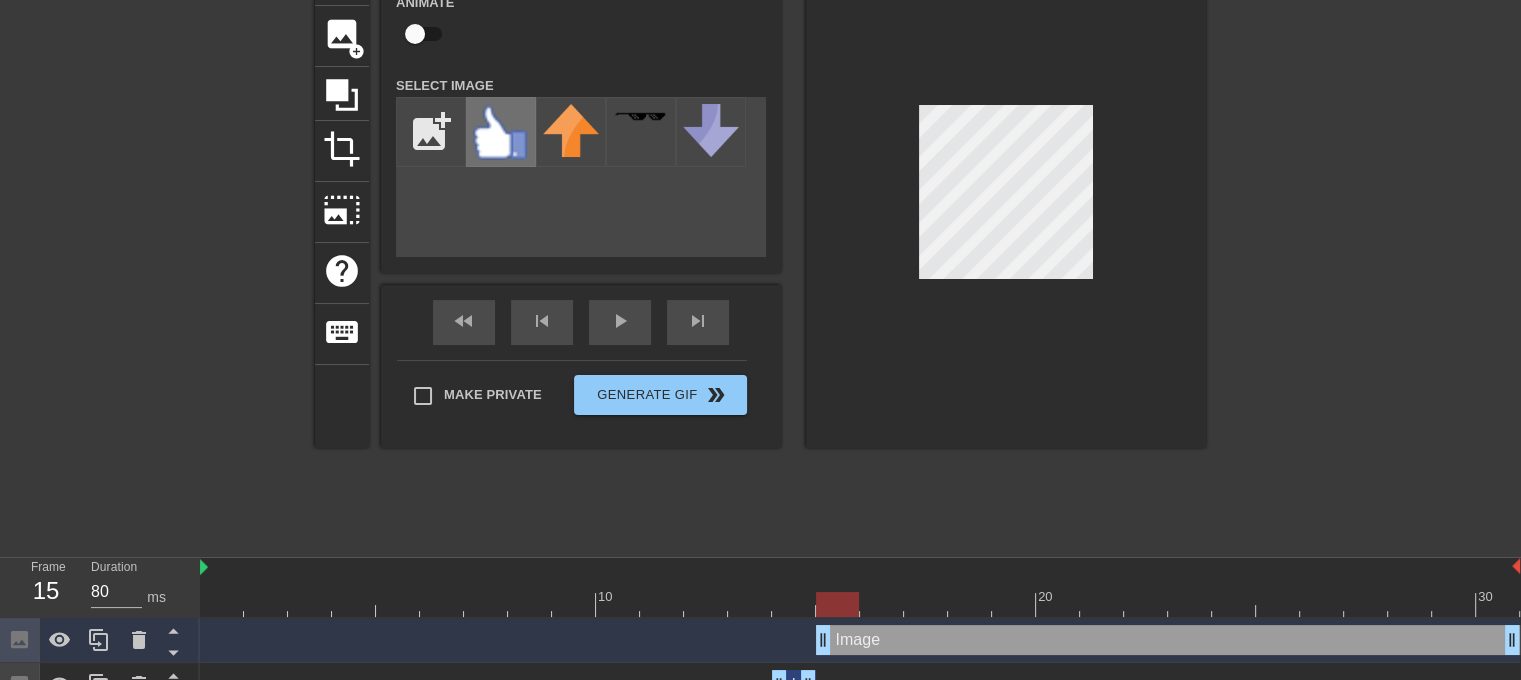 click at bounding box center (501, 132) 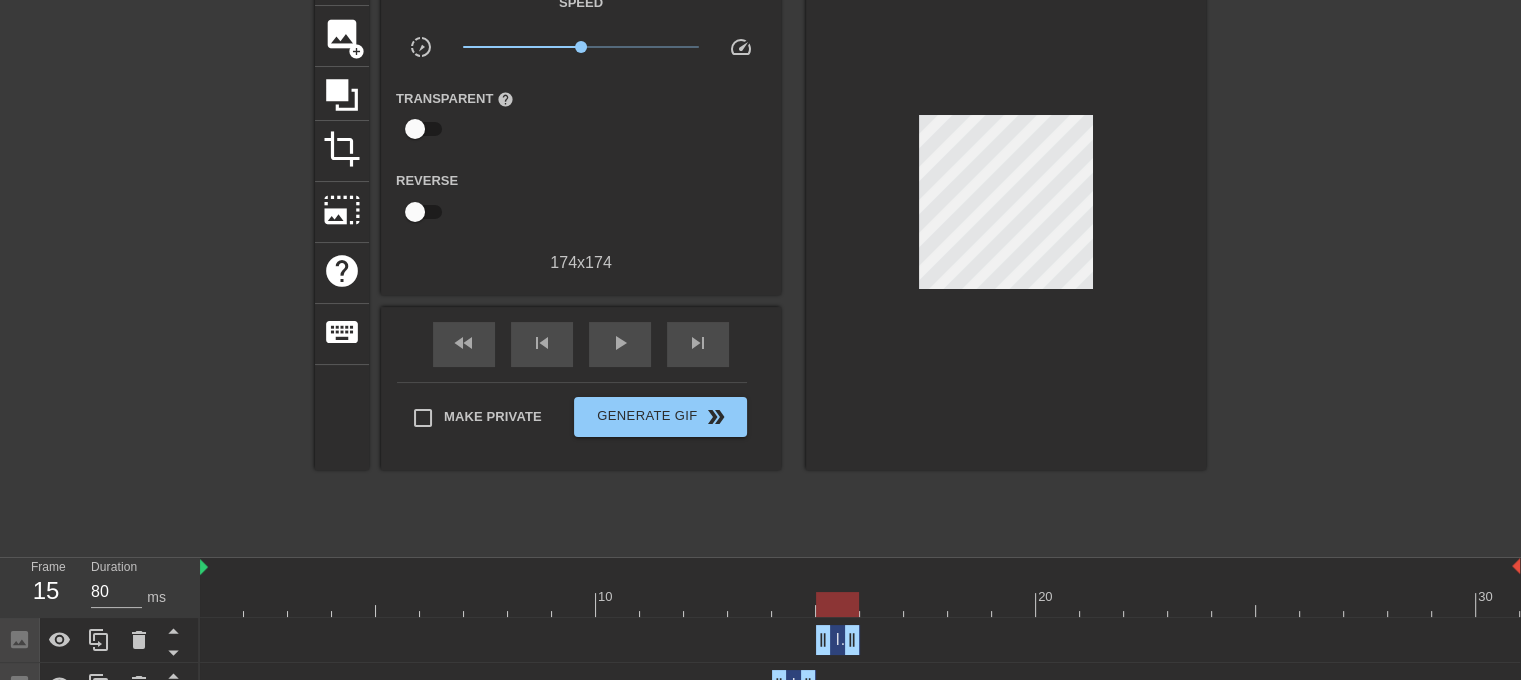 drag, startPoint x: 1511, startPoint y: 637, endPoint x: 831, endPoint y: 643, distance: 680.0265 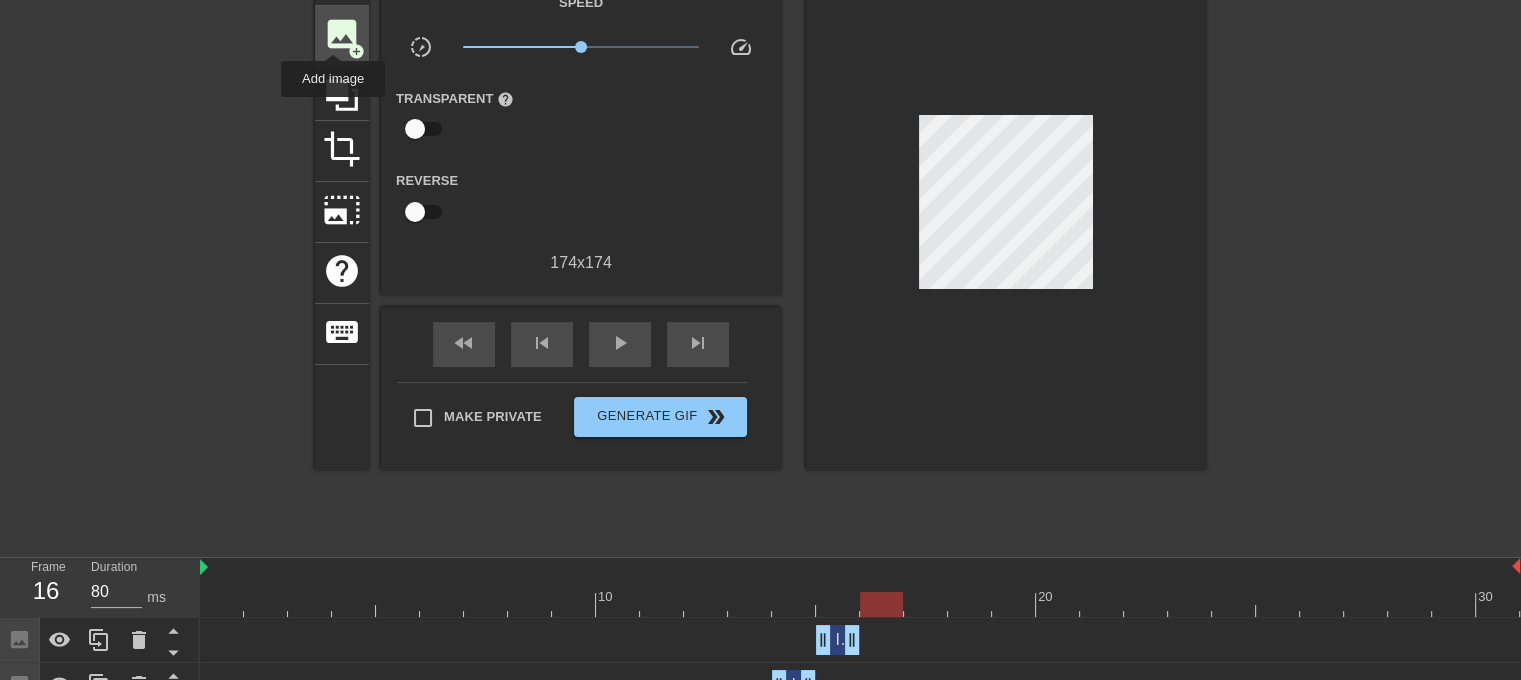 click on "image" at bounding box center [342, 34] 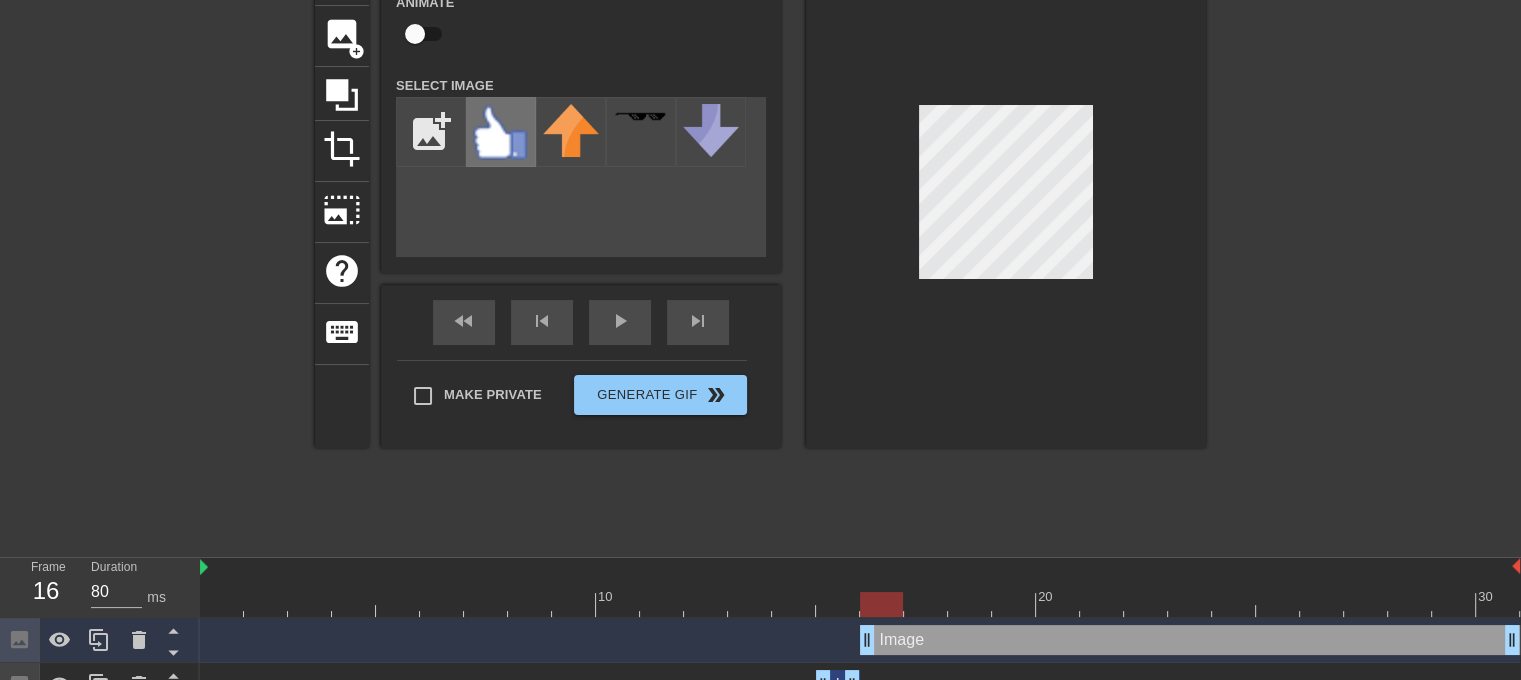 click at bounding box center [501, 132] 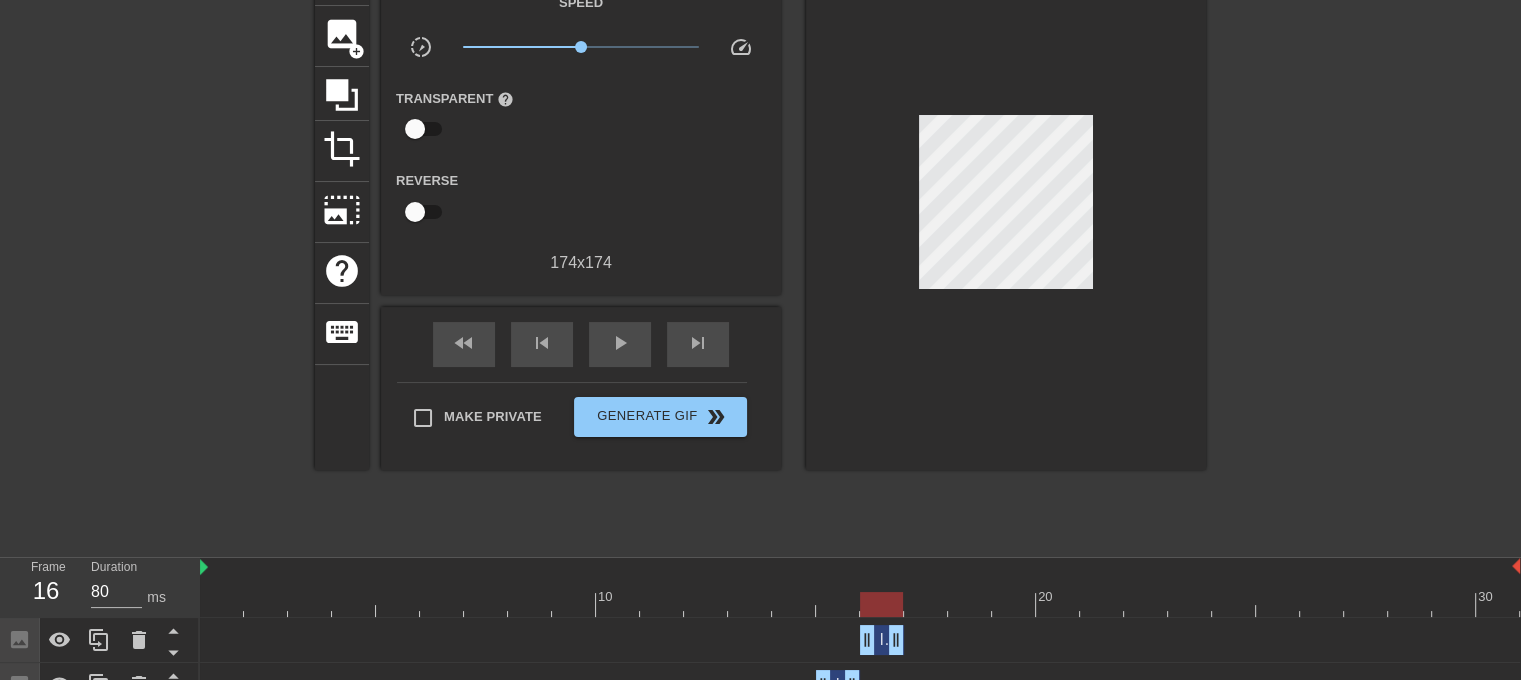 drag, startPoint x: 1508, startPoint y: 633, endPoint x: 888, endPoint y: 638, distance: 620.02014 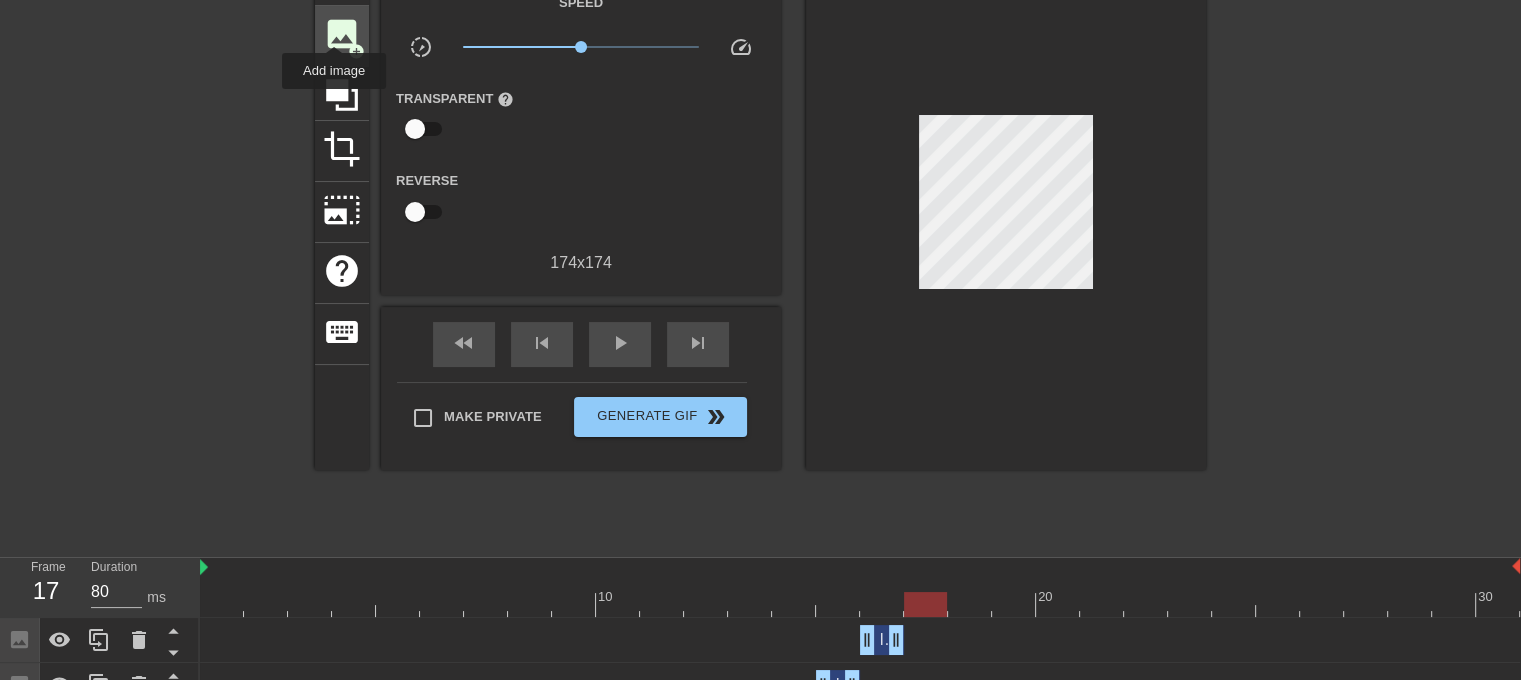 click on "image" at bounding box center [342, 34] 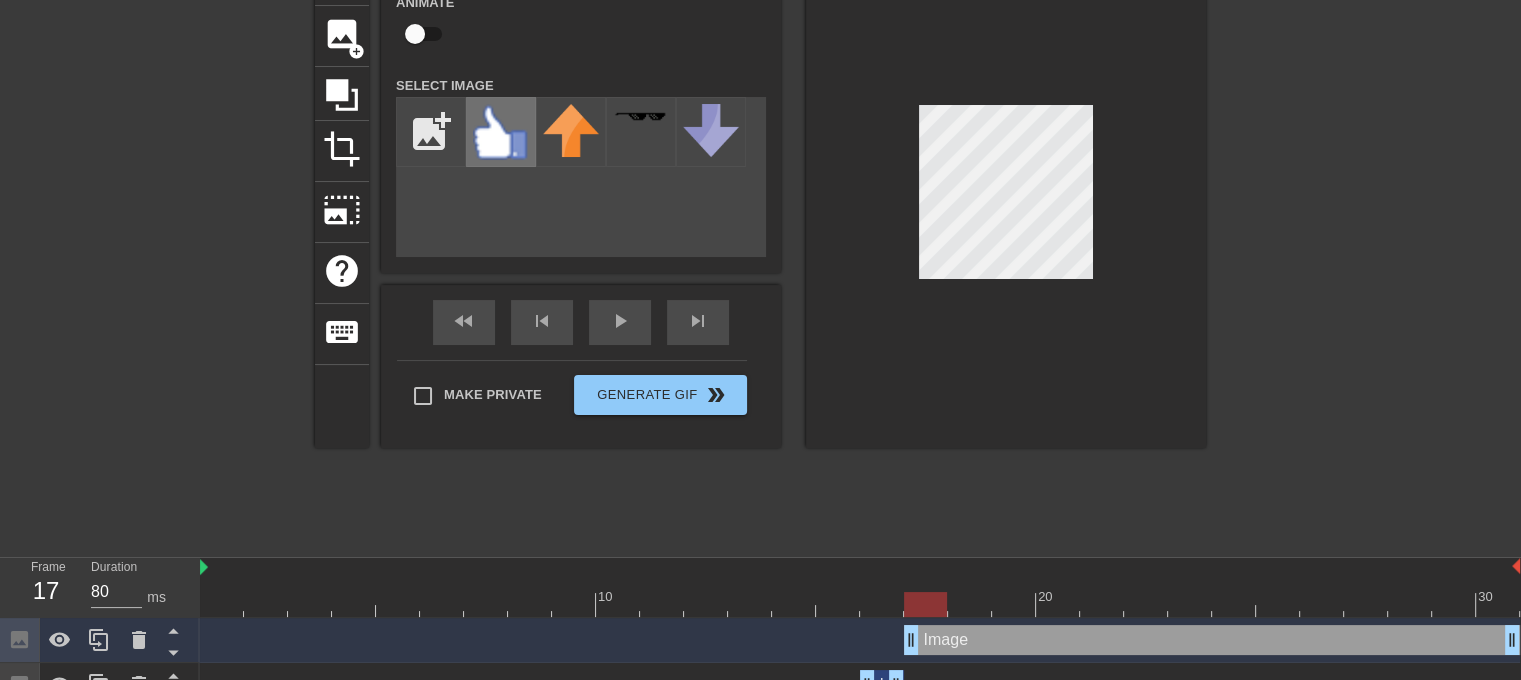 click at bounding box center (501, 132) 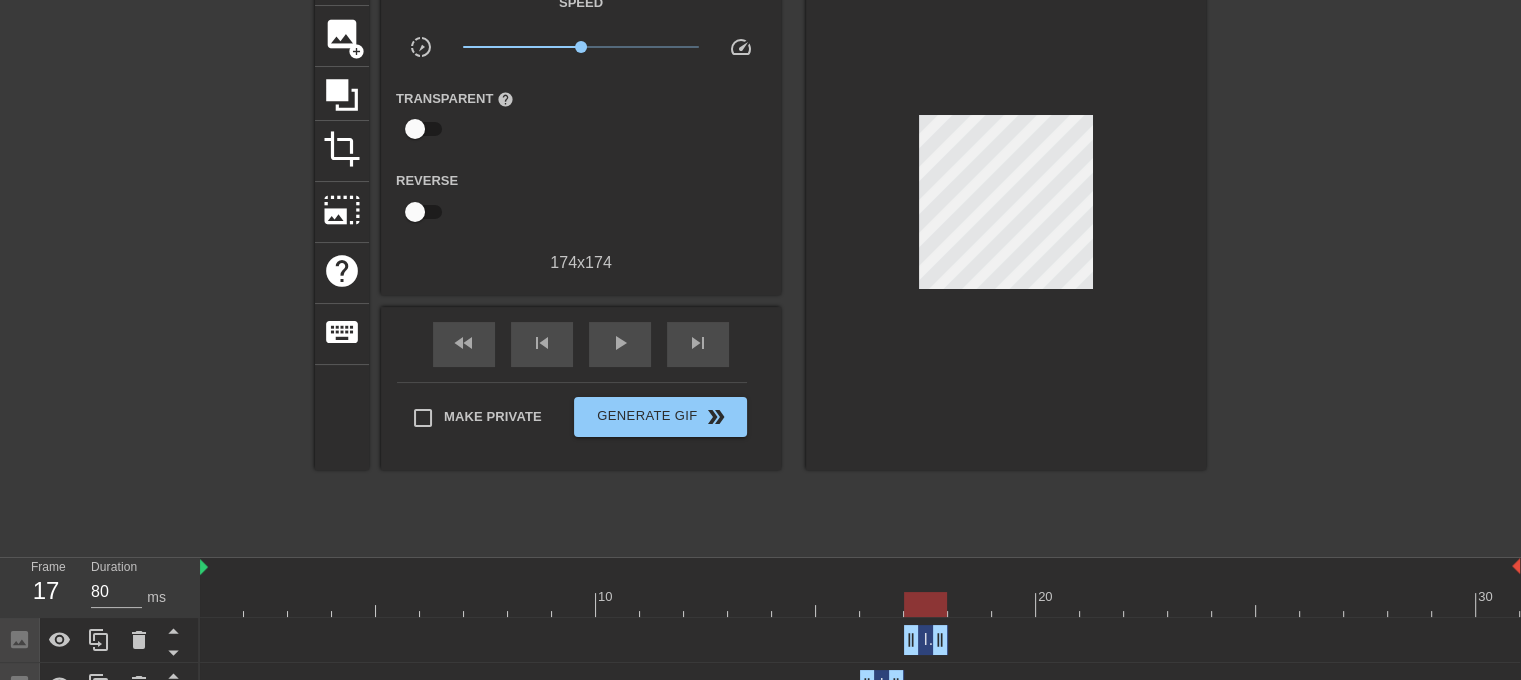 drag, startPoint x: 1511, startPoint y: 640, endPoint x: 910, endPoint y: 629, distance: 601.10065 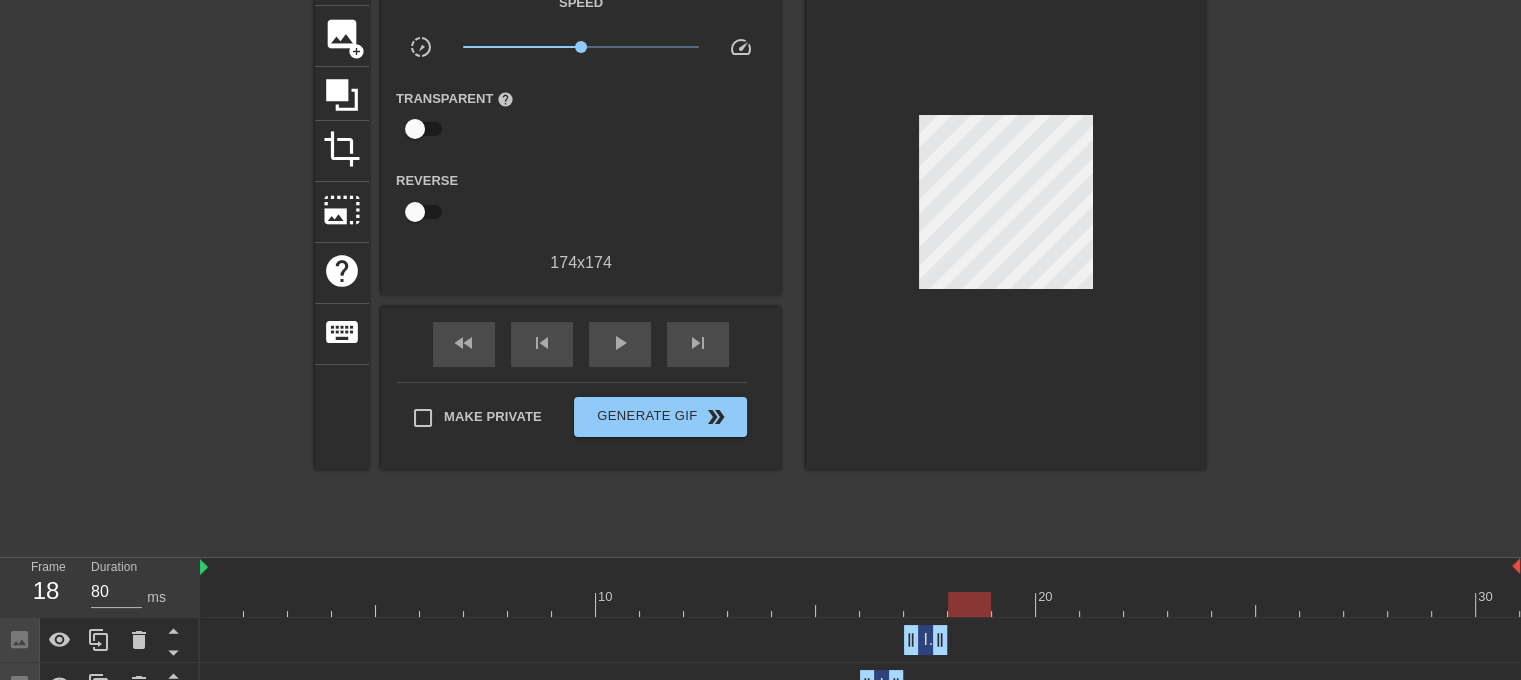 click at bounding box center (860, 604) 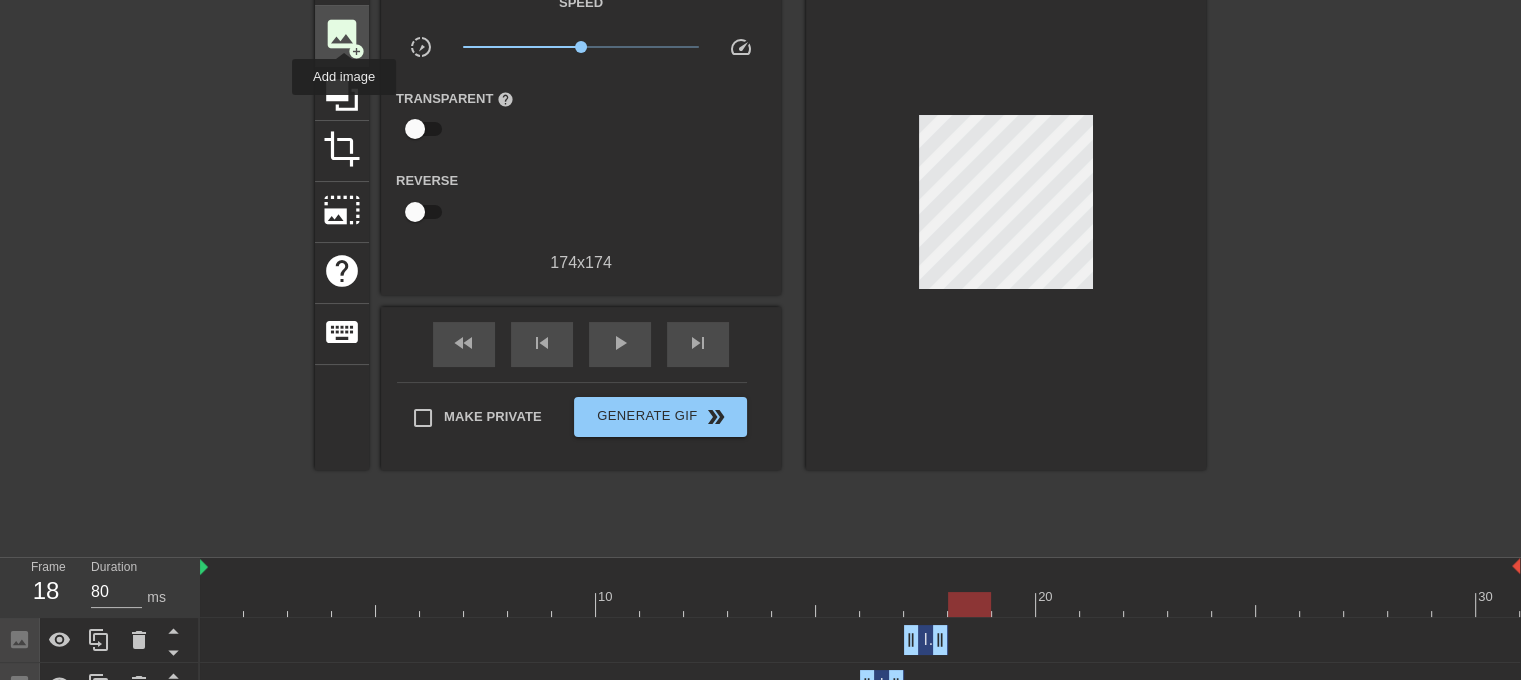 click on "image" at bounding box center (342, 34) 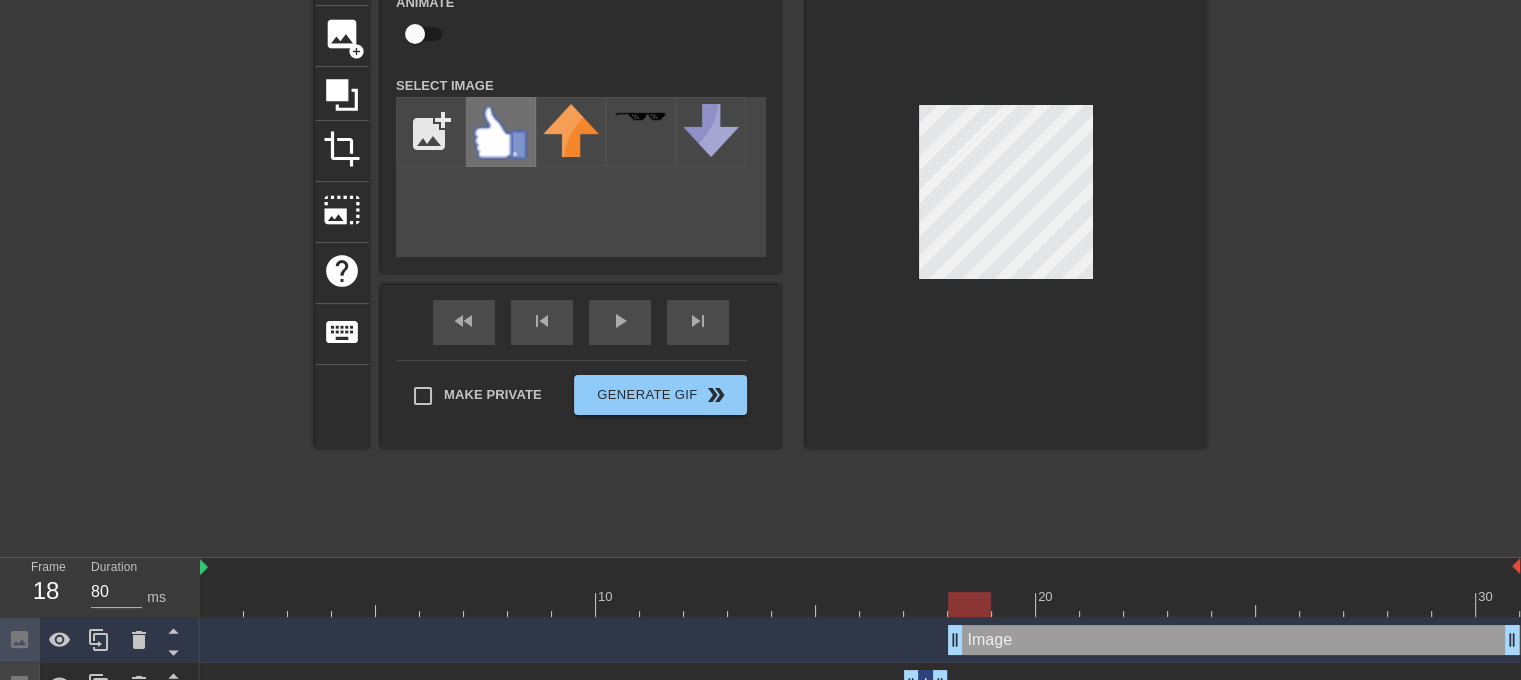 click at bounding box center [501, 132] 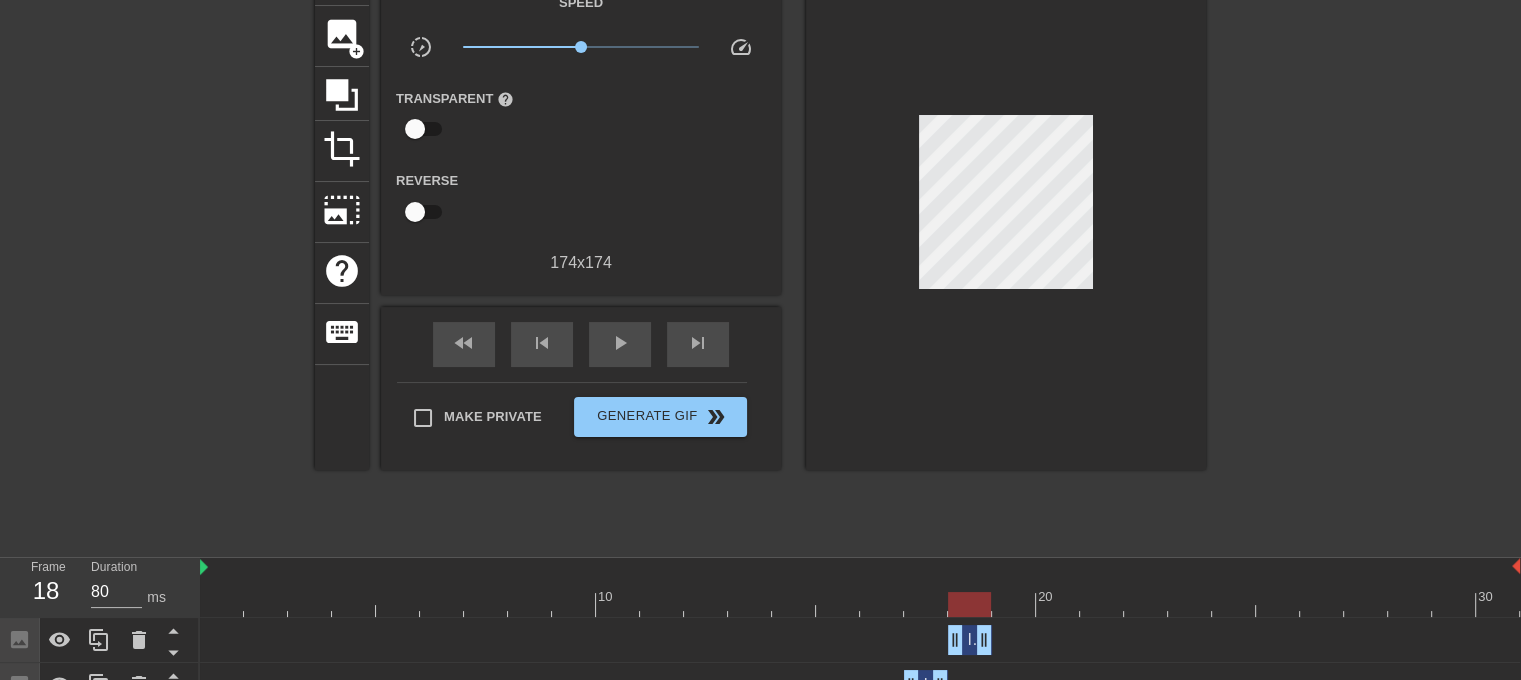 drag, startPoint x: 1513, startPoint y: 643, endPoint x: 965, endPoint y: 632, distance: 548.1104 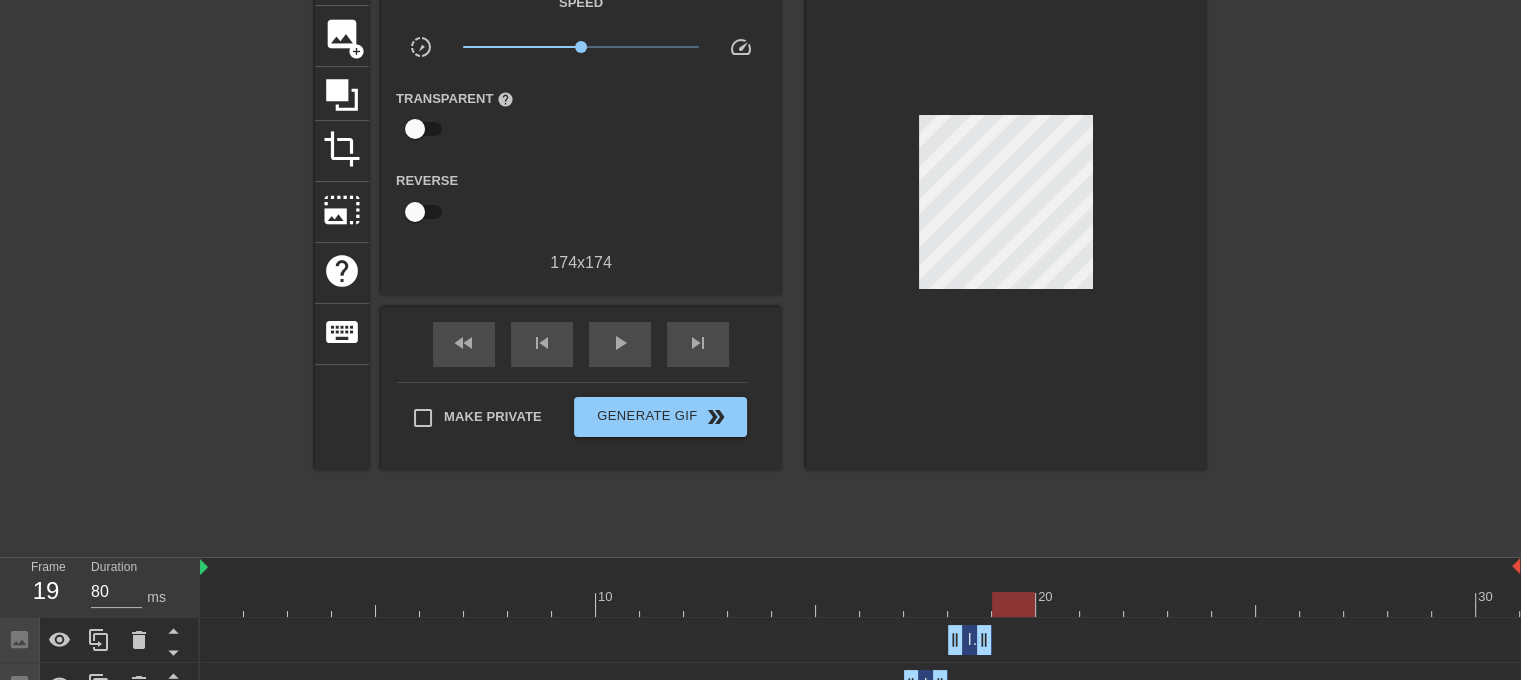 click at bounding box center [860, 604] 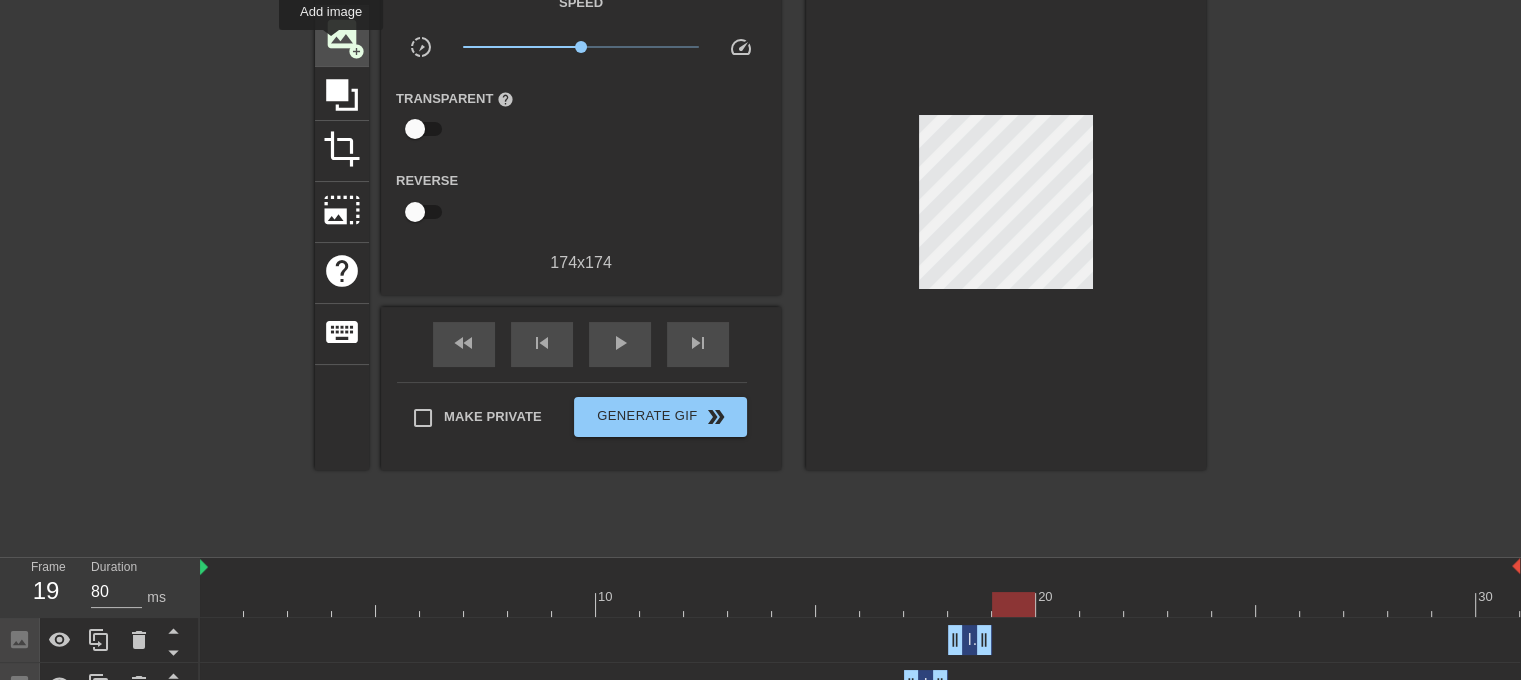 click on "image" at bounding box center (342, 34) 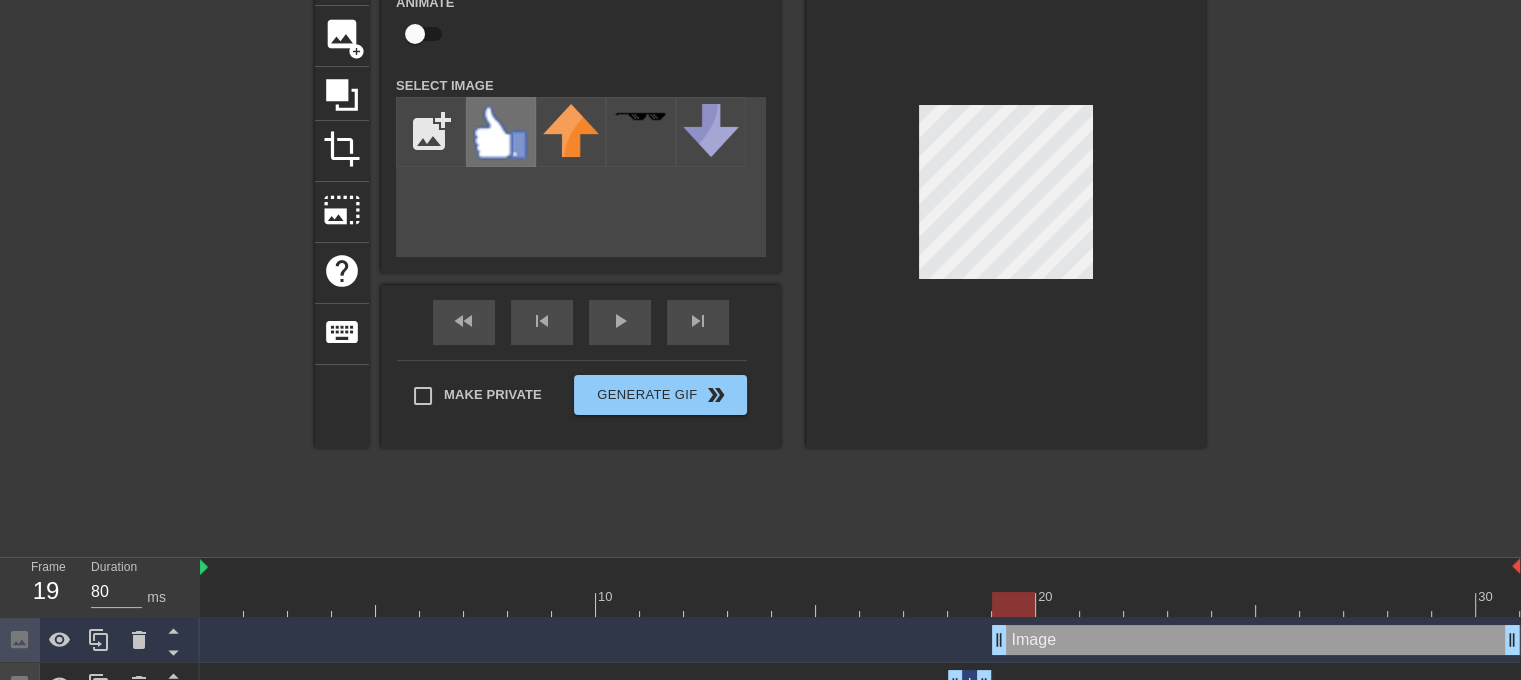 click at bounding box center (501, 132) 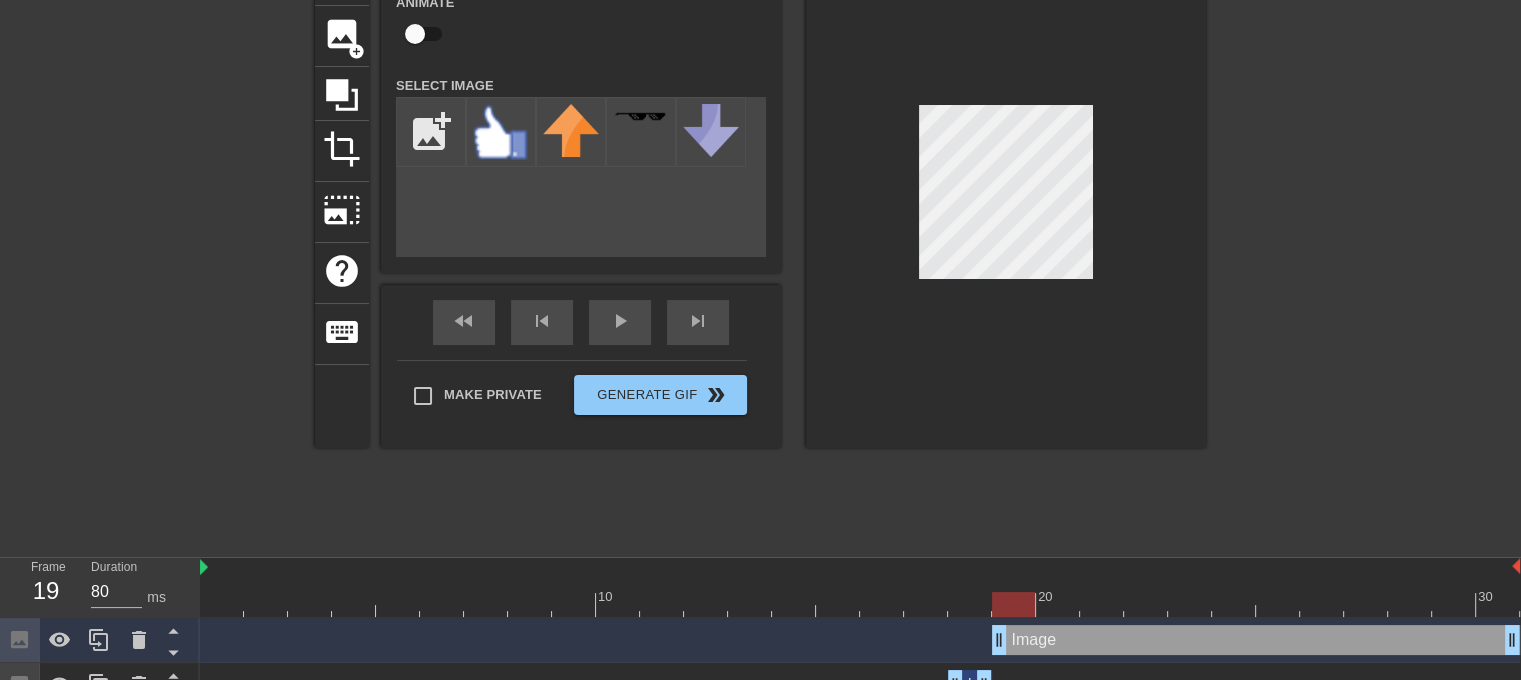 click at bounding box center [1006, 196] 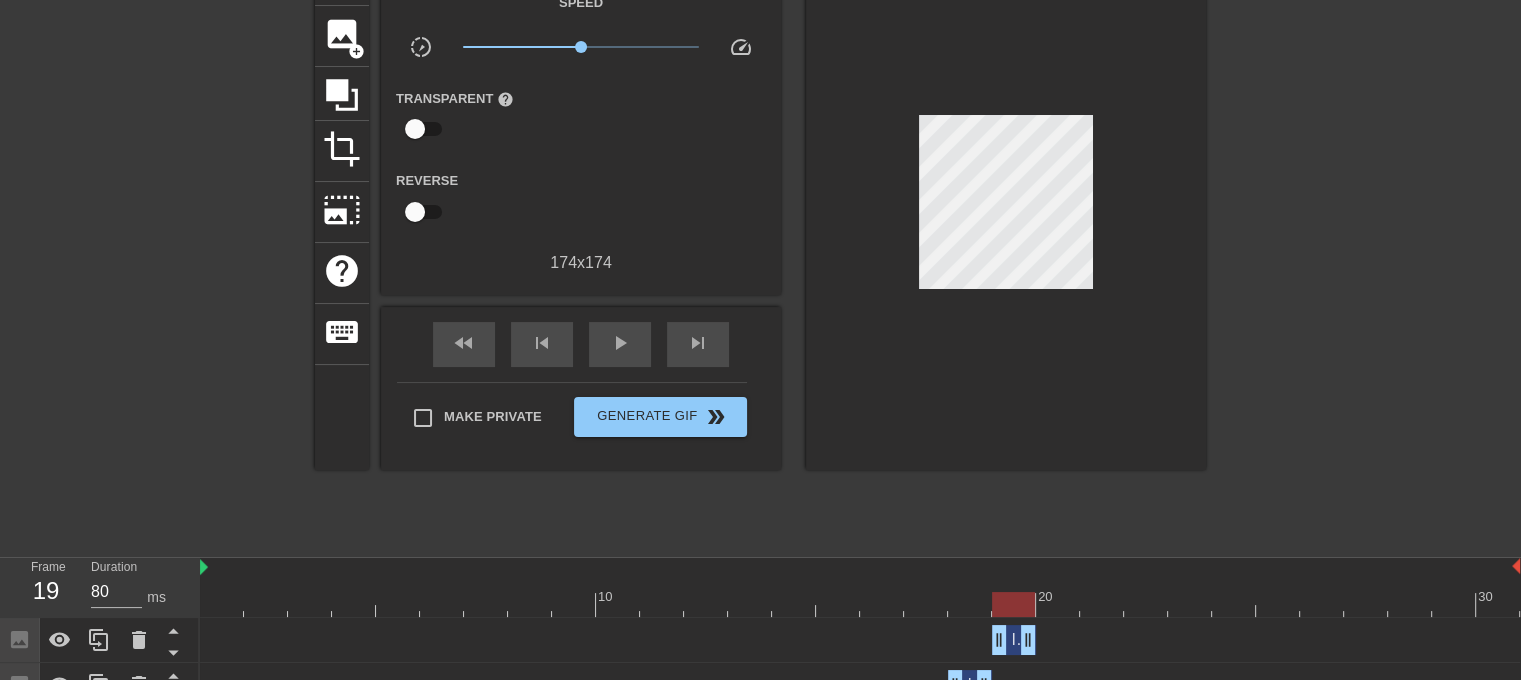 drag, startPoint x: 1511, startPoint y: 639, endPoint x: 1008, endPoint y: 661, distance: 503.4809 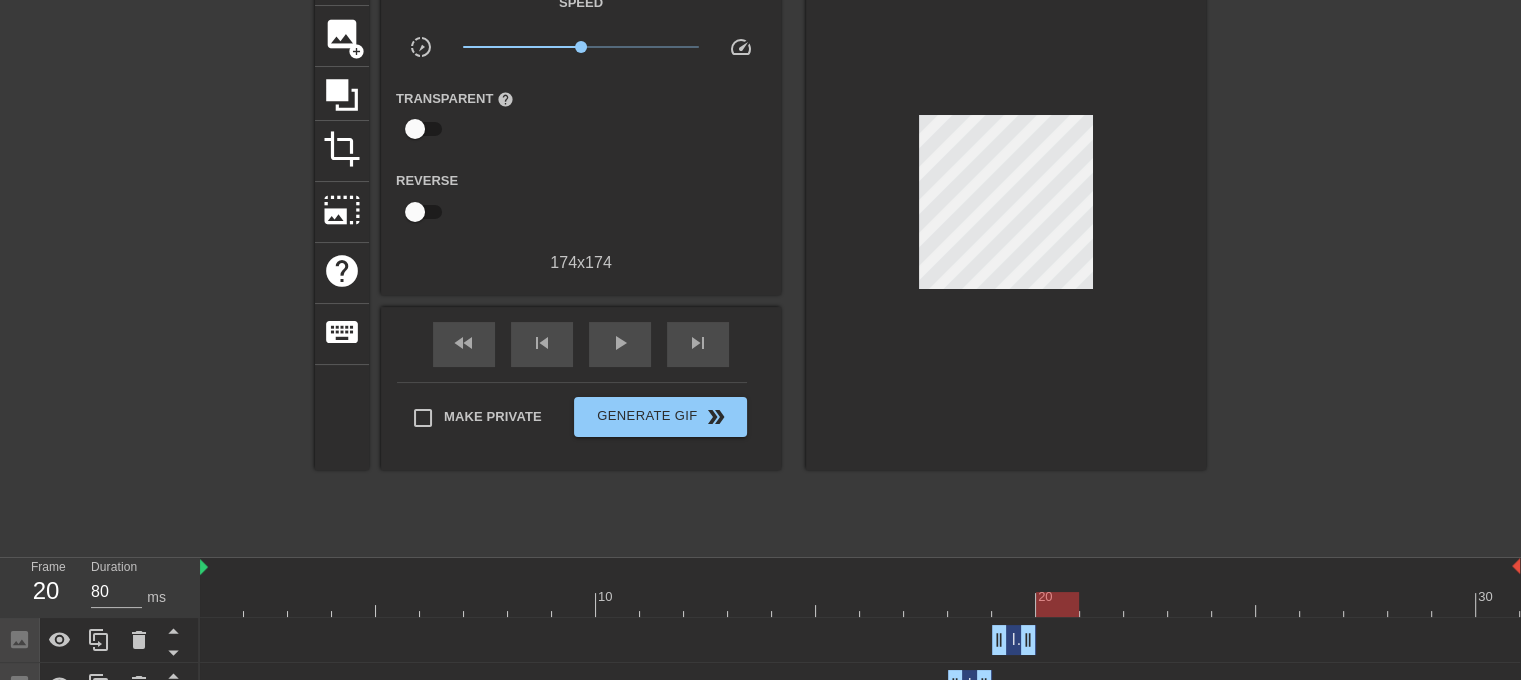 click at bounding box center [860, 604] 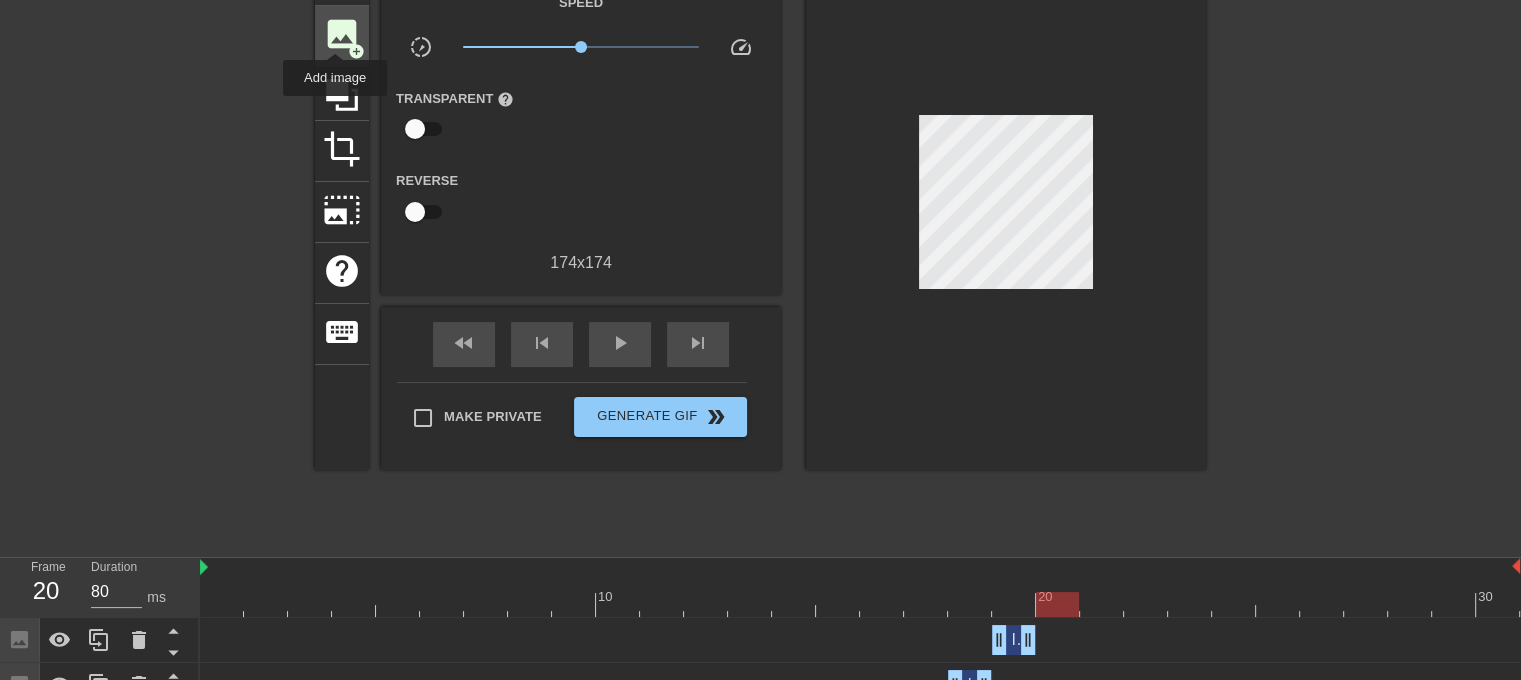 click on "image" at bounding box center [342, 34] 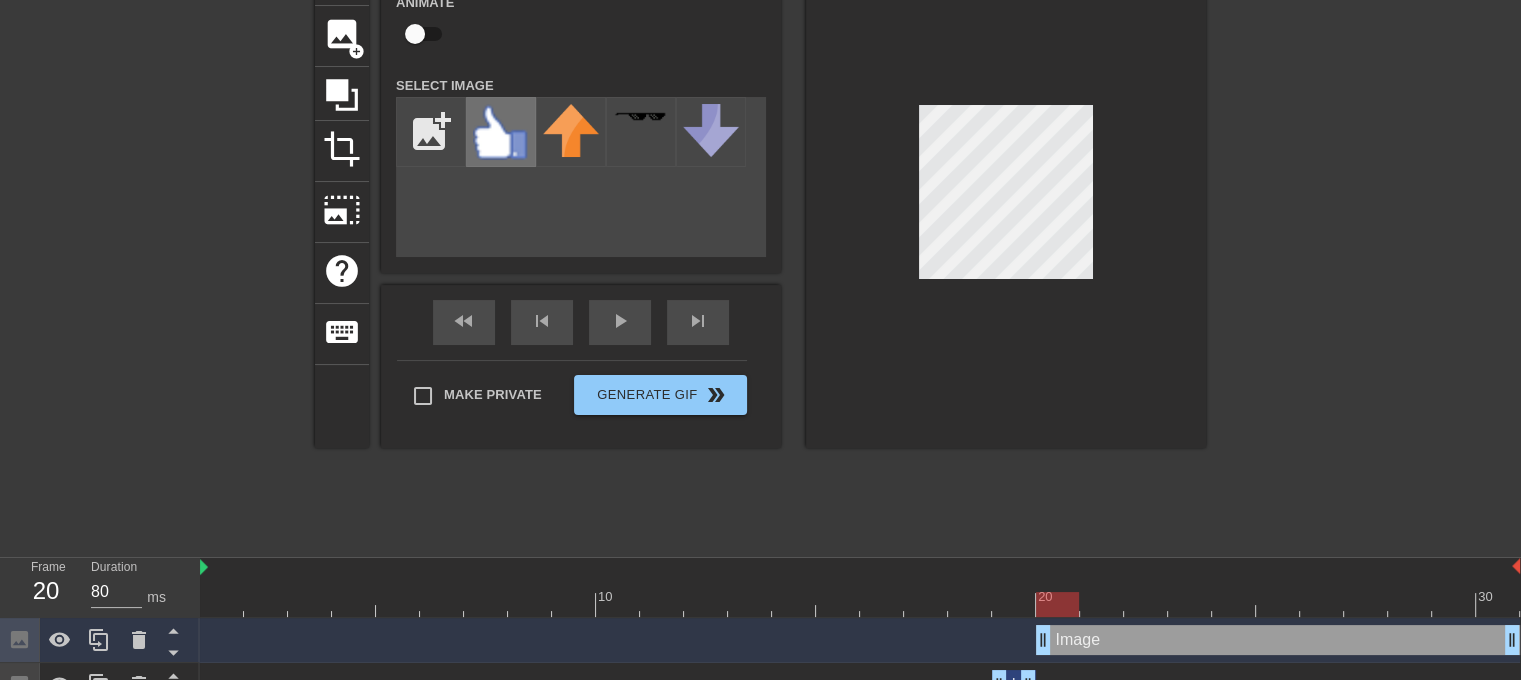 click at bounding box center [501, 132] 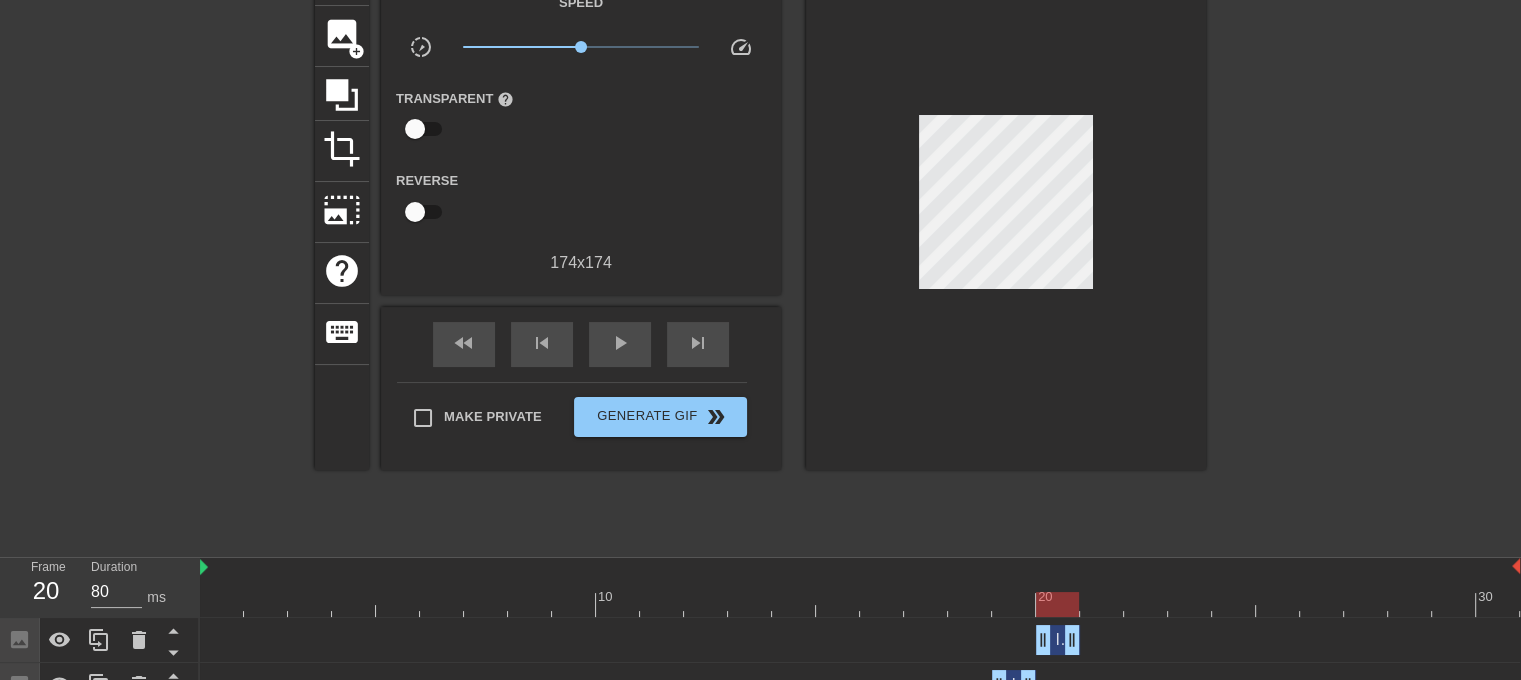 drag, startPoint x: 1513, startPoint y: 636, endPoint x: 1042, endPoint y: 639, distance: 471.00955 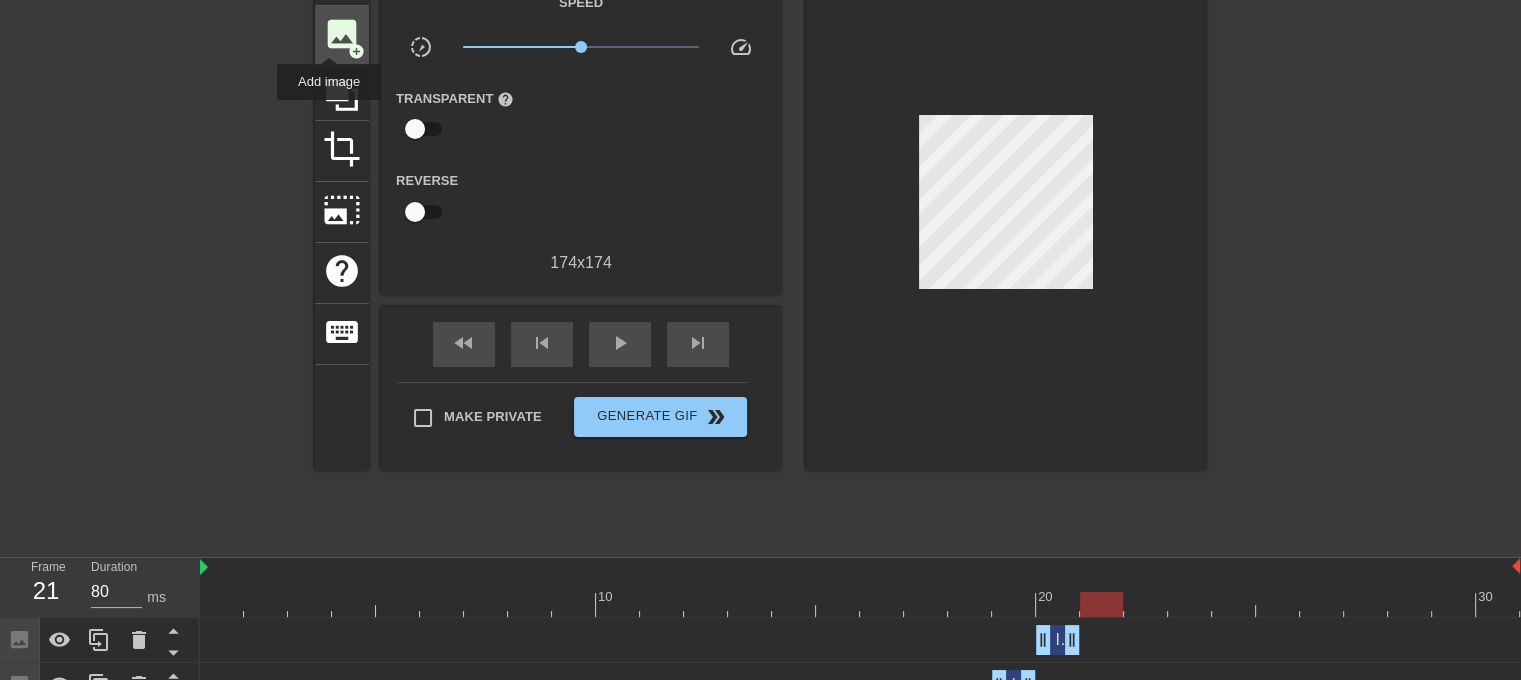 click on "image" at bounding box center (342, 34) 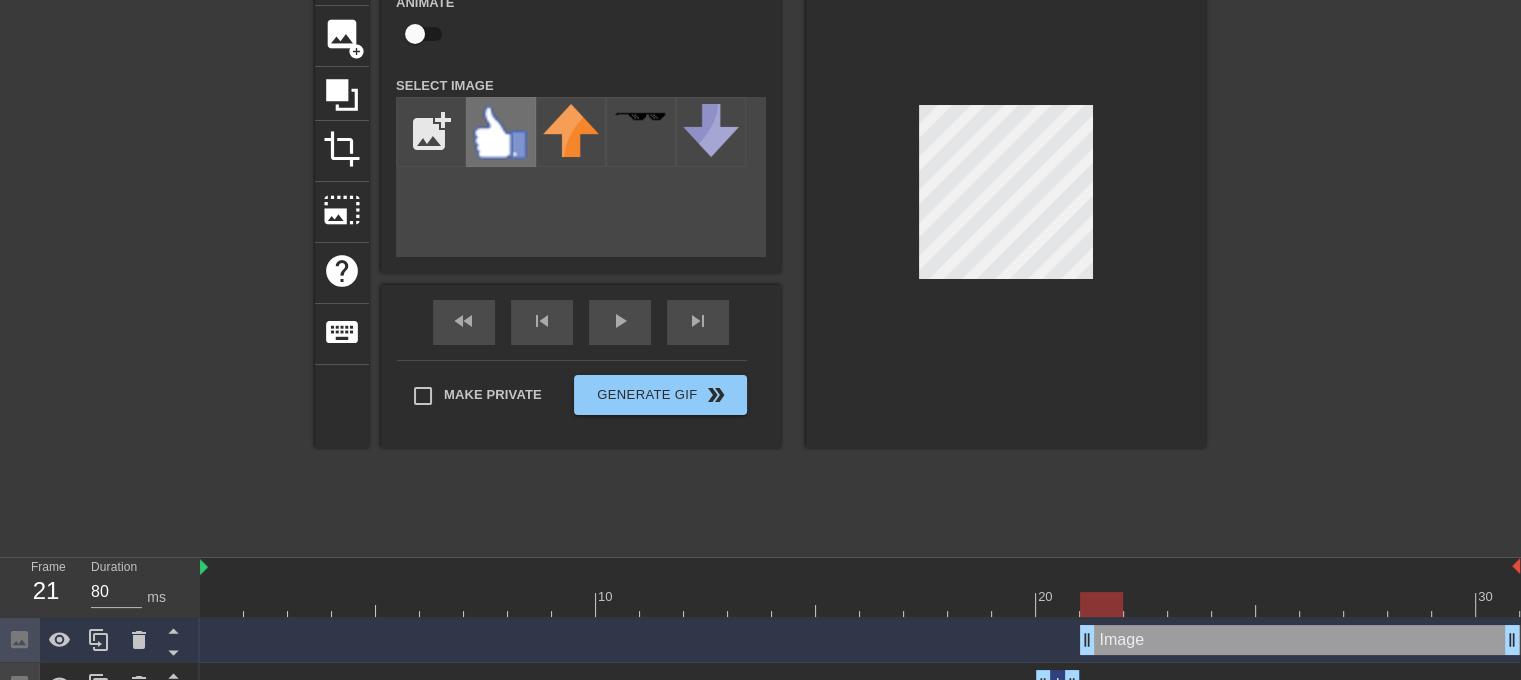 click at bounding box center (501, 132) 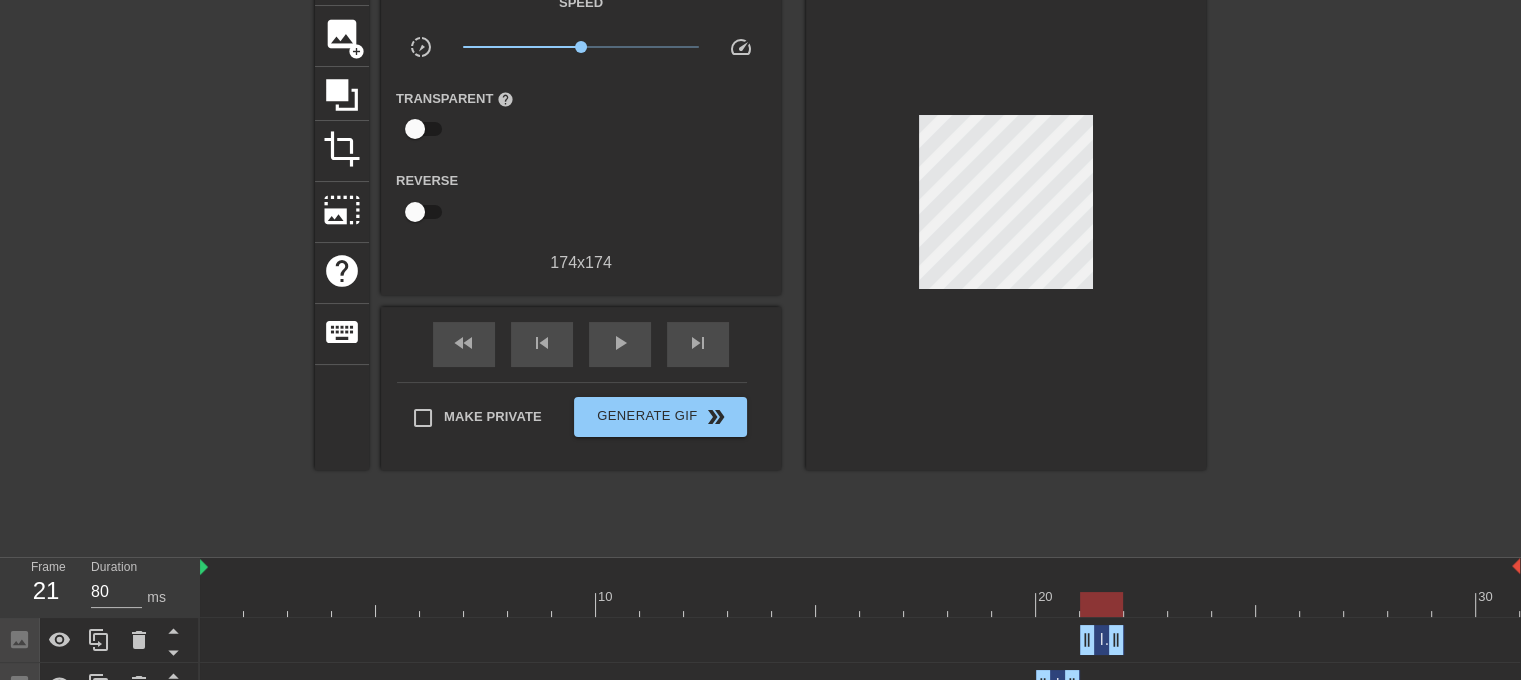 drag, startPoint x: 1512, startPoint y: 637, endPoint x: 1102, endPoint y: 654, distance: 410.3523 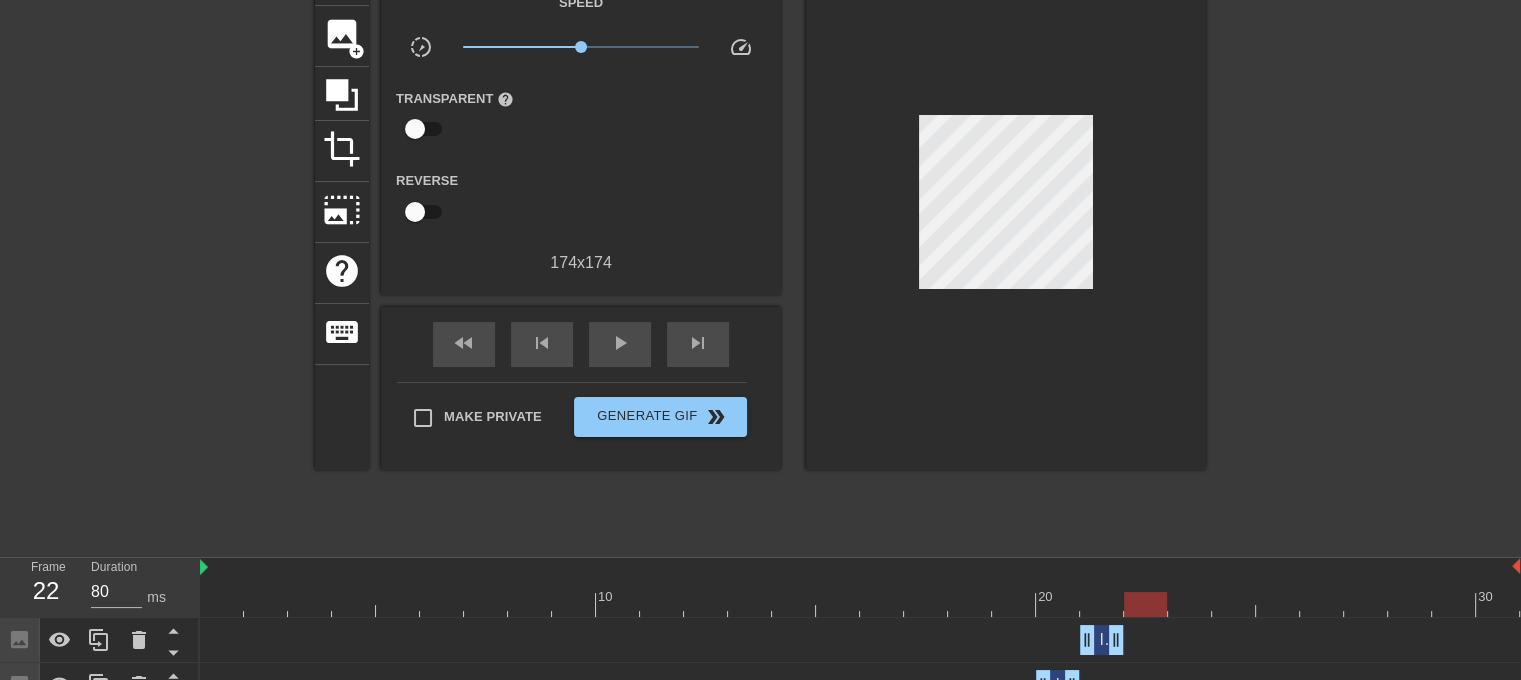 click at bounding box center [860, 604] 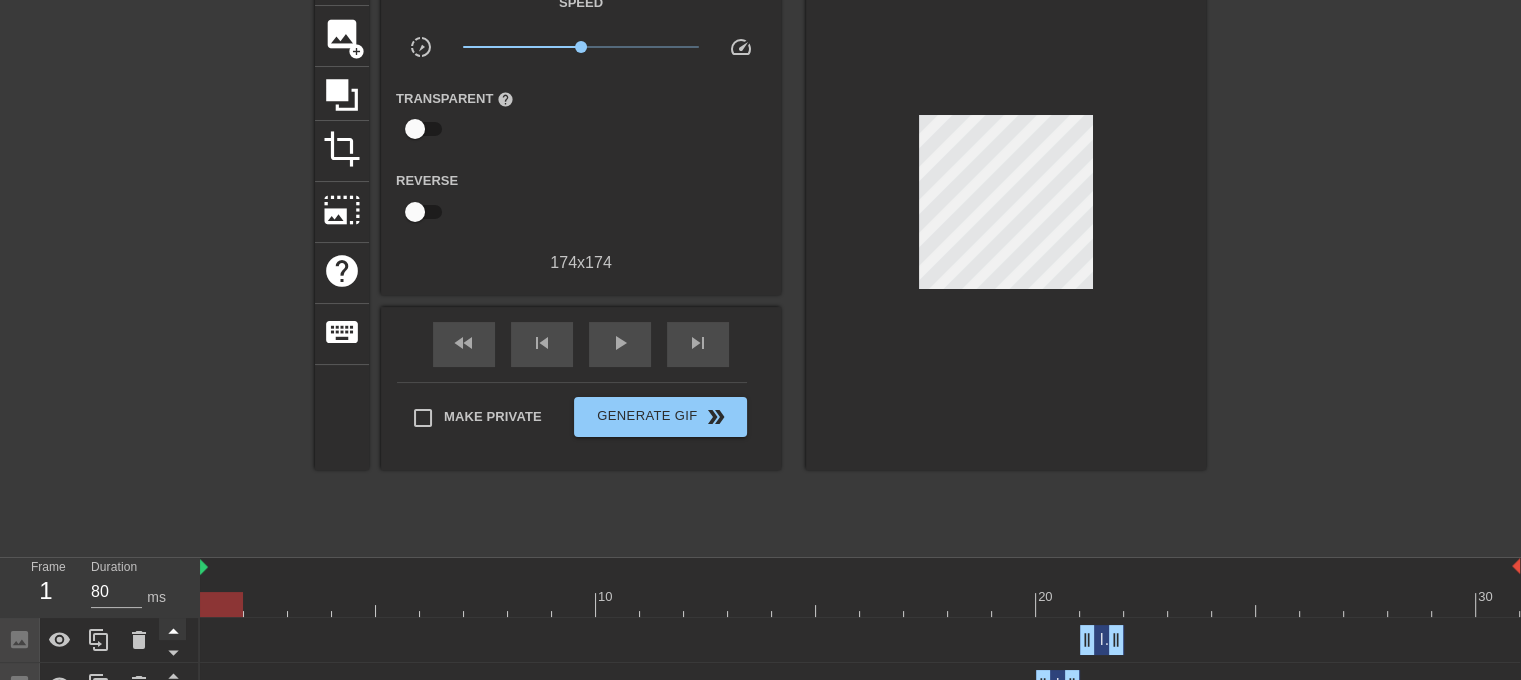 drag, startPoint x: 325, startPoint y: 604, endPoint x: 175, endPoint y: 635, distance: 153.16985 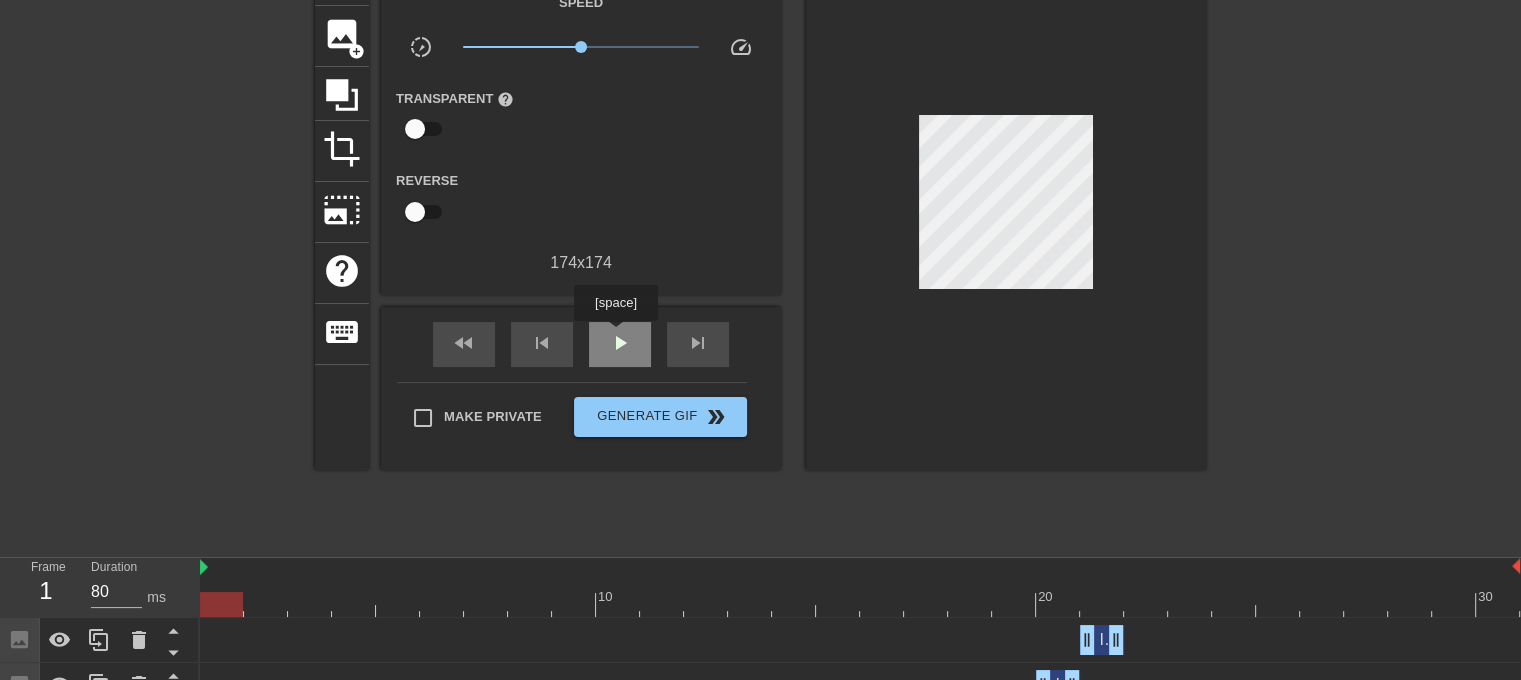click on "play_arrow" at bounding box center [620, 343] 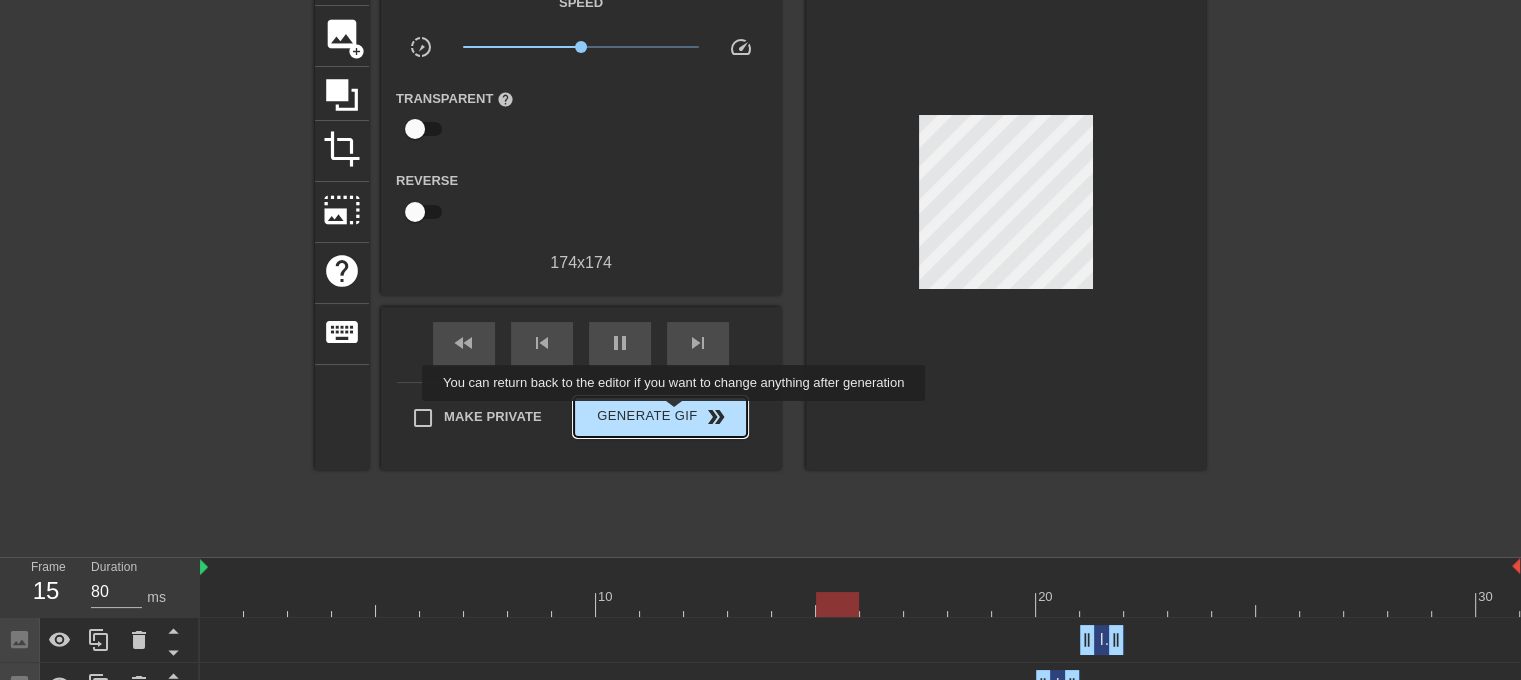 click on "Generate Gif double_arrow" at bounding box center [660, 417] 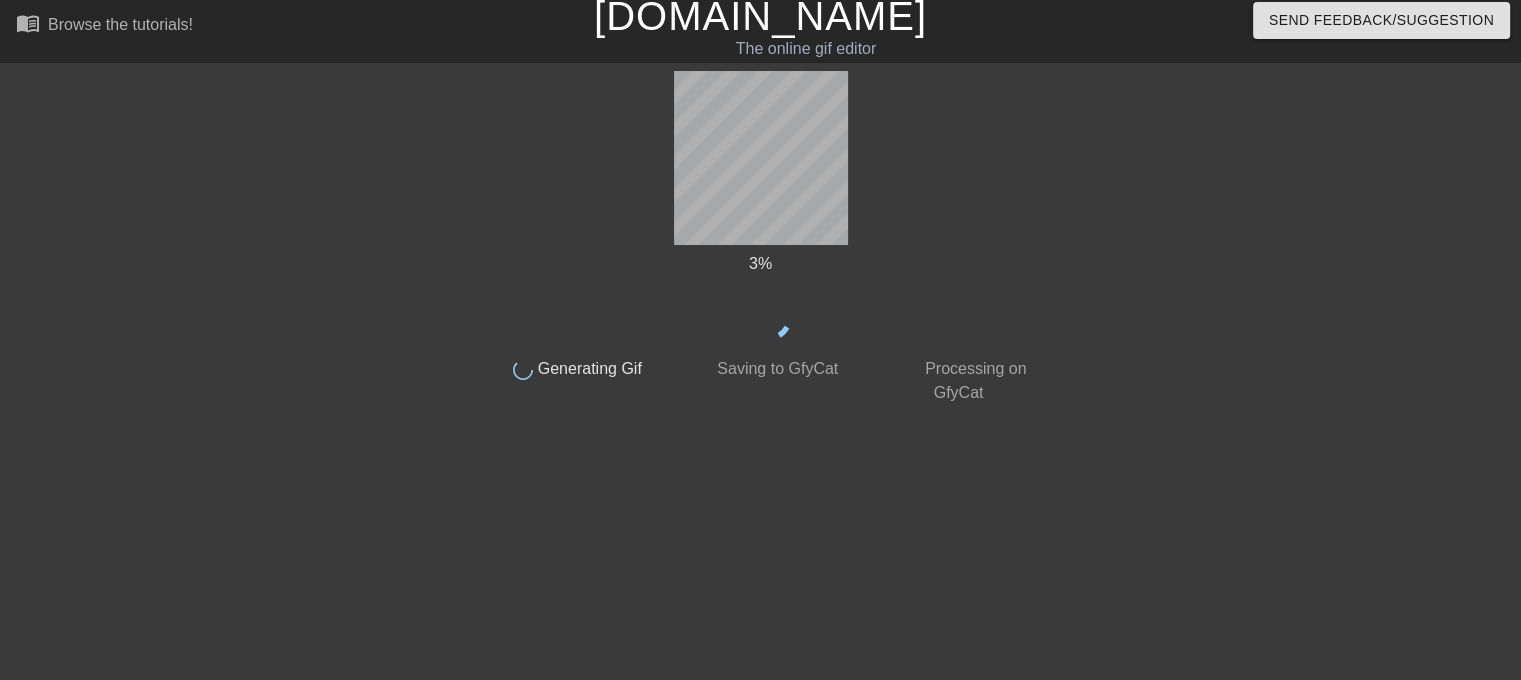 scroll, scrollTop: 8, scrollLeft: 0, axis: vertical 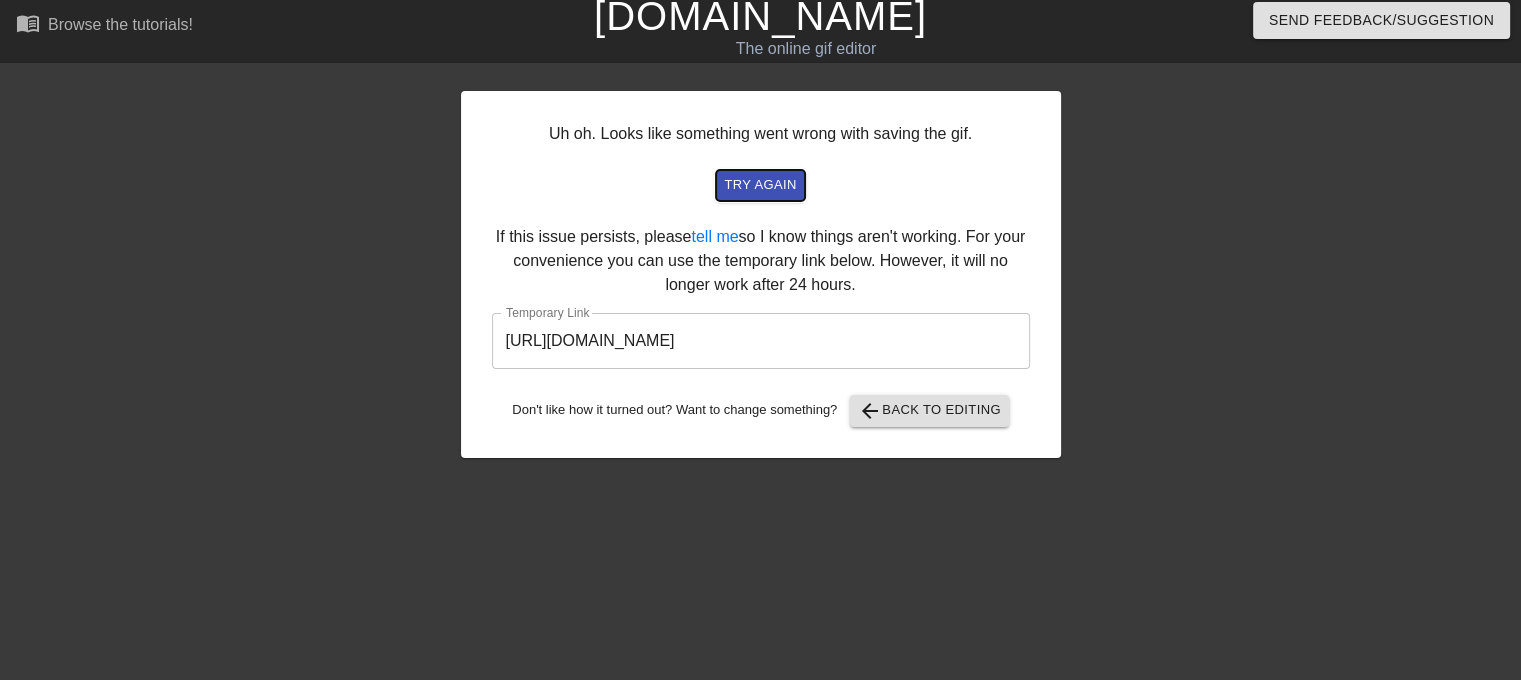 click on "try again" at bounding box center (760, 185) 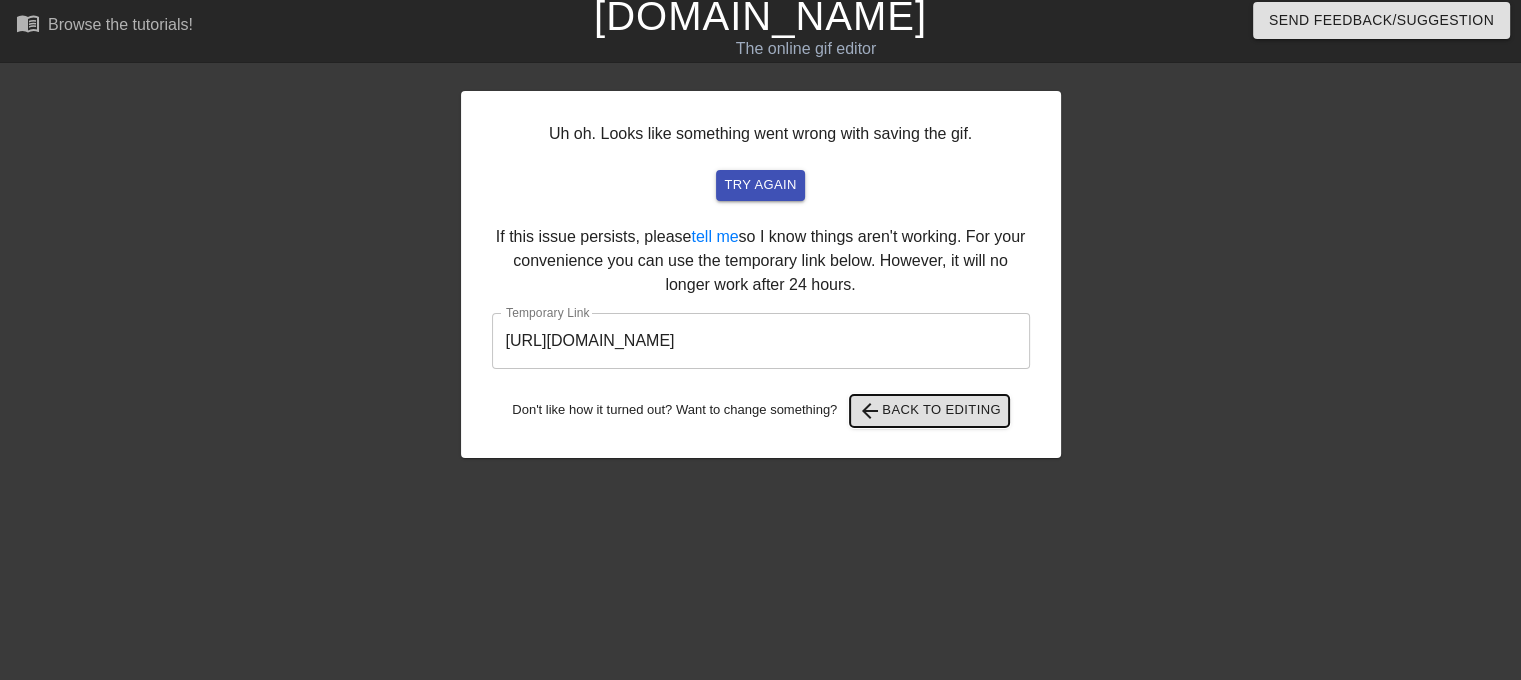click on "arrow_back Back to Editing" at bounding box center (929, 411) 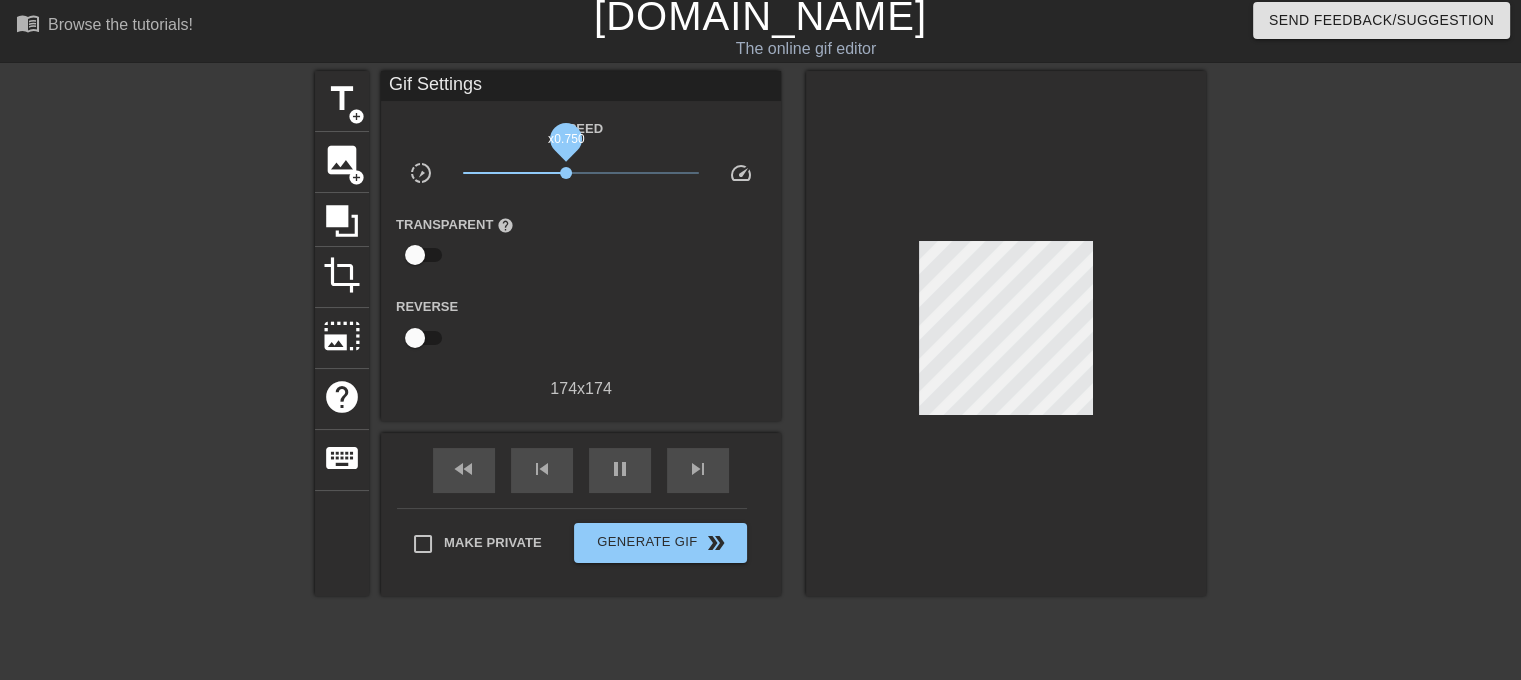 drag, startPoint x: 582, startPoint y: 175, endPoint x: 566, endPoint y: 175, distance: 16 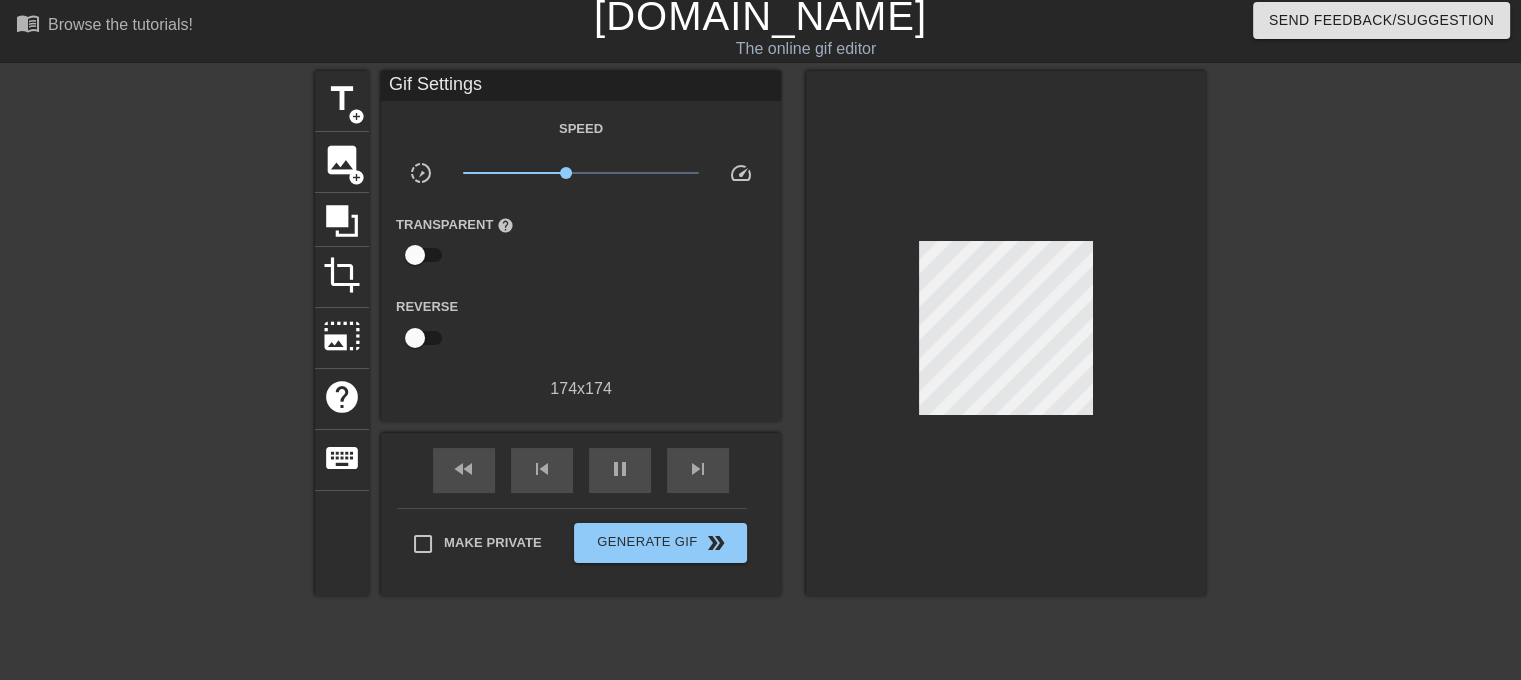 click at bounding box center [415, 255] 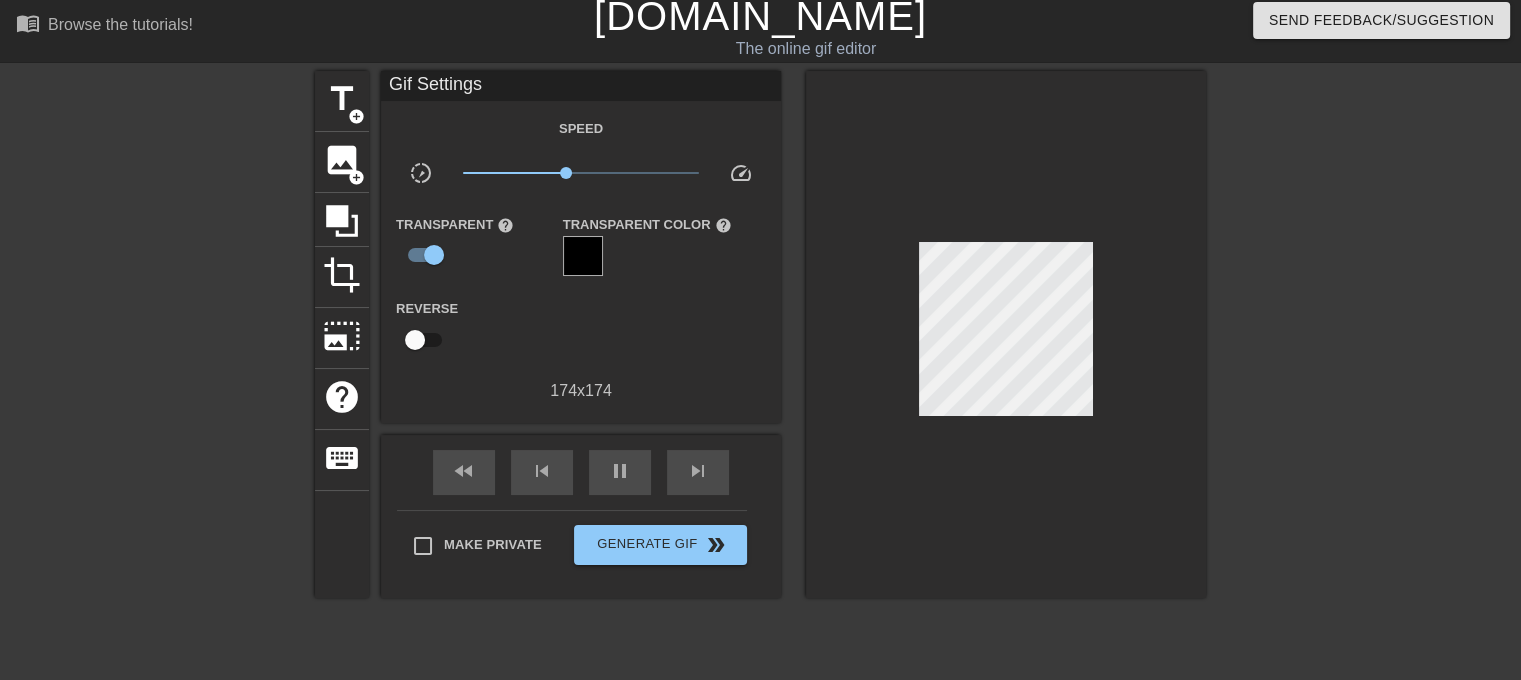 click at bounding box center [583, 256] 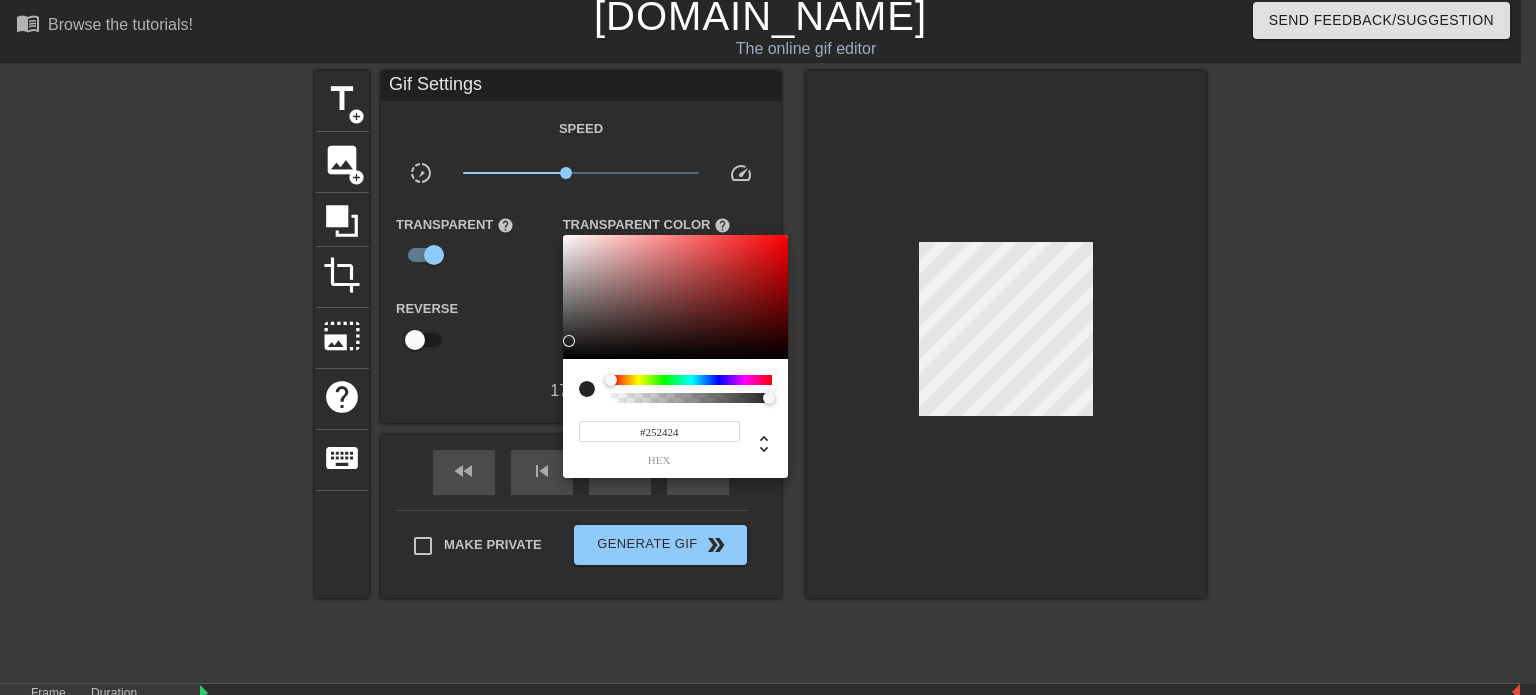 type on "#202020" 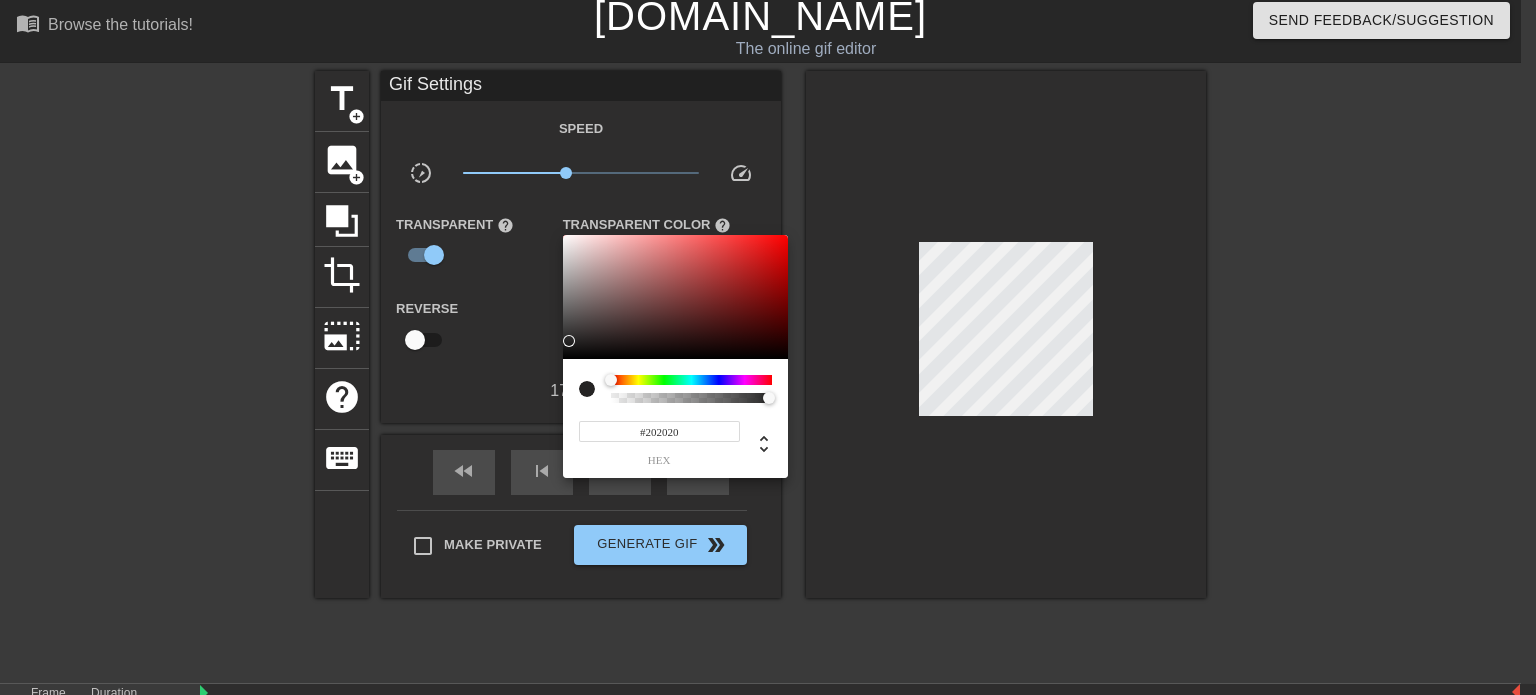 drag, startPoint x: 628, startPoint y: 314, endPoint x: 568, endPoint y: 343, distance: 66.64083 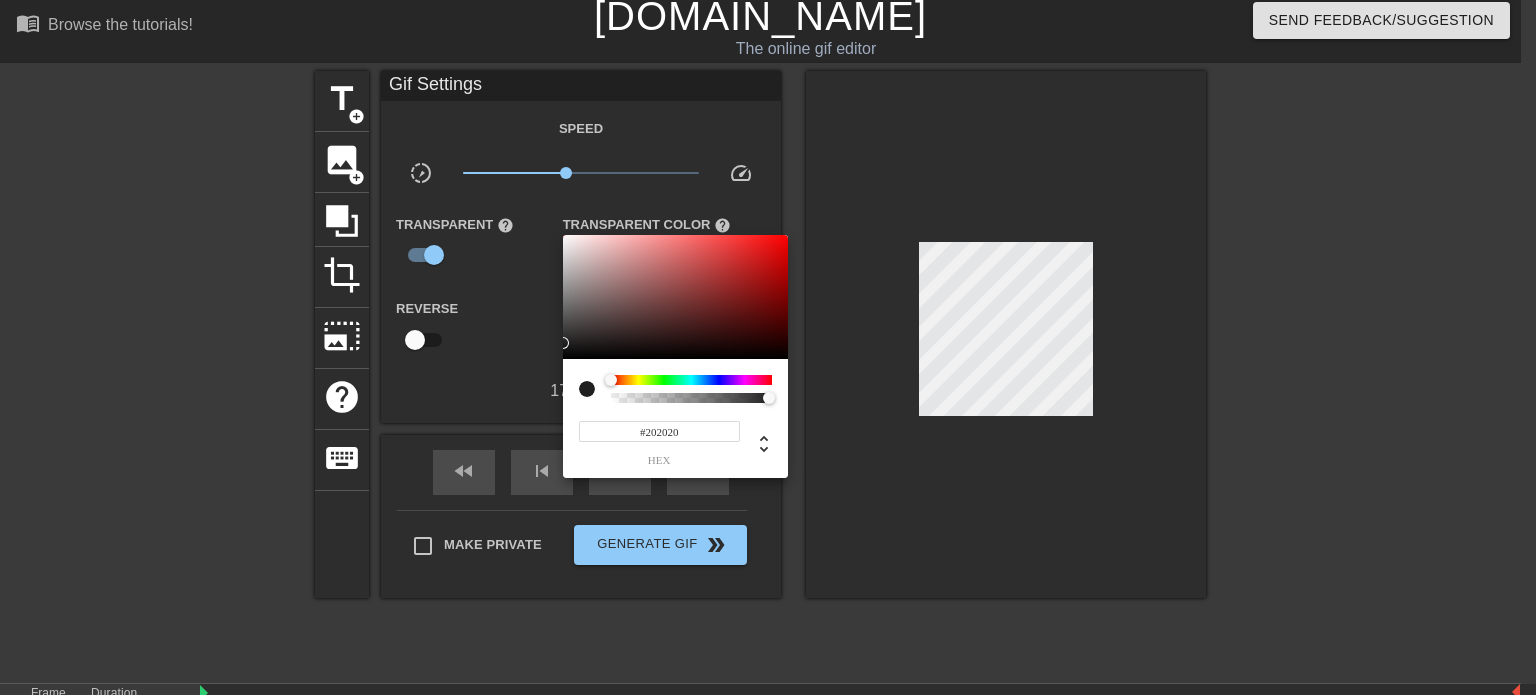 click at bounding box center (768, 347) 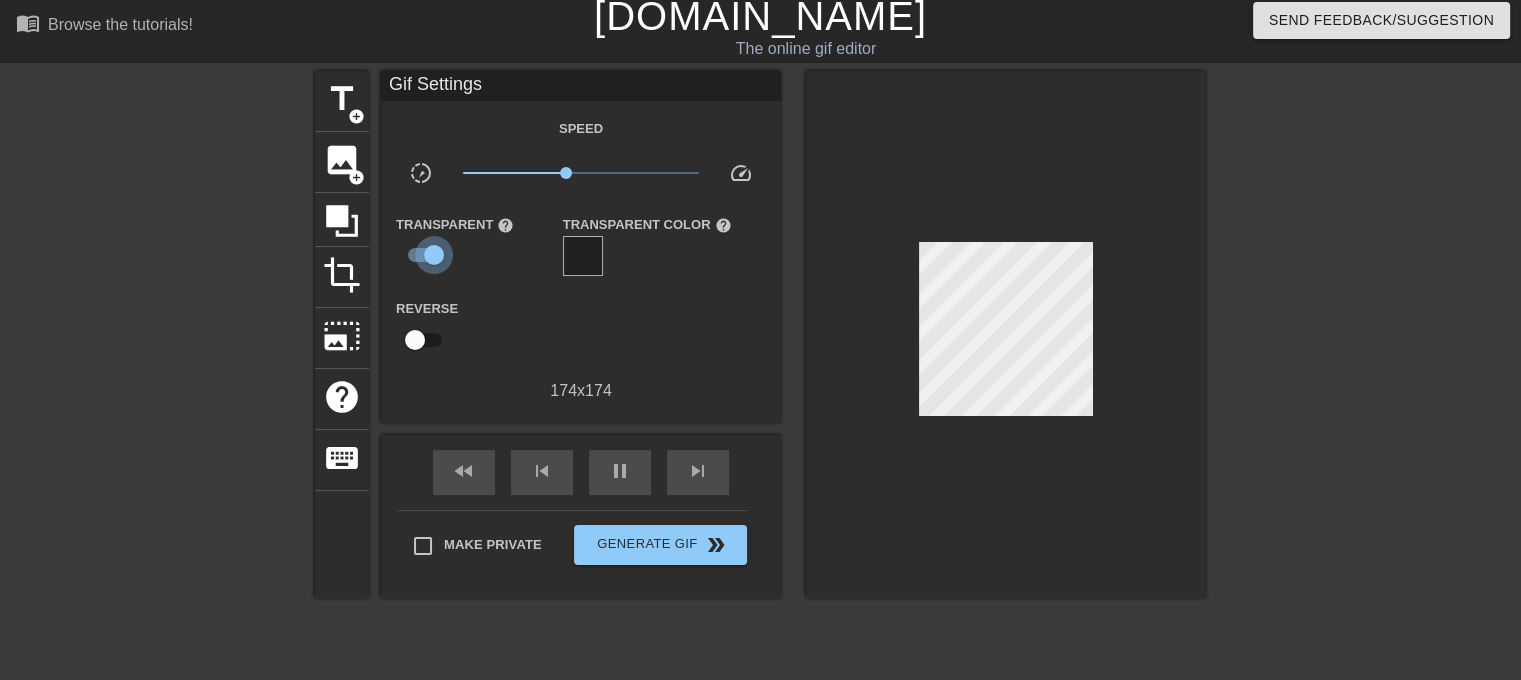 click at bounding box center [434, 255] 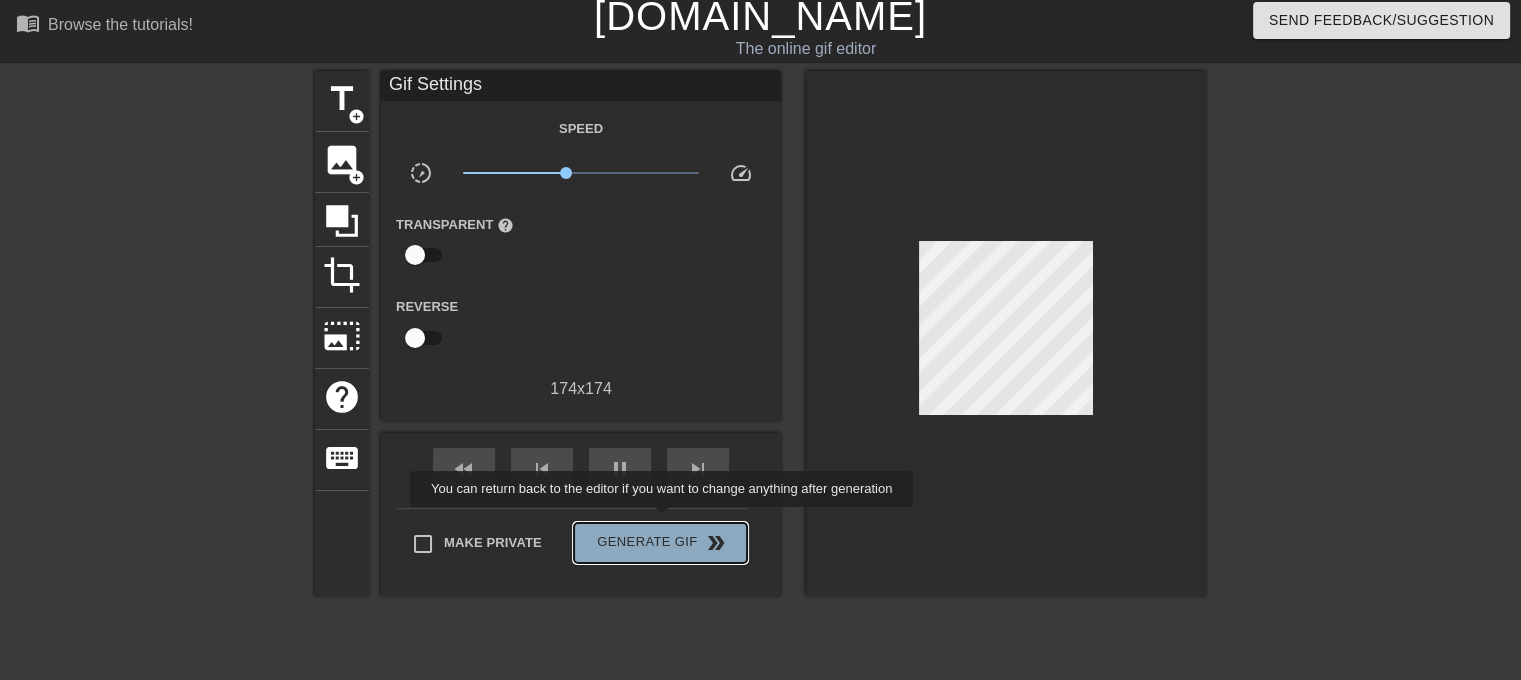 click on "Generate Gif double_arrow" at bounding box center [660, 543] 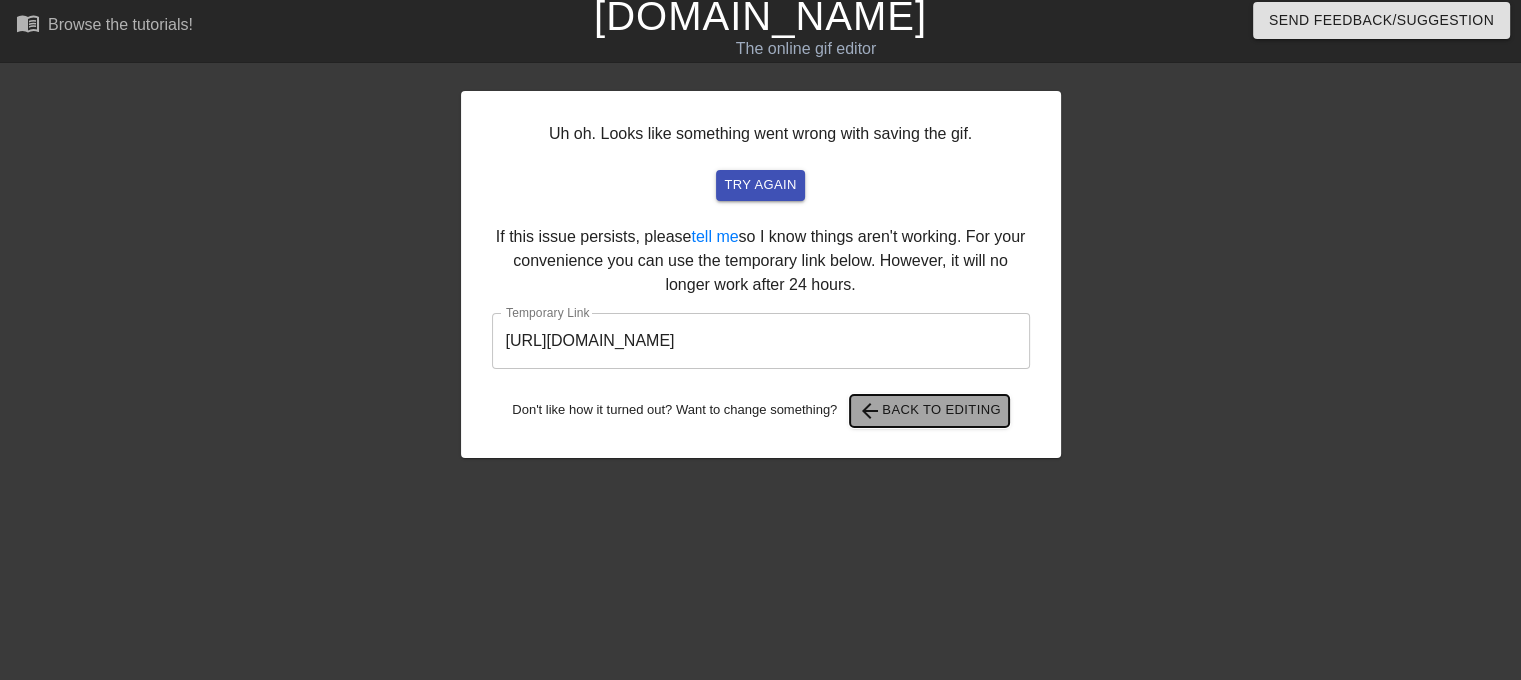 click on "arrow_back Back to Editing" at bounding box center [929, 411] 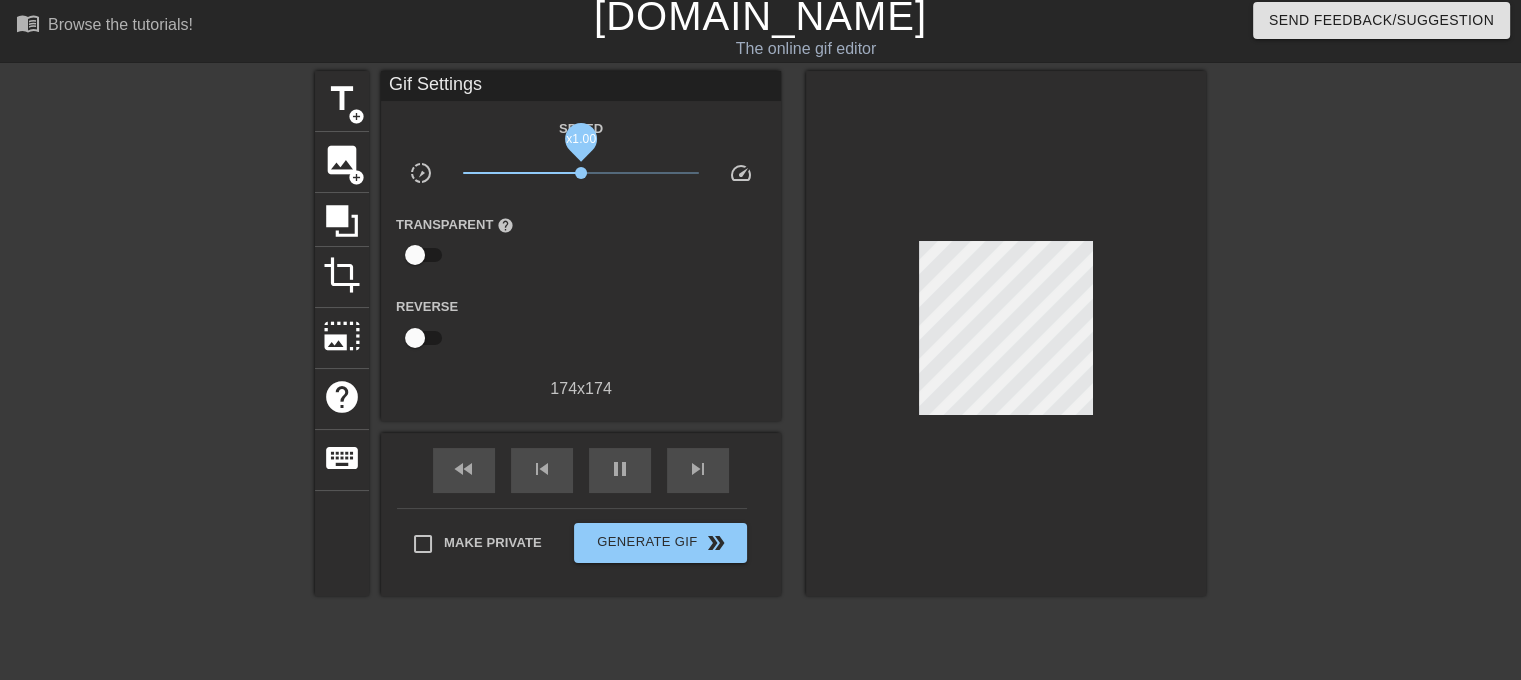 drag, startPoint x: 564, startPoint y: 173, endPoint x: 581, endPoint y: 171, distance: 17.117243 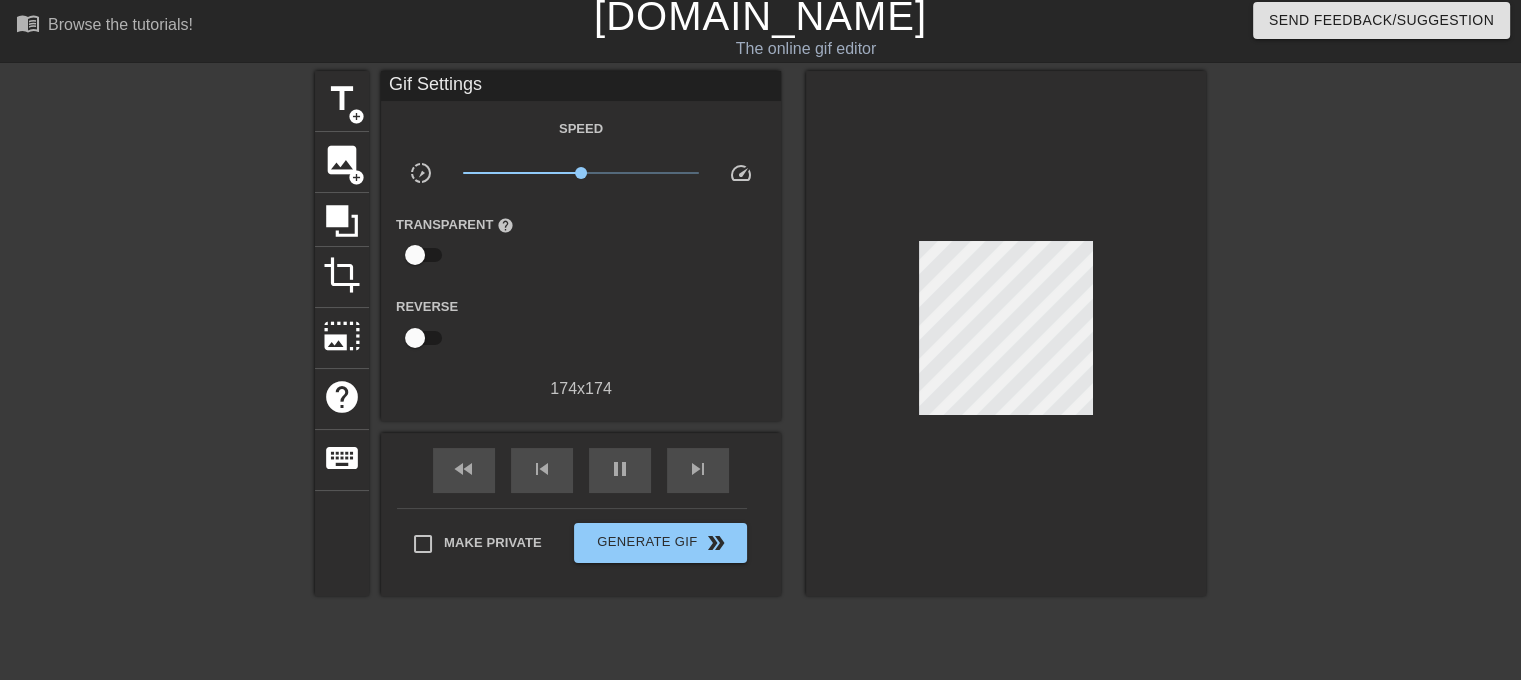 click on "Transparent help" at bounding box center [581, 243] 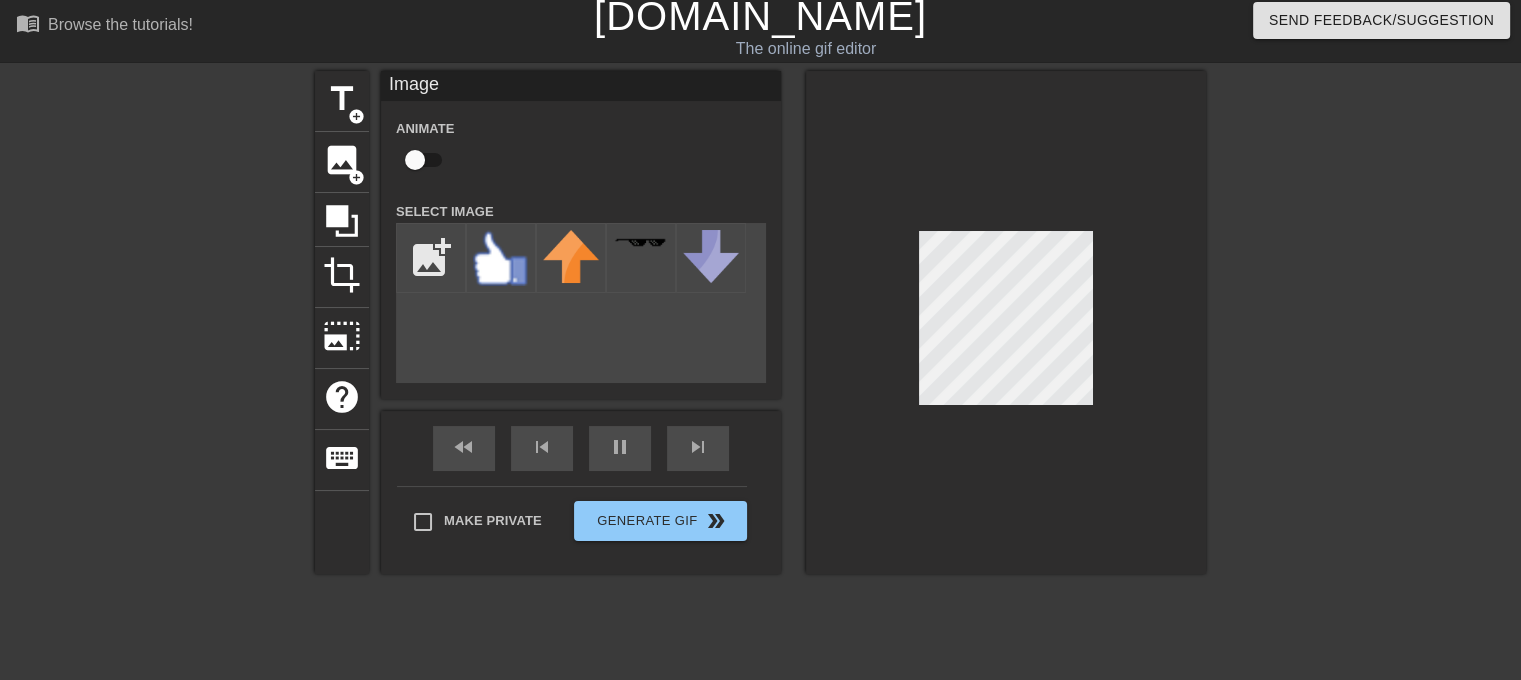 click at bounding box center (1006, 322) 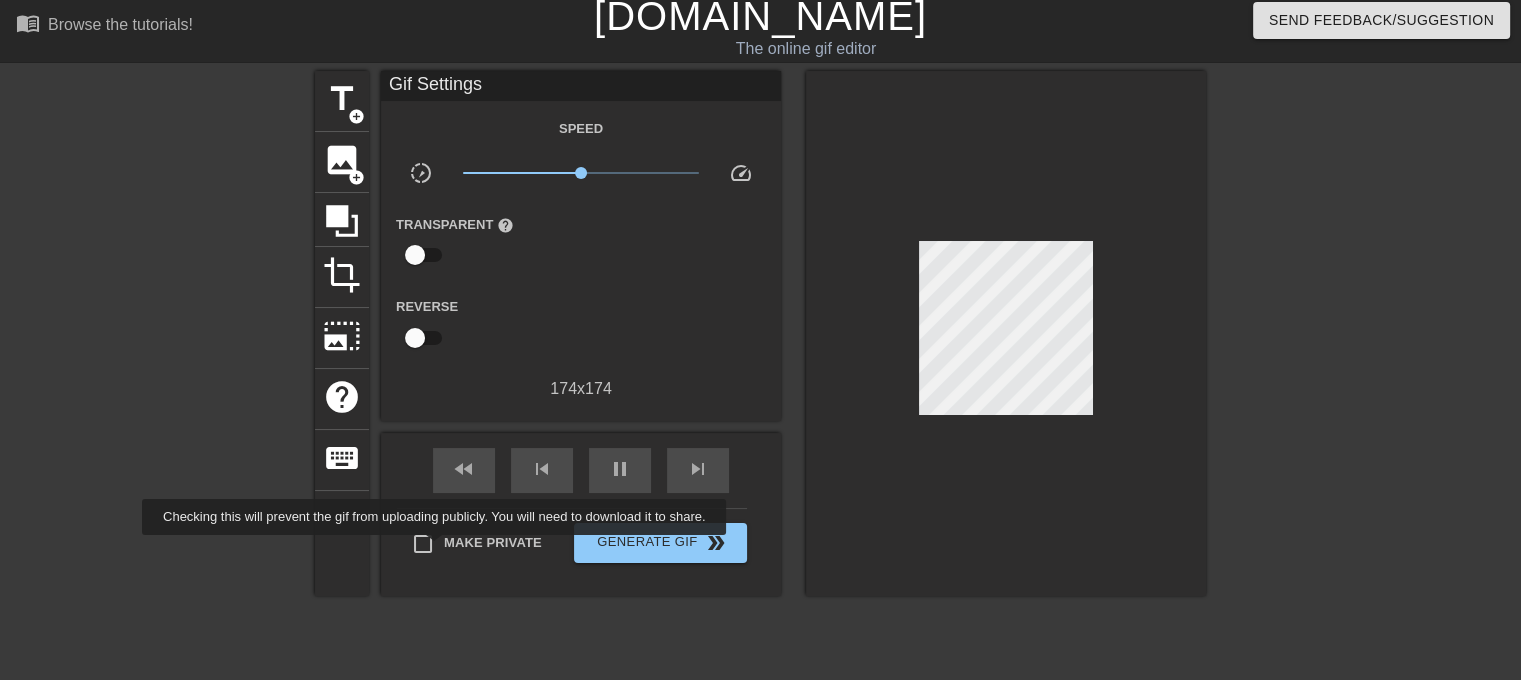 click on "Make Private" at bounding box center (423, 544) 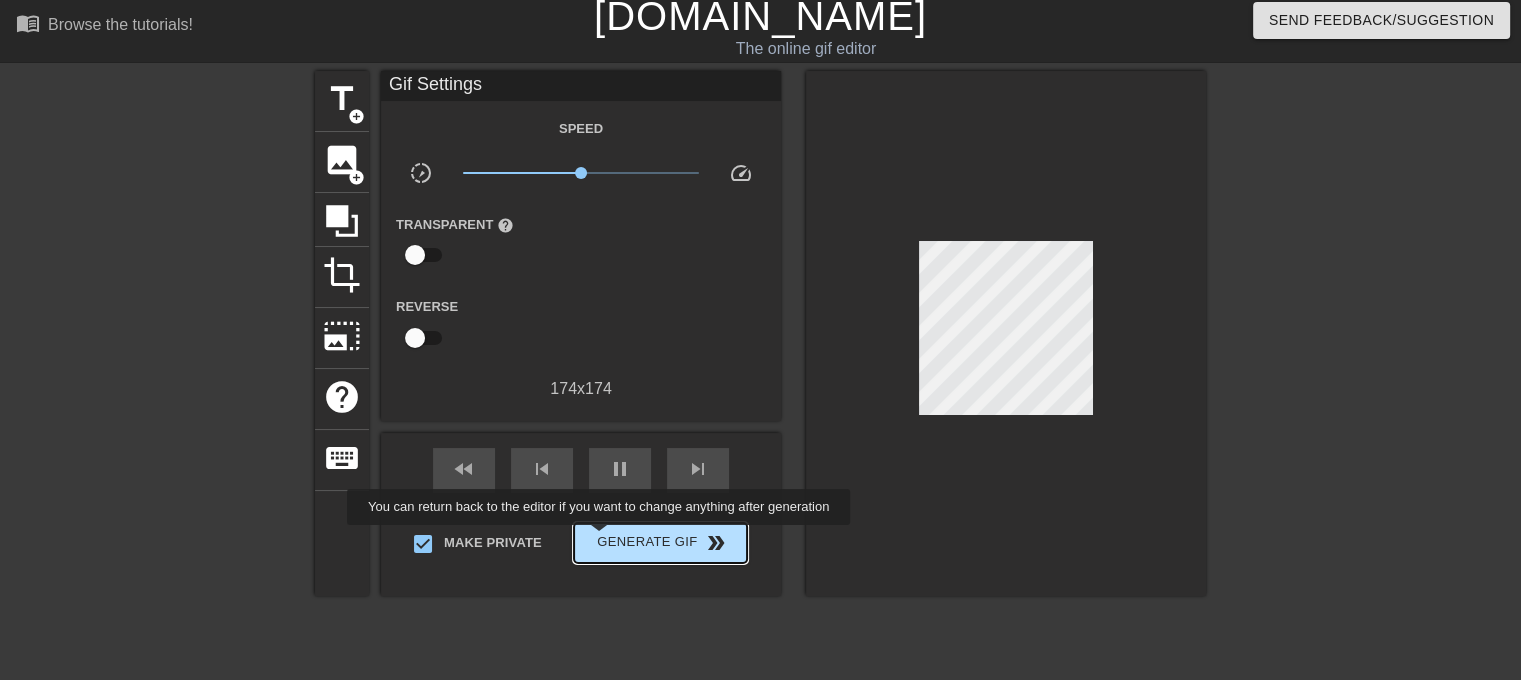 click on "Generate Gif double_arrow" at bounding box center [660, 543] 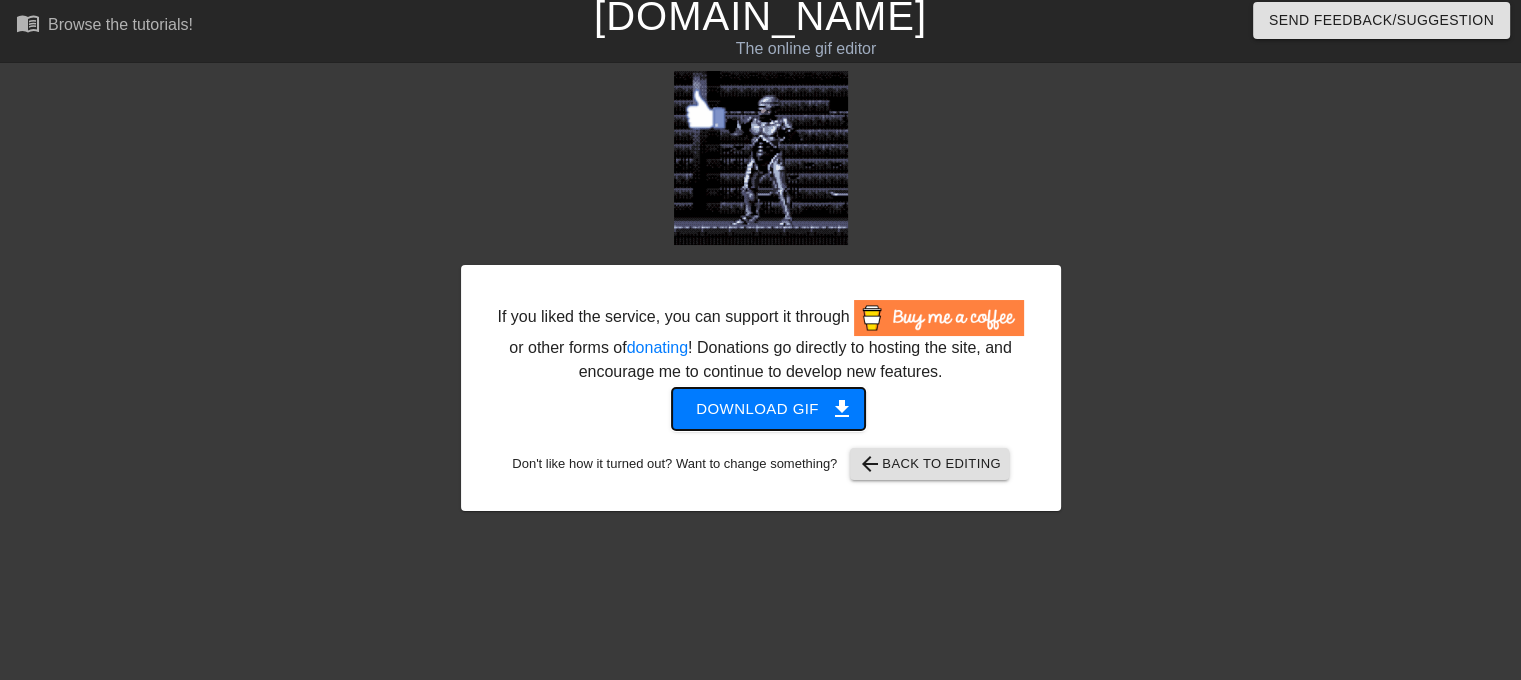 click on "Download gif get_app" at bounding box center (768, 409) 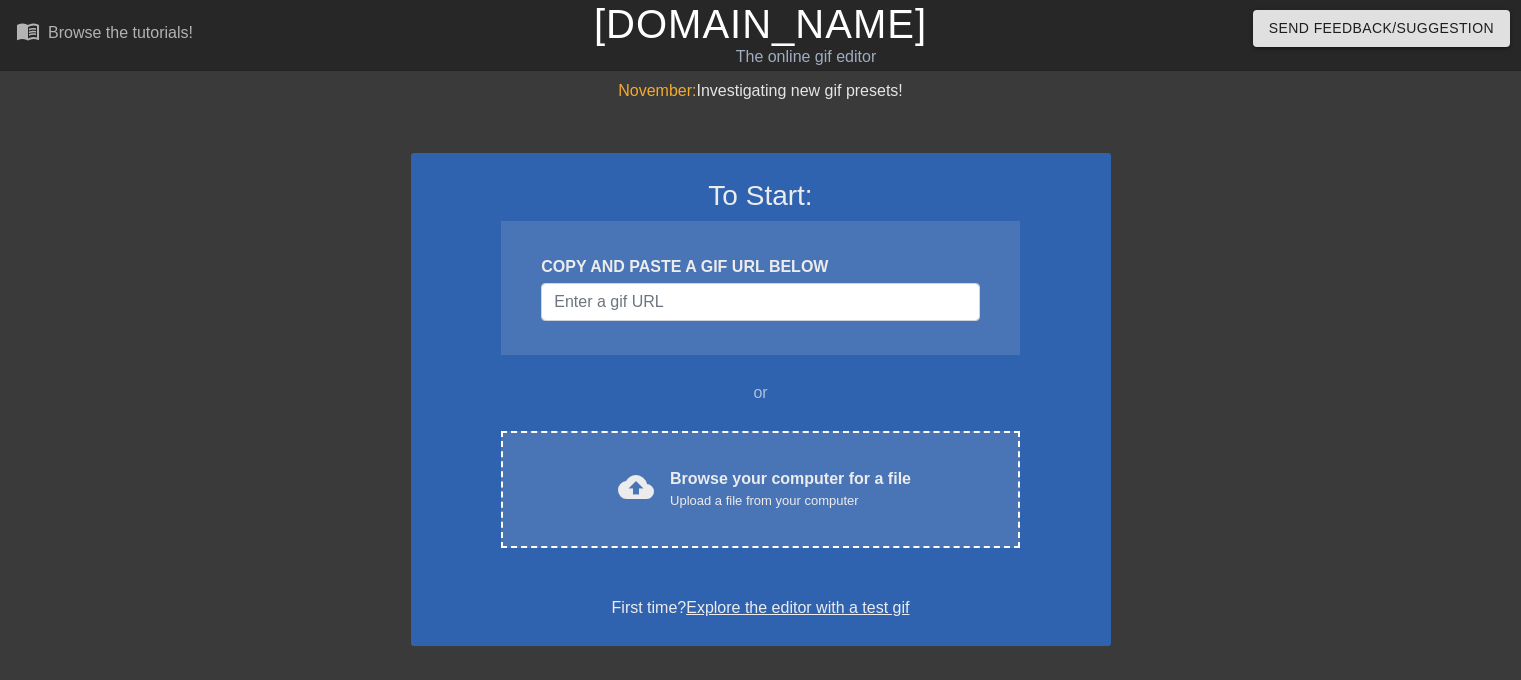 scroll, scrollTop: 8, scrollLeft: 0, axis: vertical 